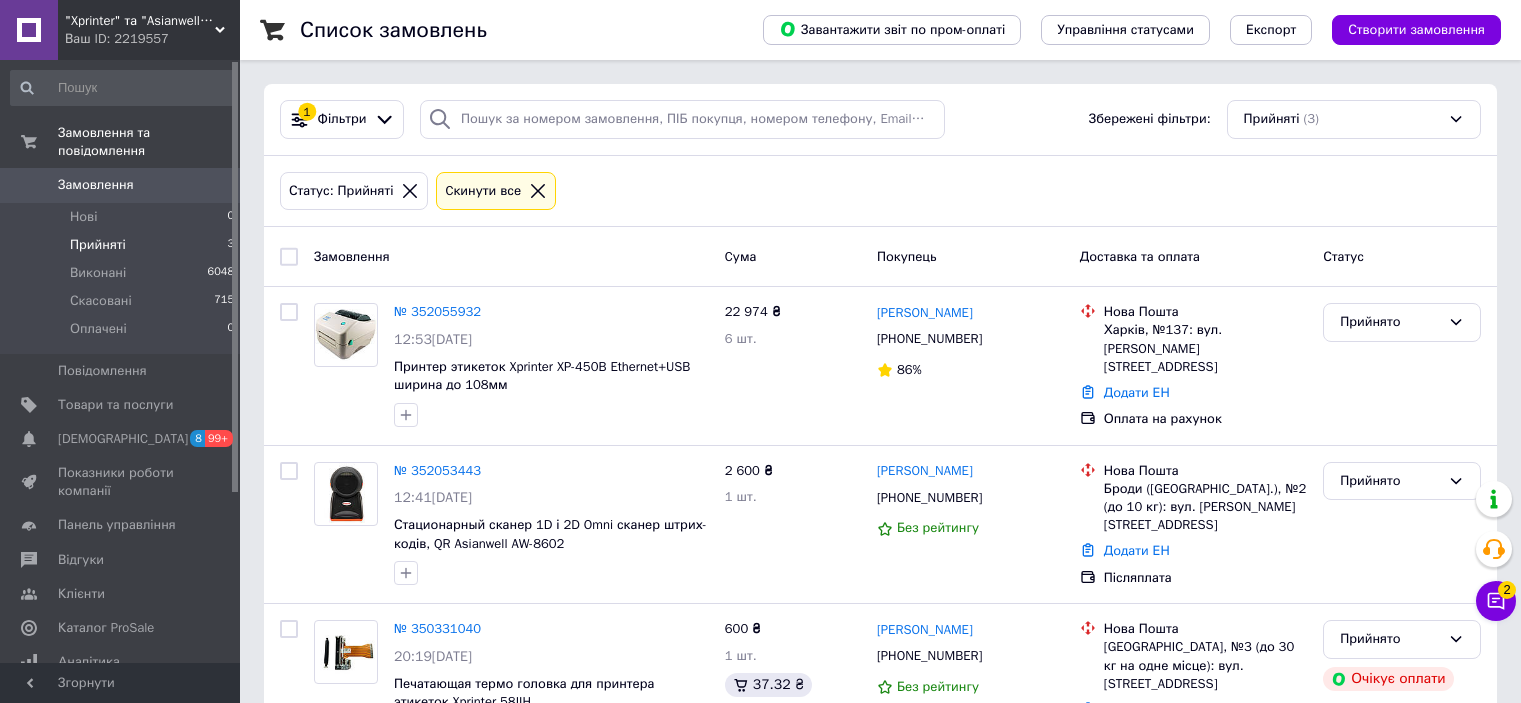 scroll, scrollTop: 0, scrollLeft: 0, axis: both 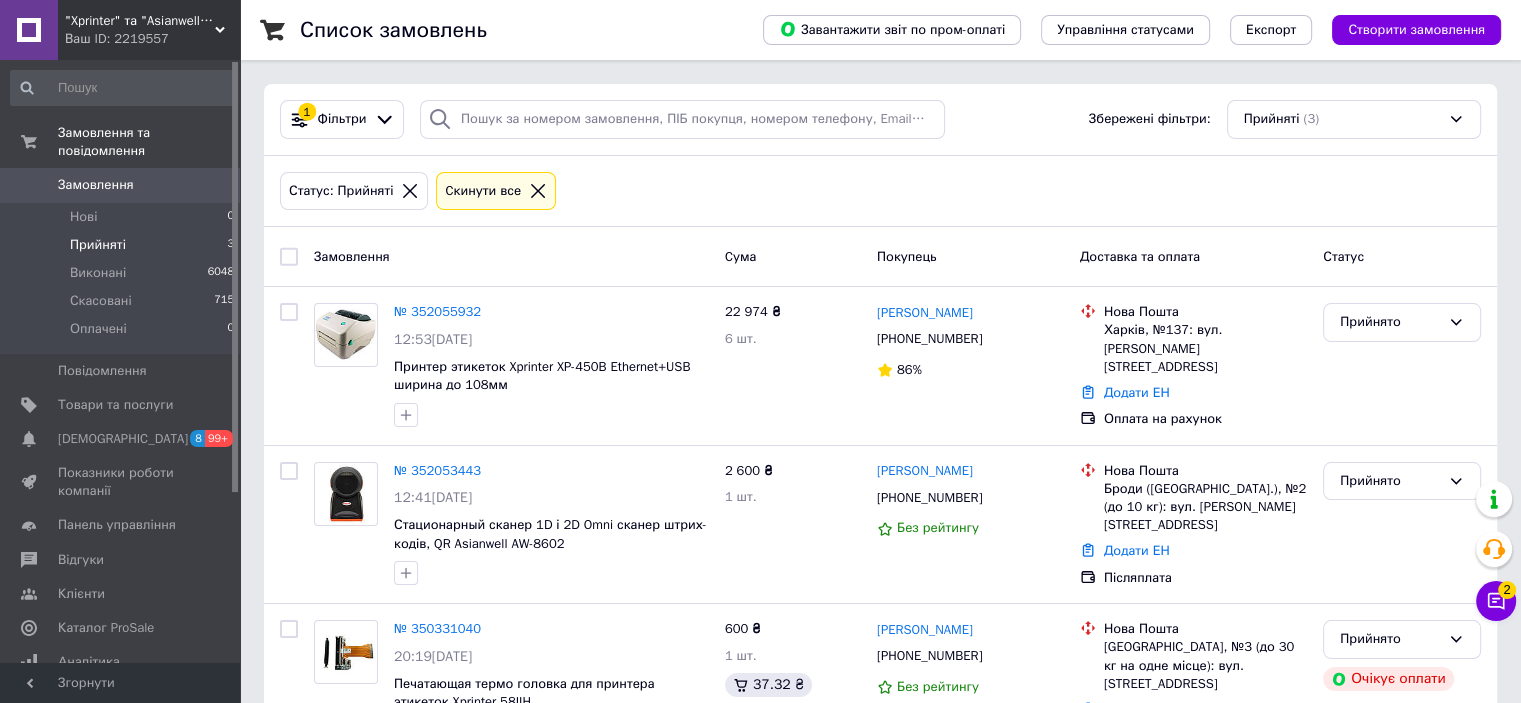 click on "Прийняті" at bounding box center [98, 245] 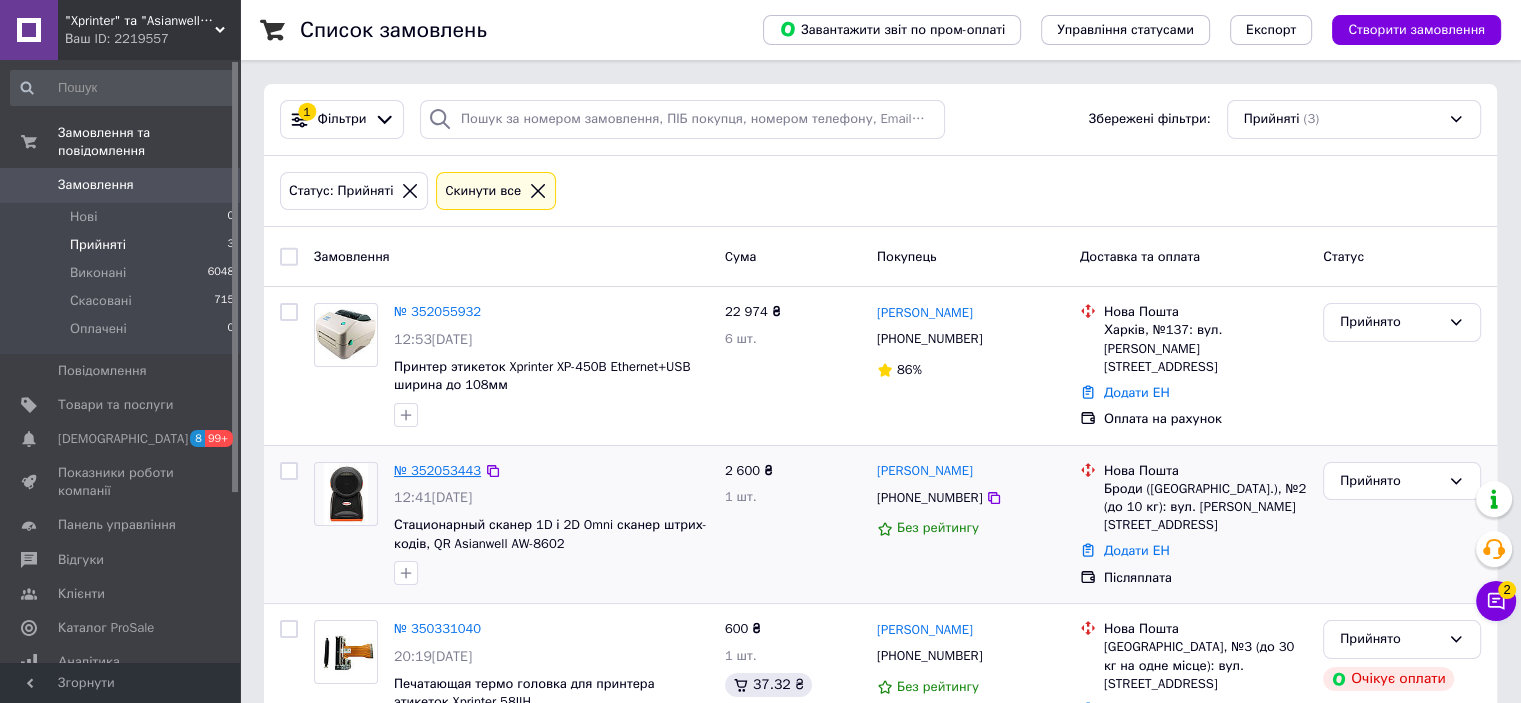 click on "№ 352053443" at bounding box center [437, 470] 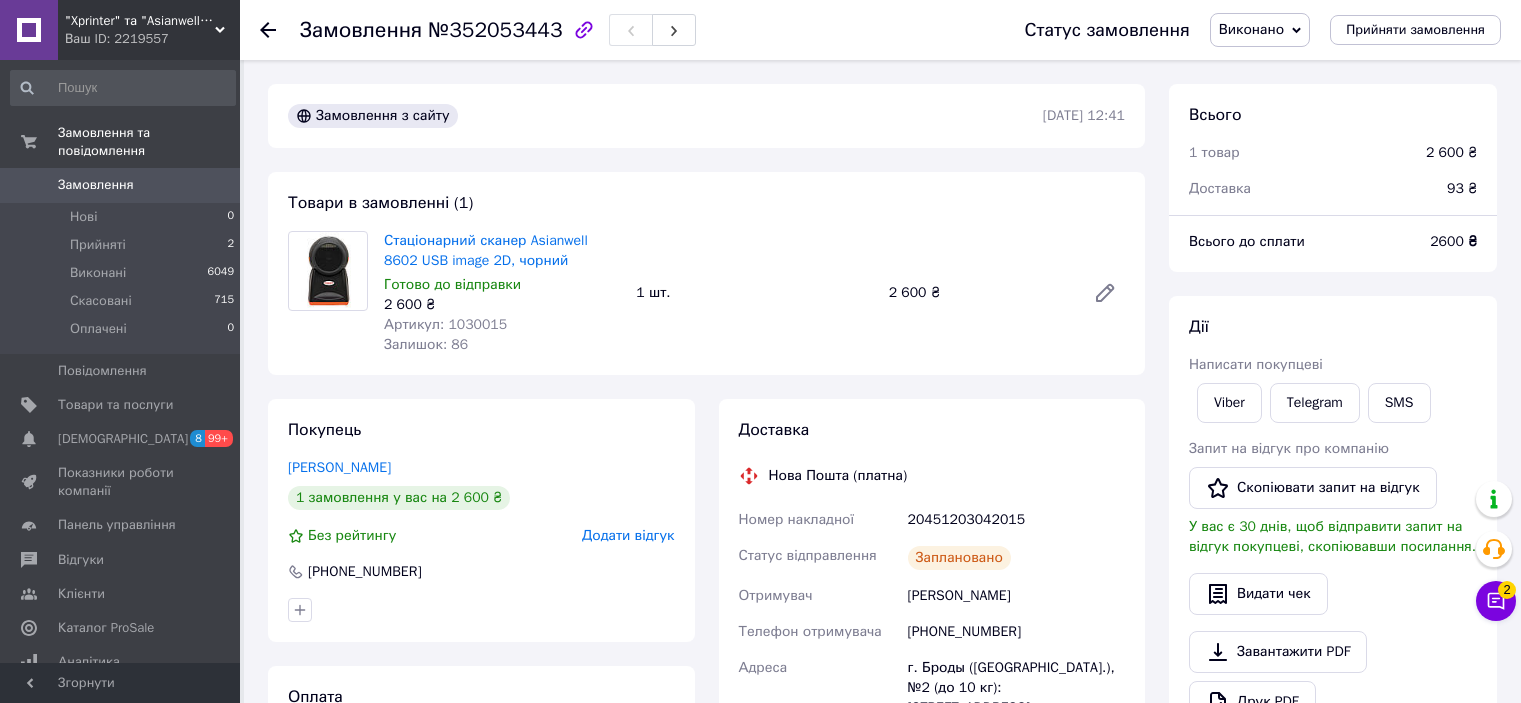 scroll, scrollTop: 0, scrollLeft: 0, axis: both 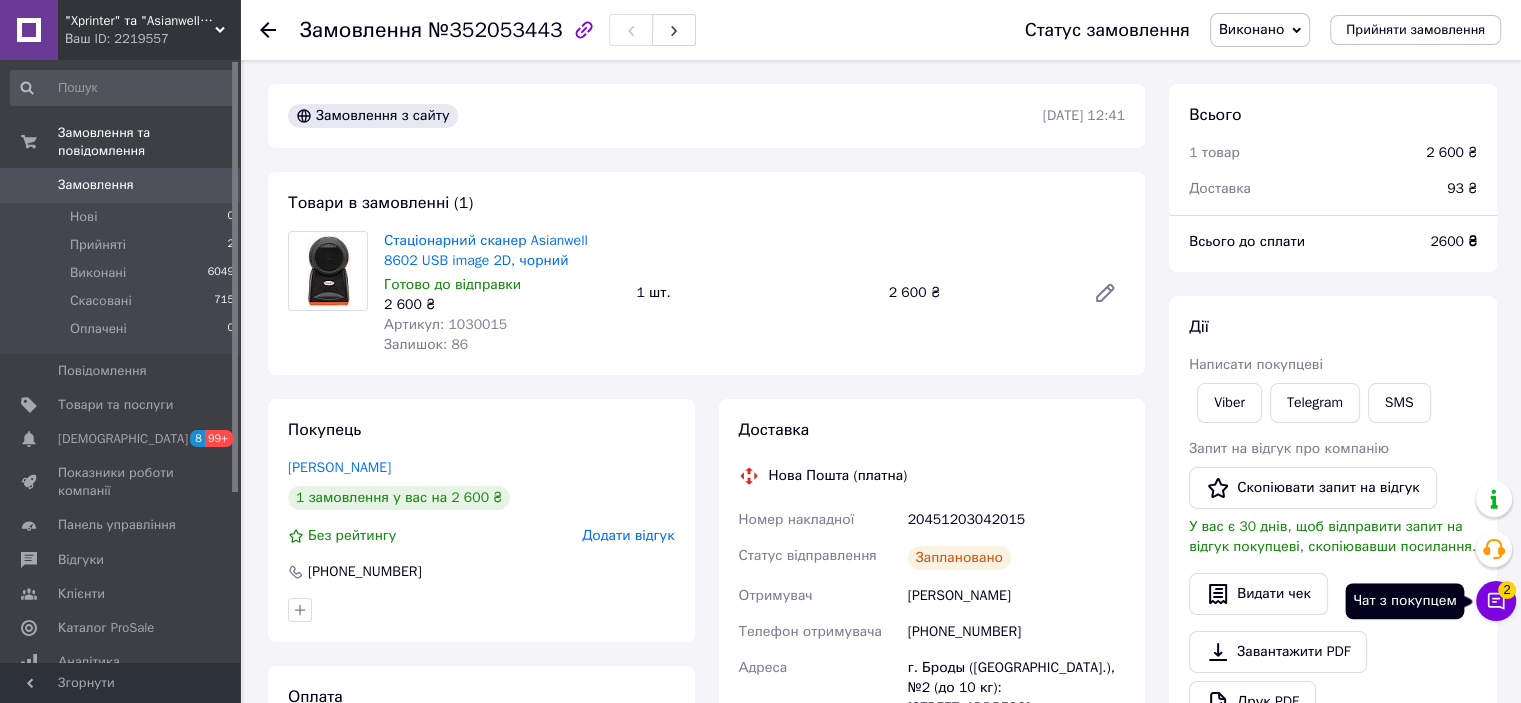 click 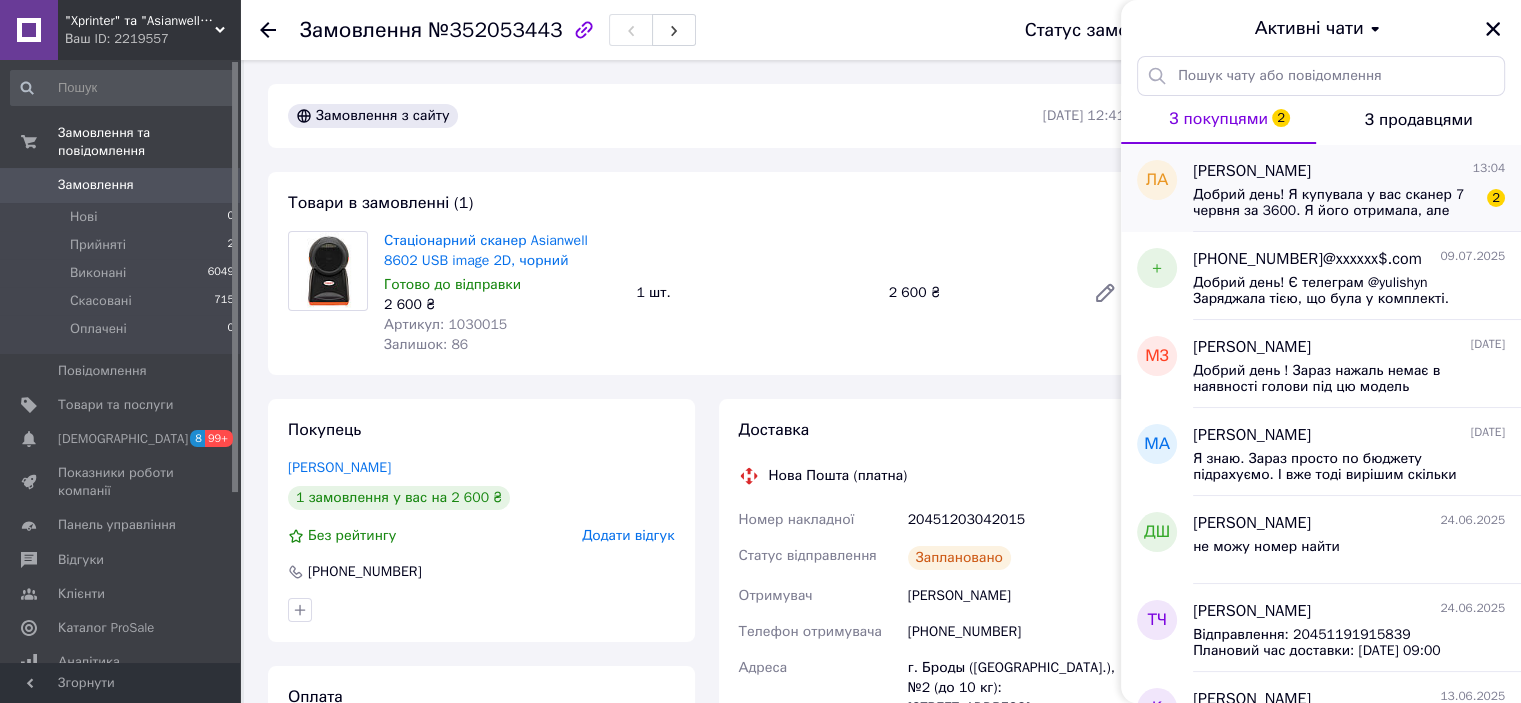 click on "Добрий день! Я купувала у вас сканер 7 червня за 3600. Я його отримала, але мені вчора було повернення на карту 3600. Розберіться, будь ласка!" at bounding box center (1335, 203) 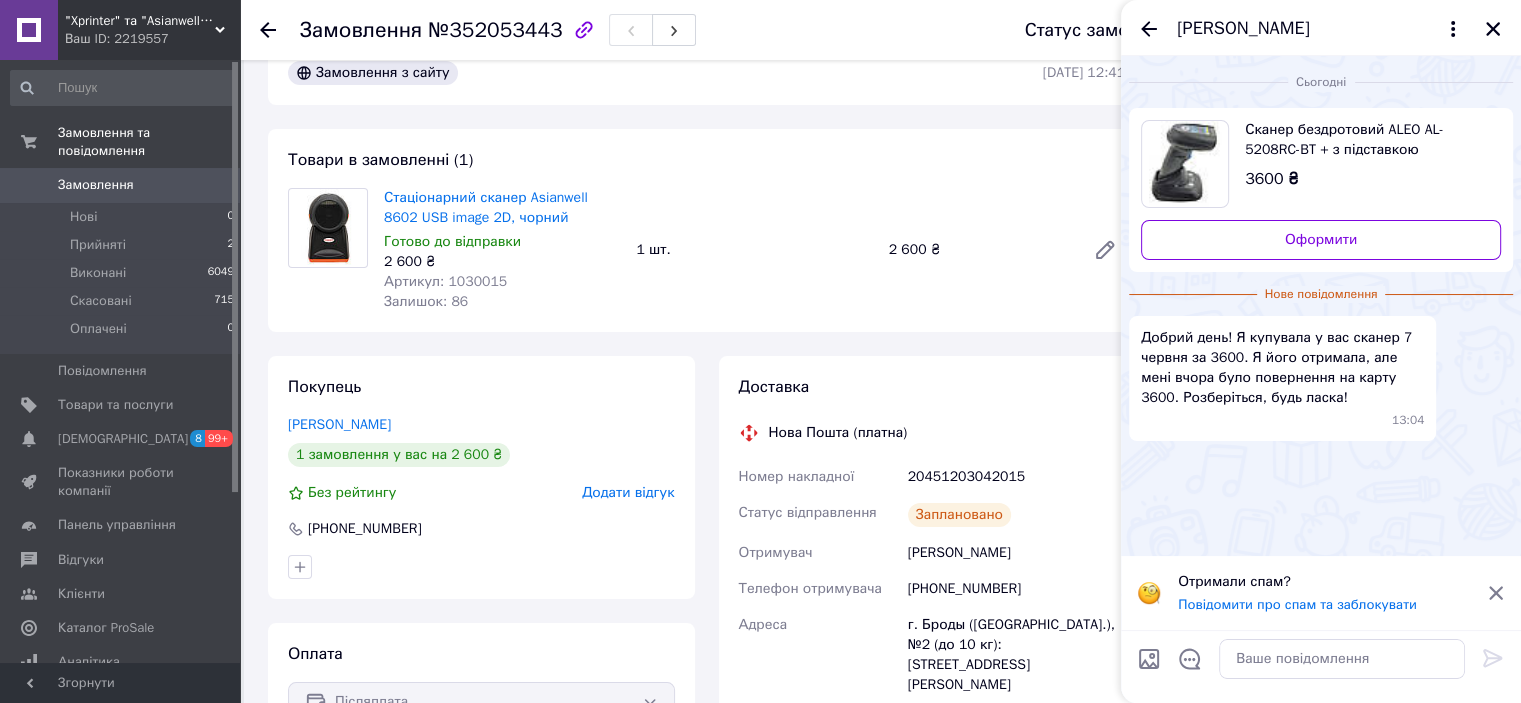 scroll, scrollTop: 0, scrollLeft: 0, axis: both 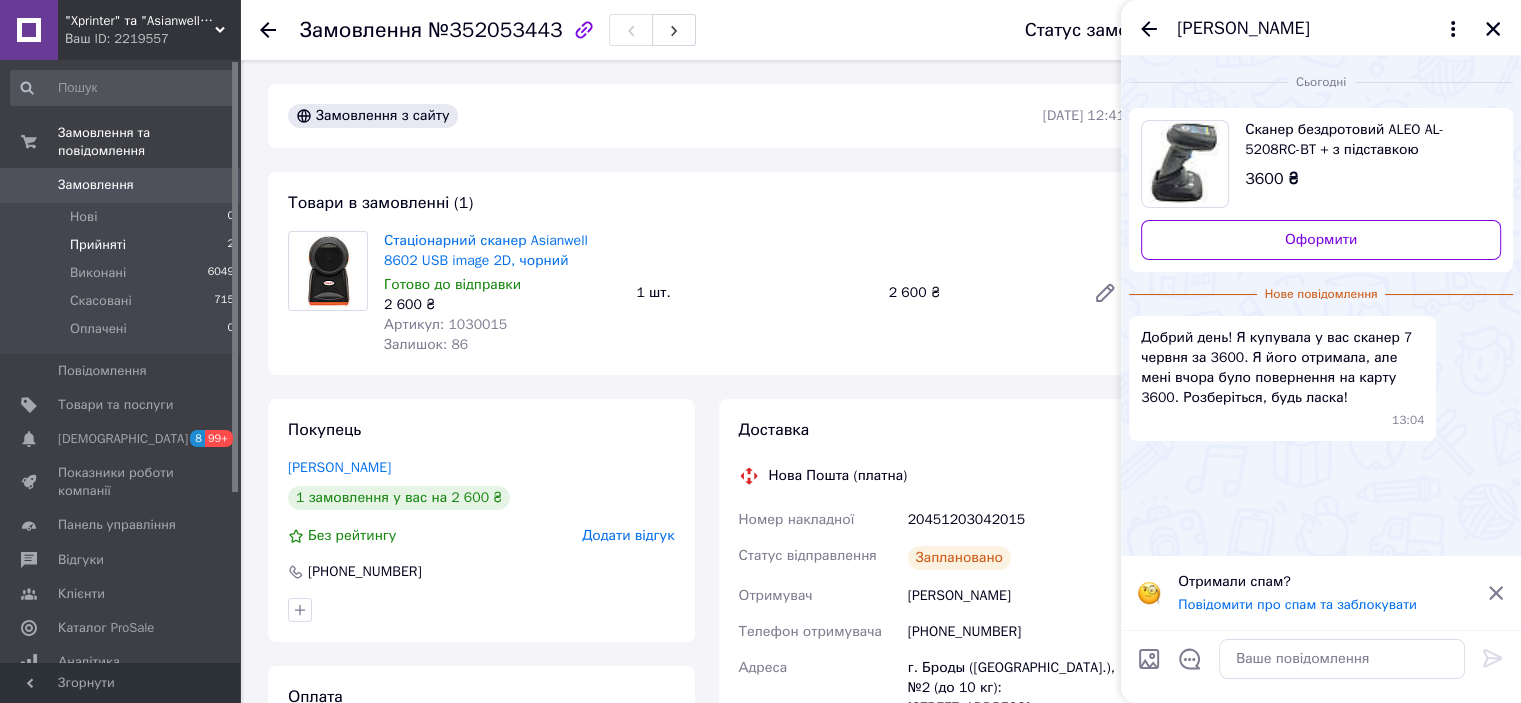 click on "Прийняті 2" at bounding box center (123, 245) 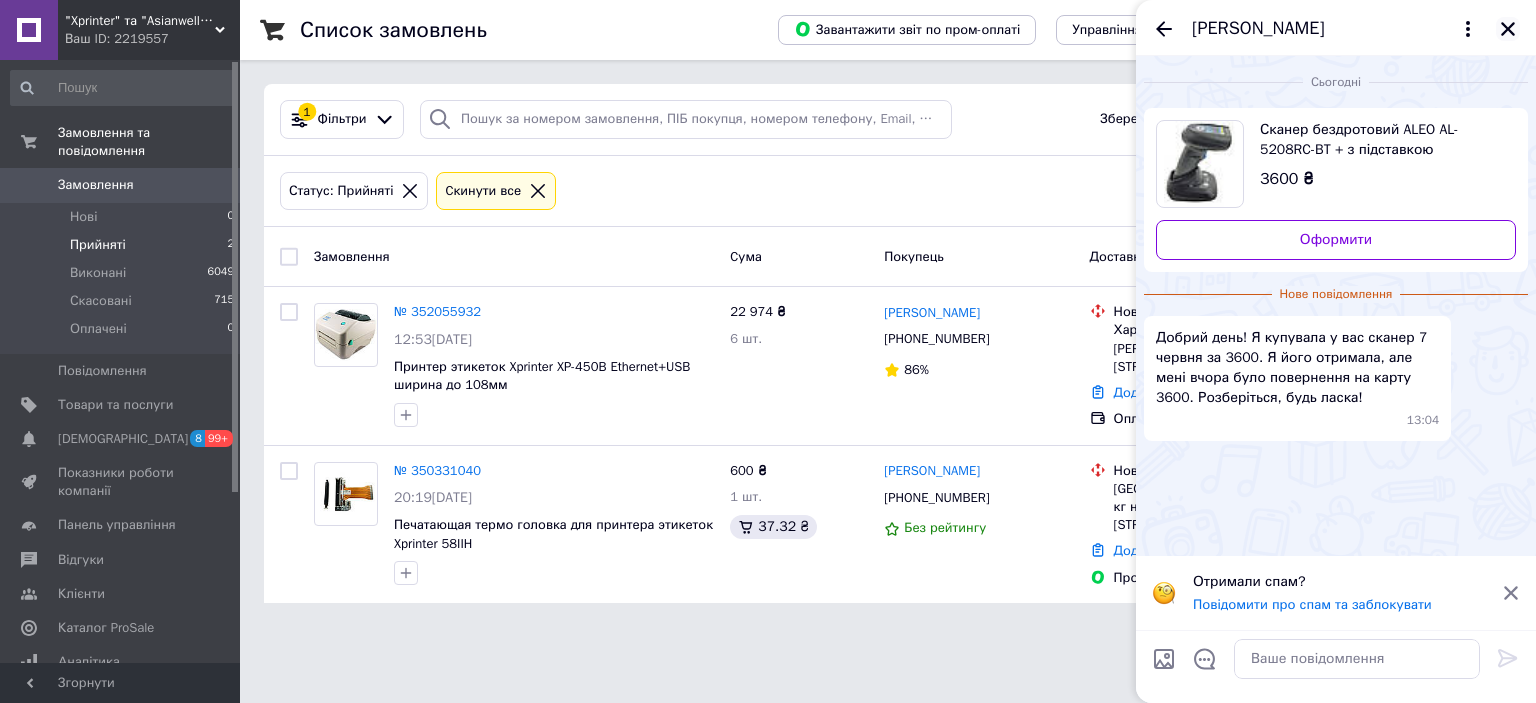 click at bounding box center (1508, 29) 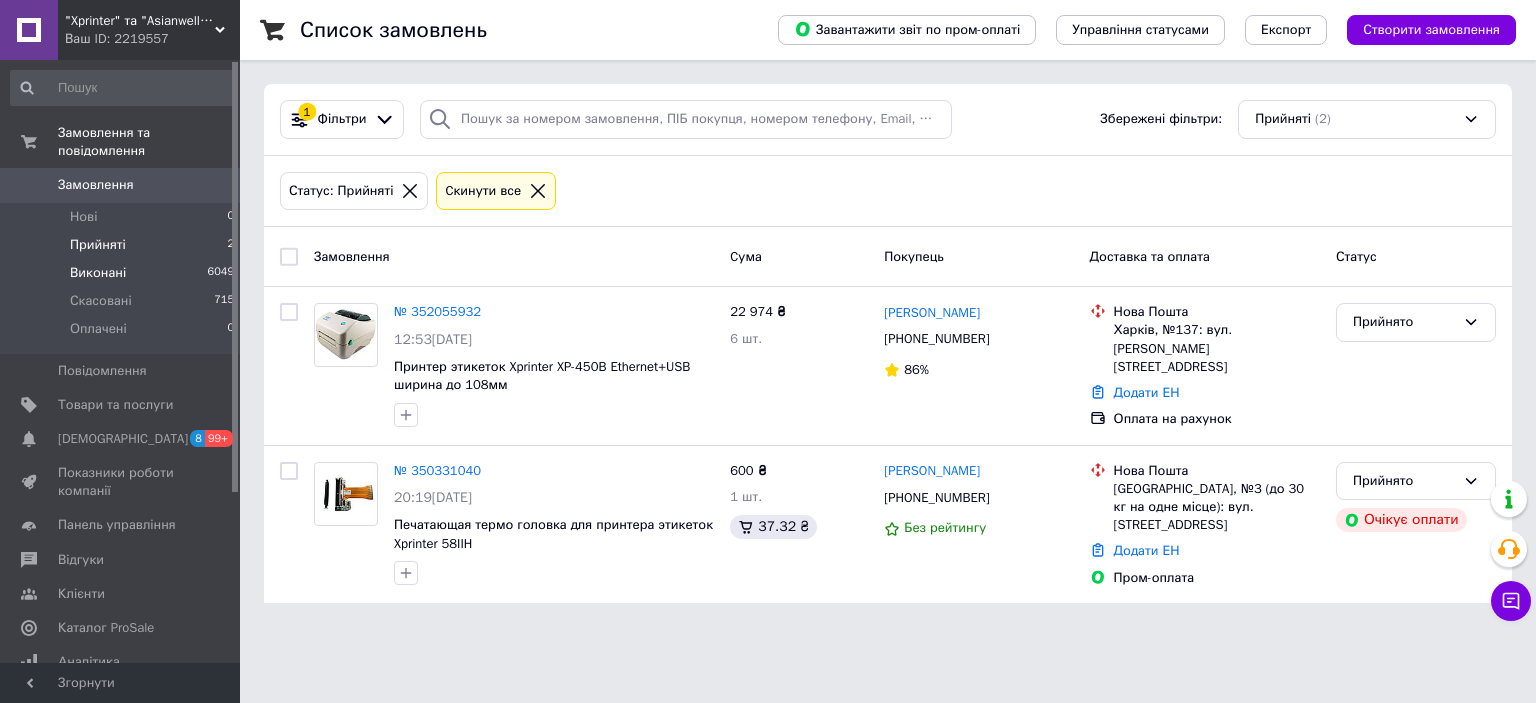 click on "Виконані 6049" at bounding box center (123, 273) 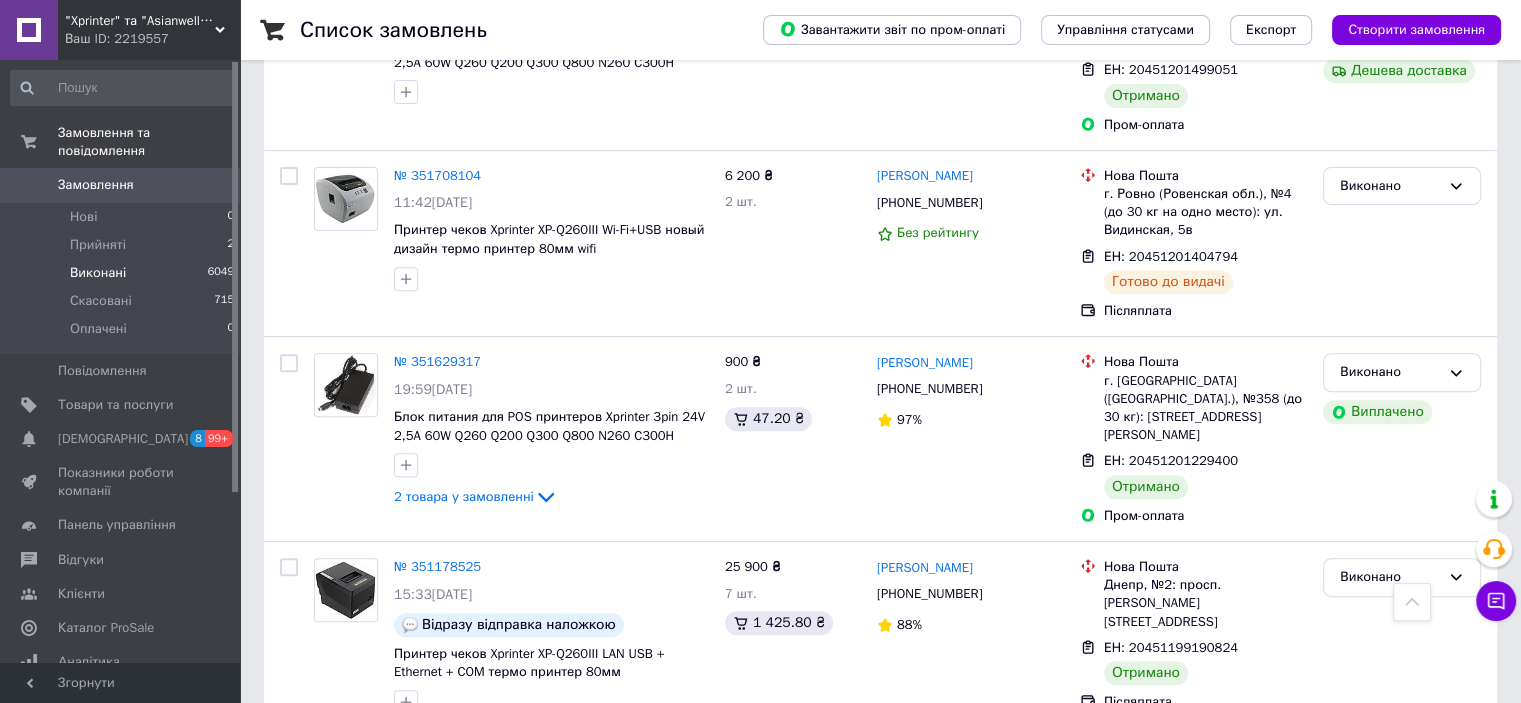 scroll, scrollTop: 719, scrollLeft: 0, axis: vertical 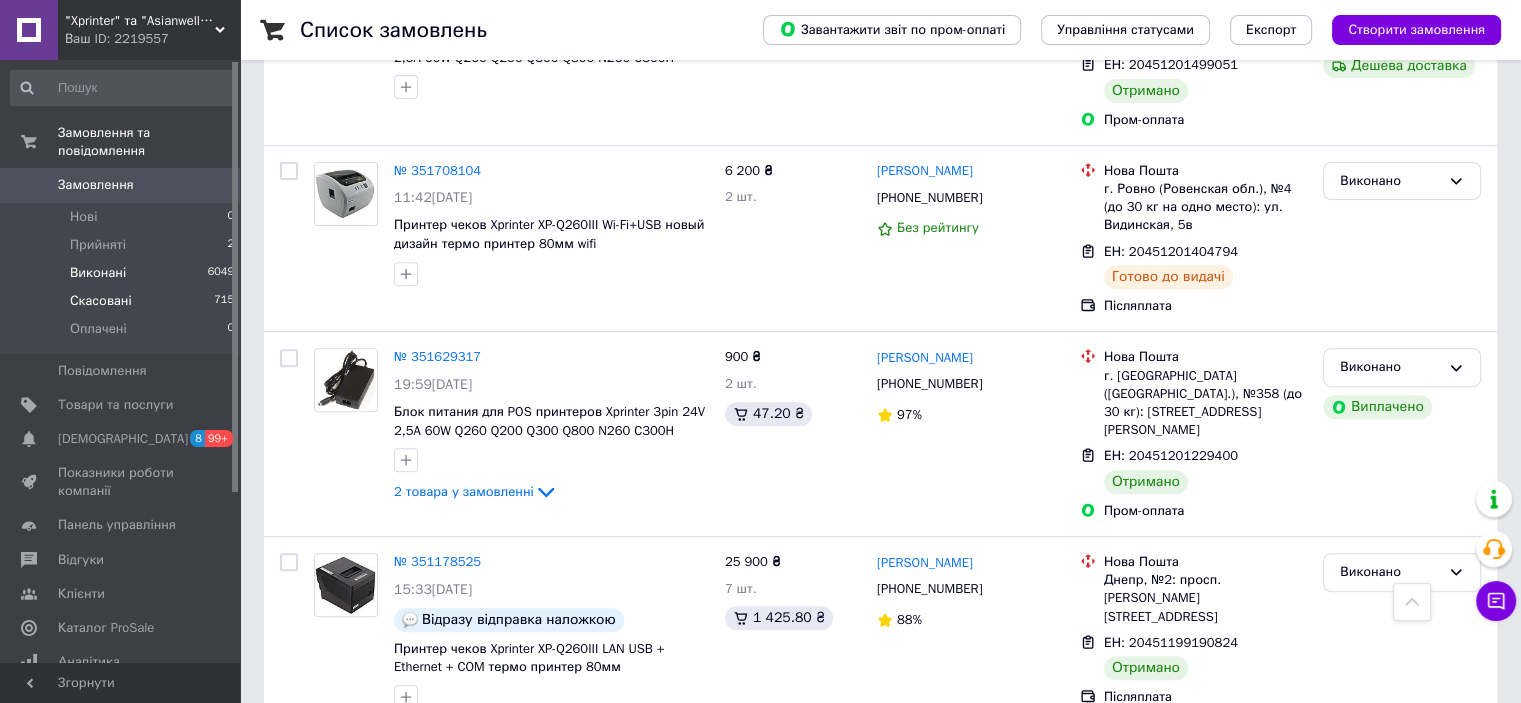 click on "Скасовані" at bounding box center (101, 301) 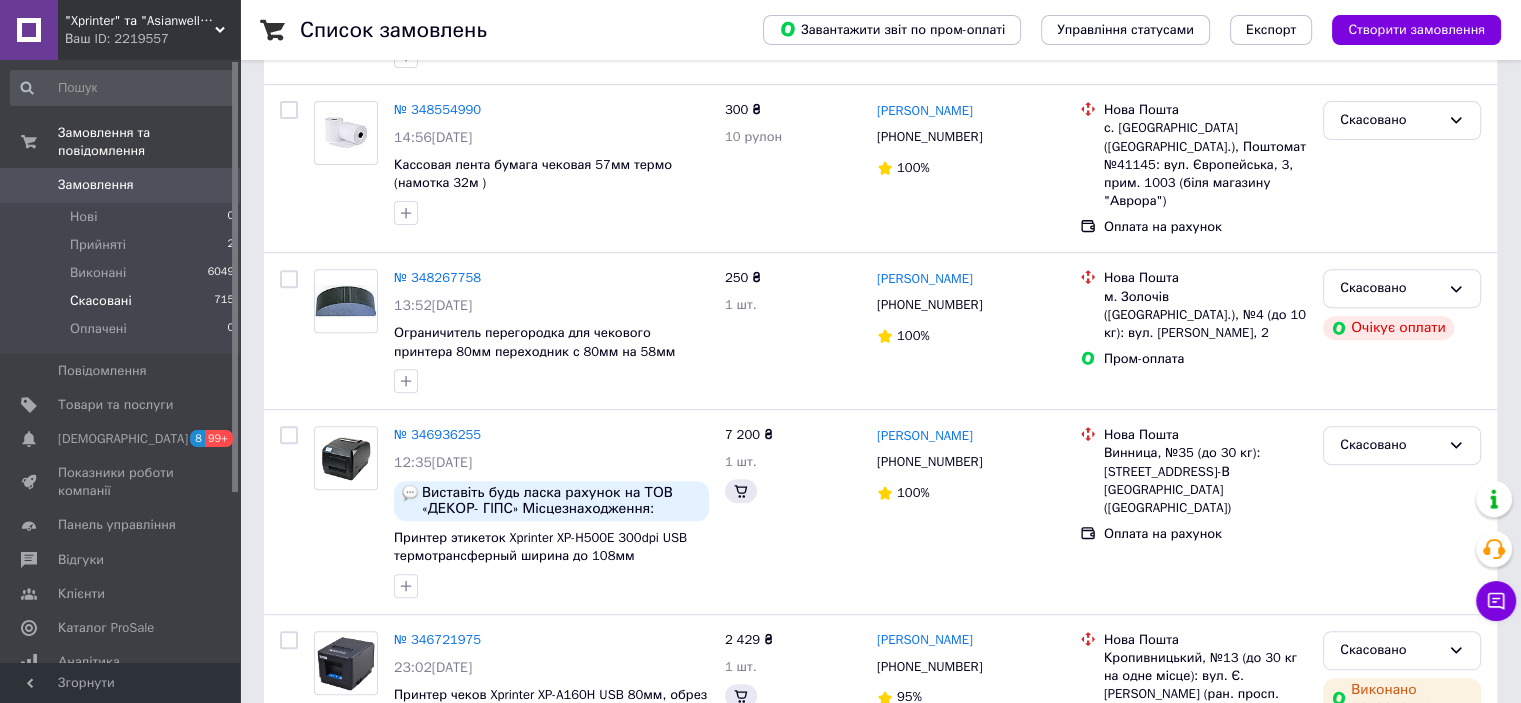 scroll, scrollTop: 0, scrollLeft: 0, axis: both 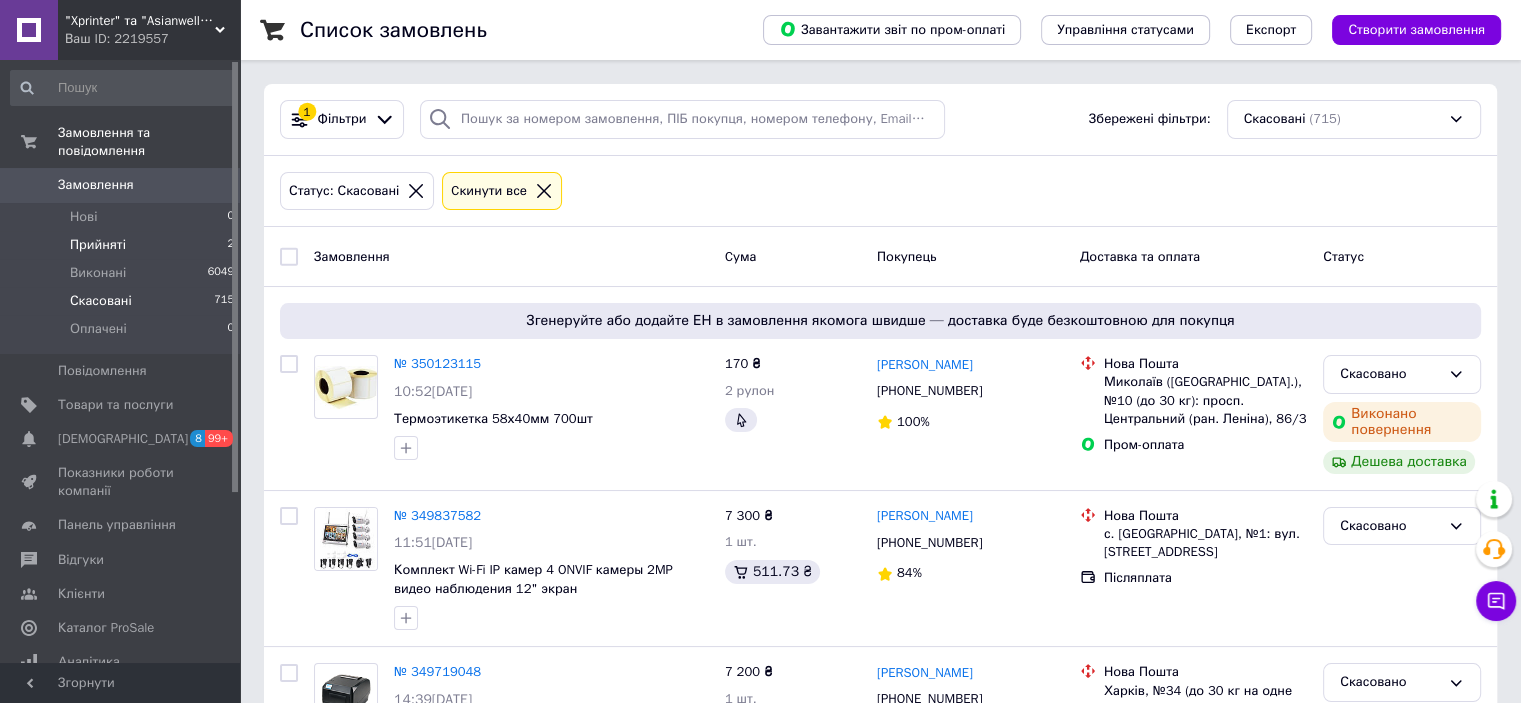 click on "Прийняті 2" at bounding box center (123, 245) 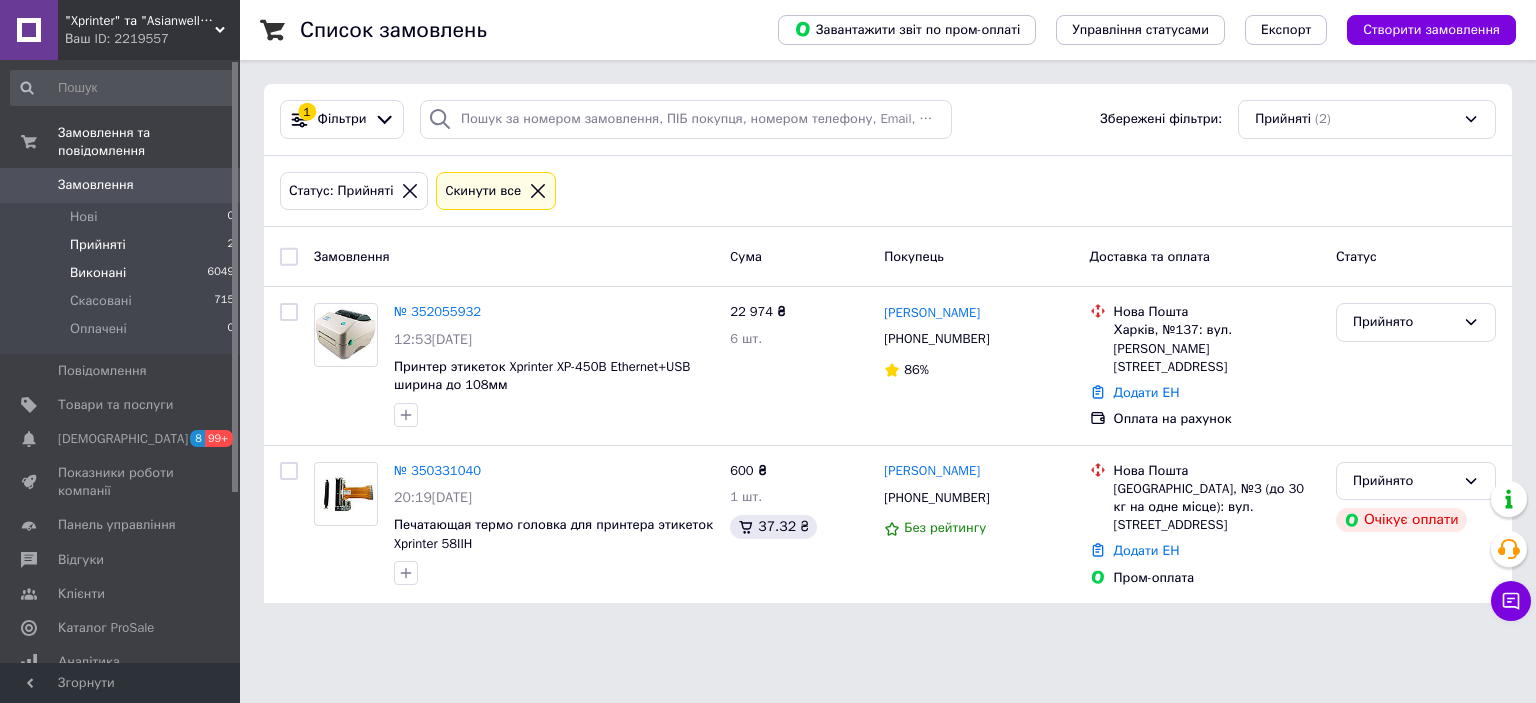 click on "Виконані" at bounding box center (98, 273) 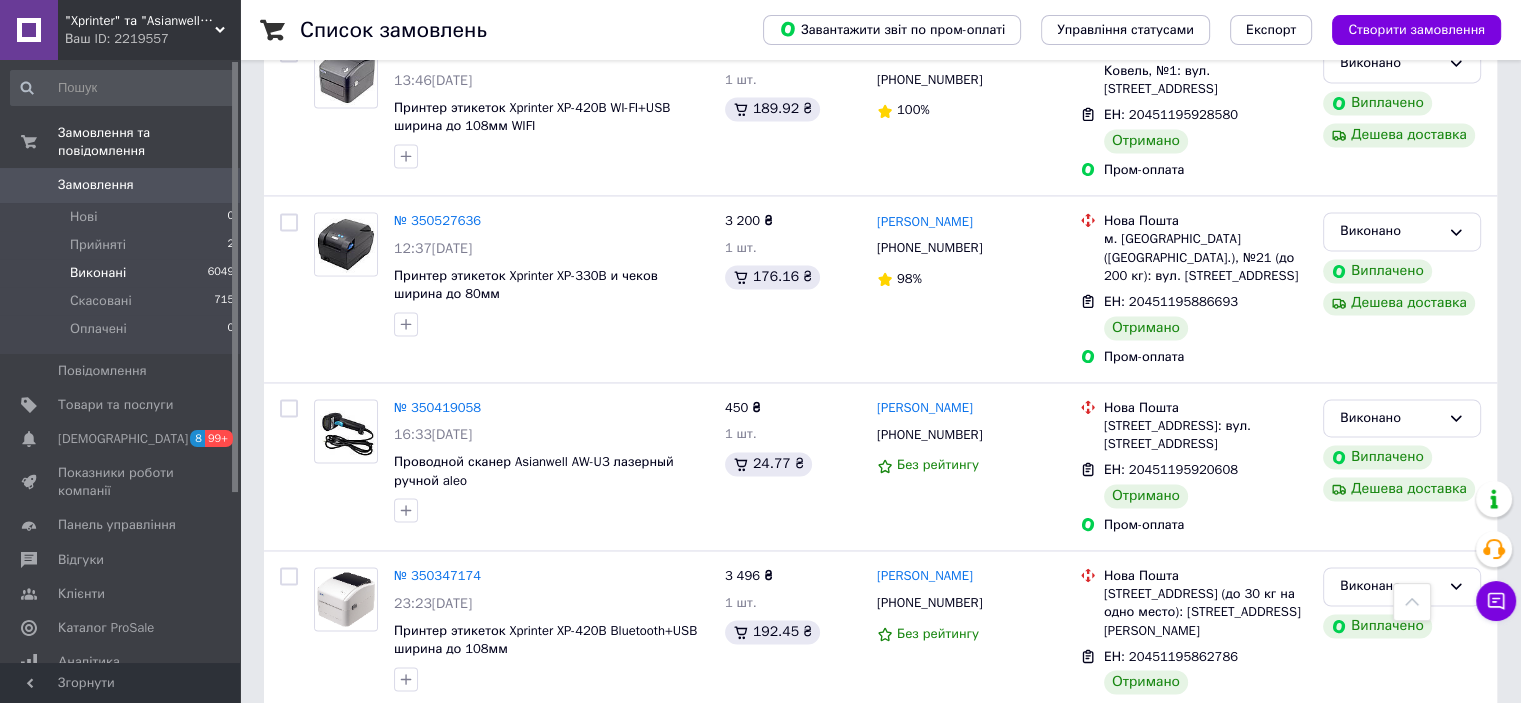 scroll, scrollTop: 3154, scrollLeft: 0, axis: vertical 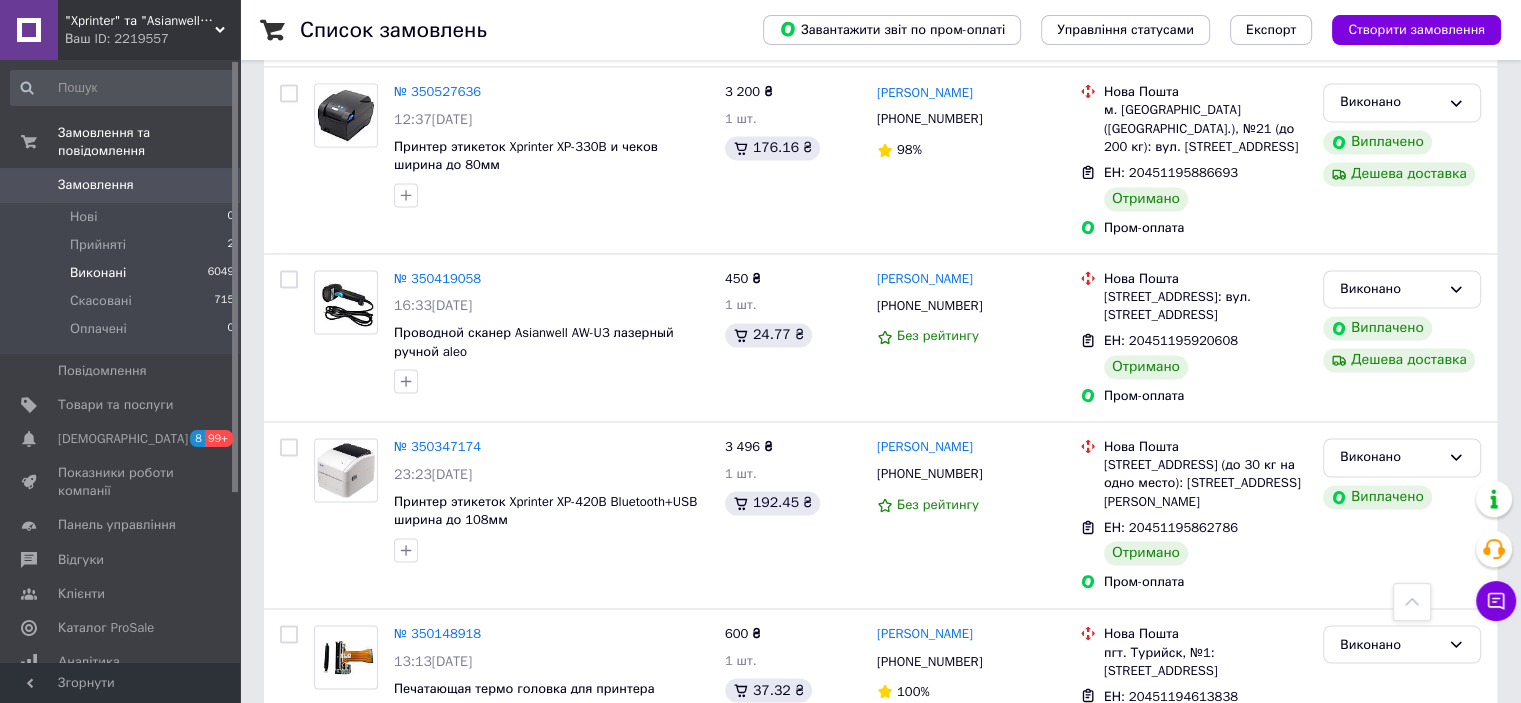 click on "3" at bounding box center [372, 821] 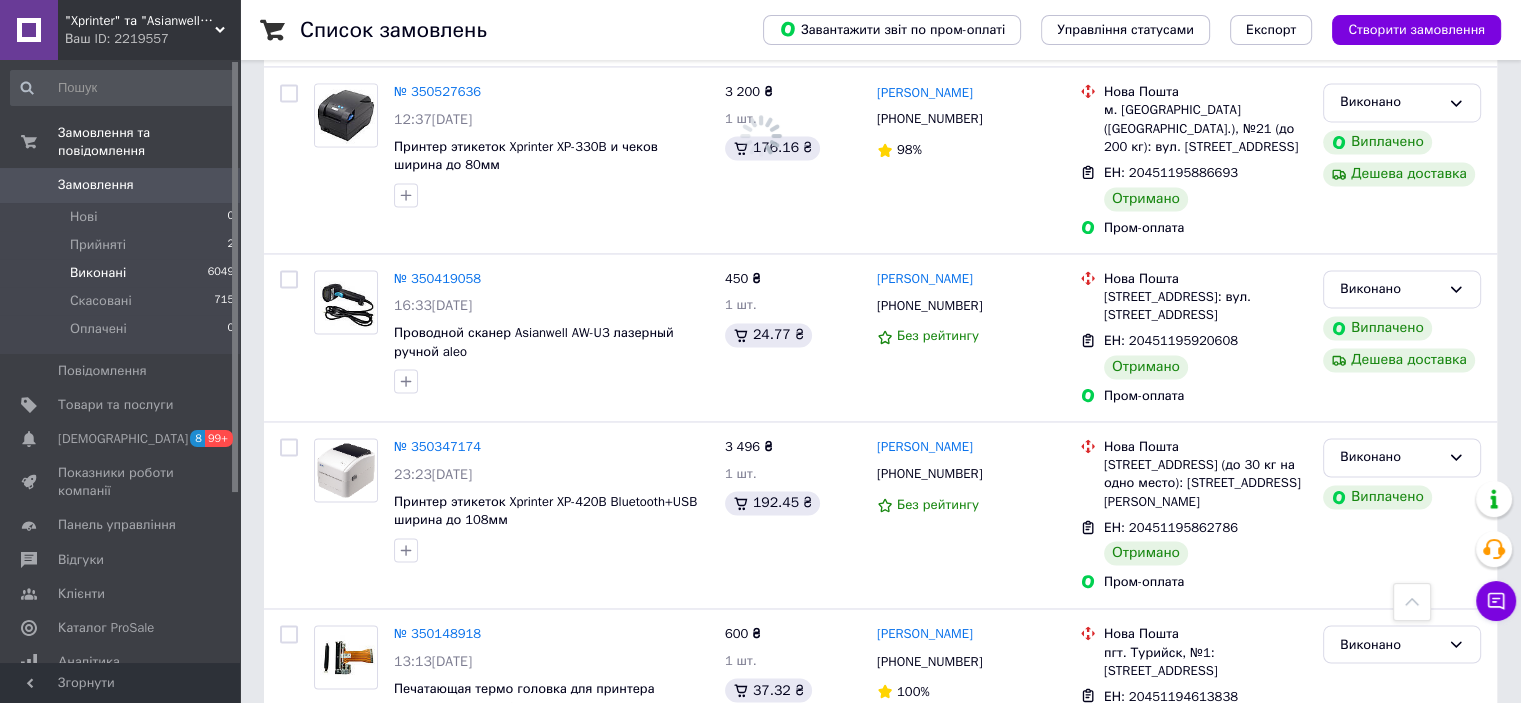 click on "5" at bounding box center [584, 821] 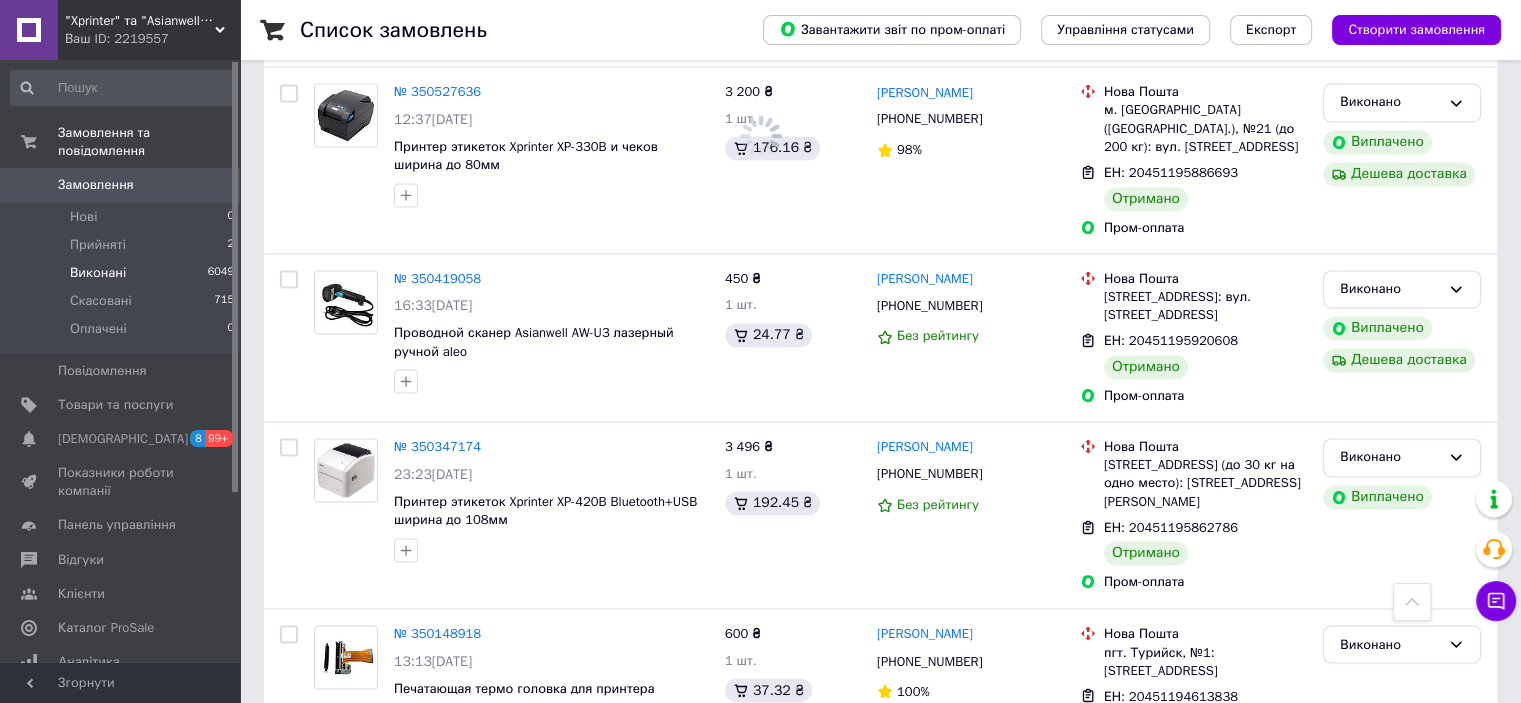 scroll, scrollTop: 0, scrollLeft: 0, axis: both 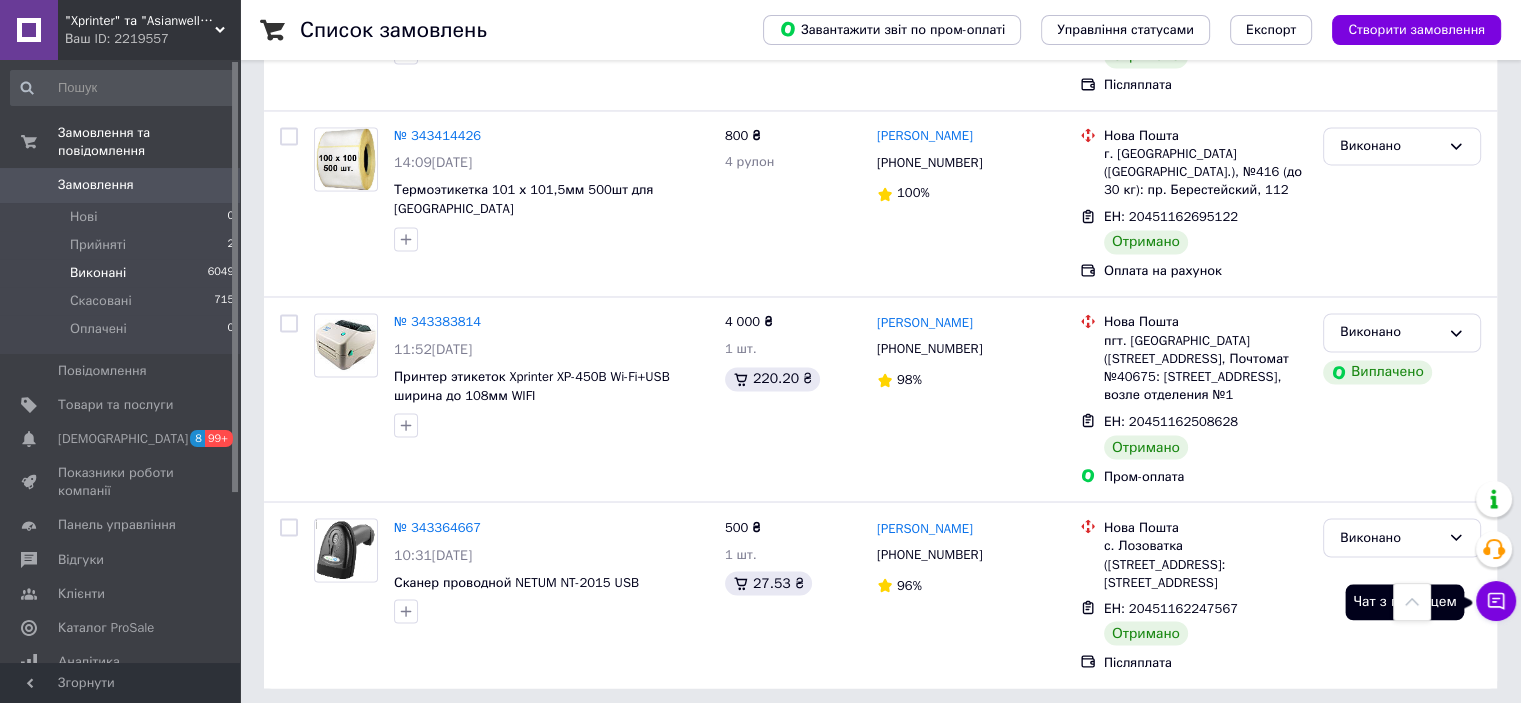 click on "Чат з покупцем" at bounding box center (1496, 601) 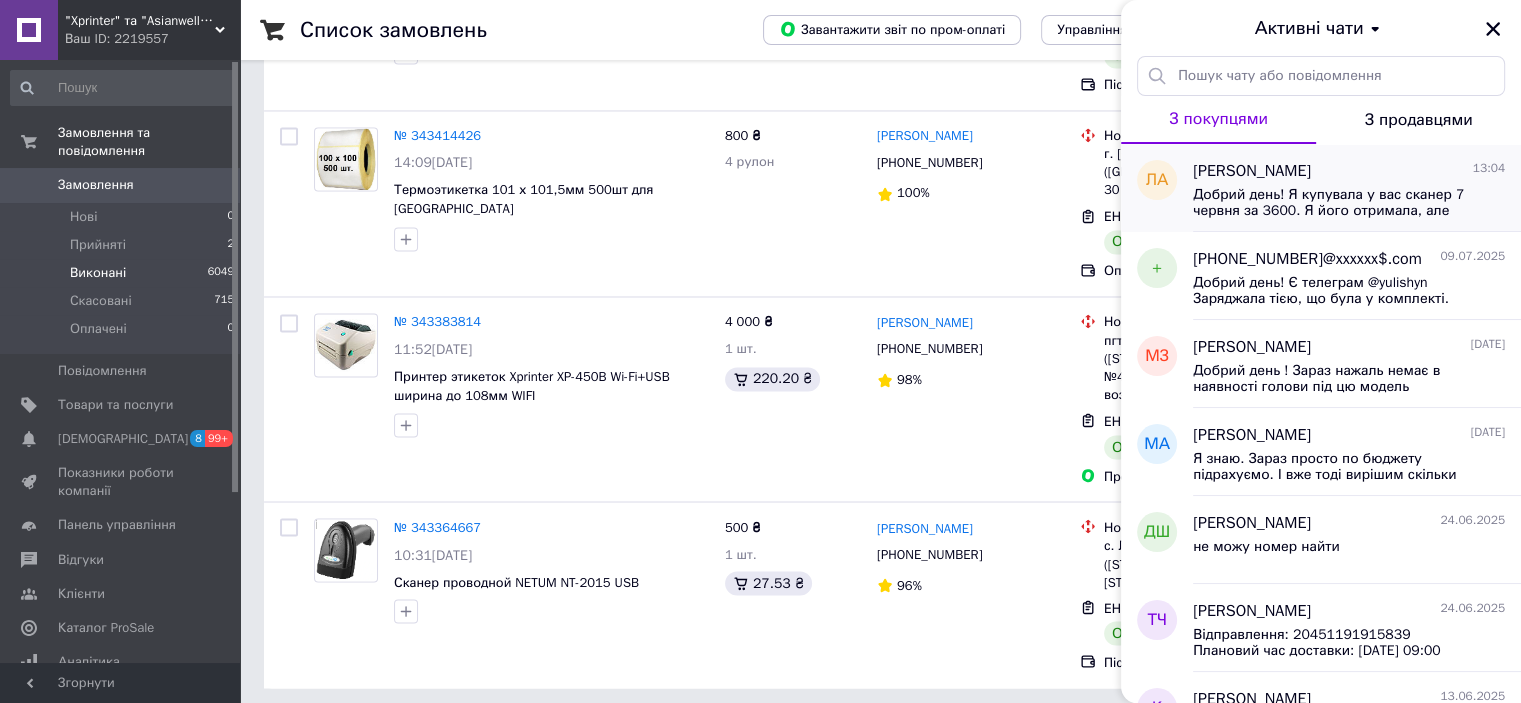 click on "Добрий день! Я купувала у вас сканер 7 червня за 3600. Я його отримала, але мені вчора було повернення на карту 3600. Розберіться, будь ласка!" at bounding box center [1335, 203] 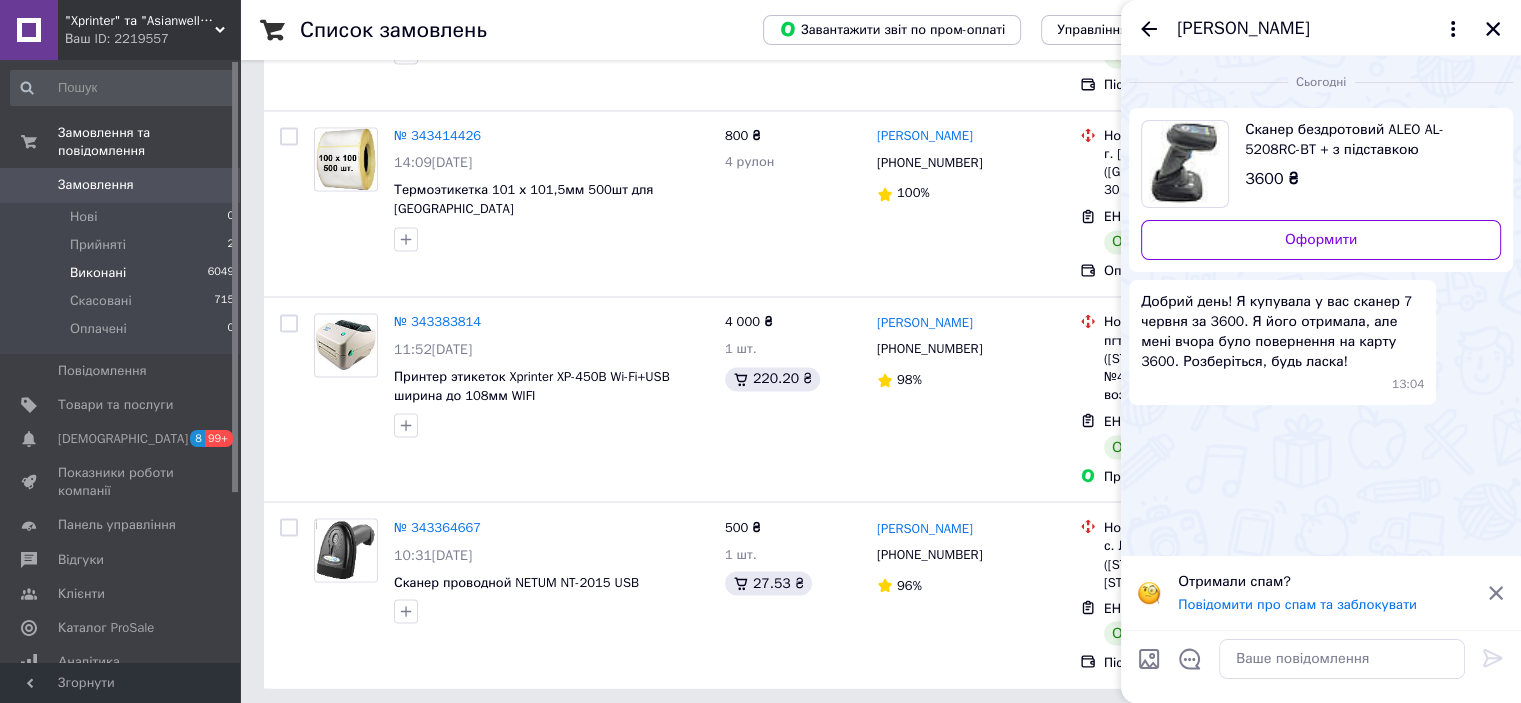 click on "7" at bounding box center [674, 733] 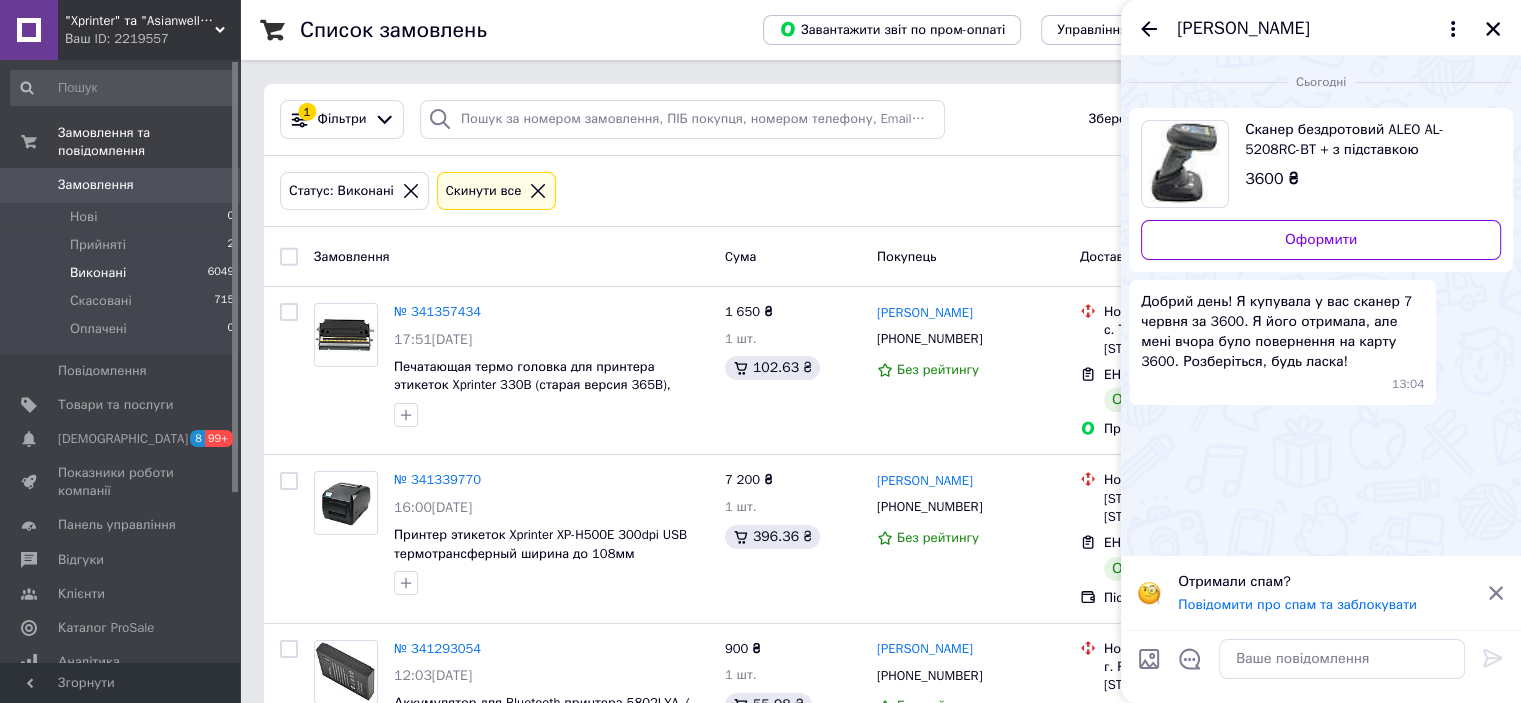 scroll, scrollTop: 3247, scrollLeft: 0, axis: vertical 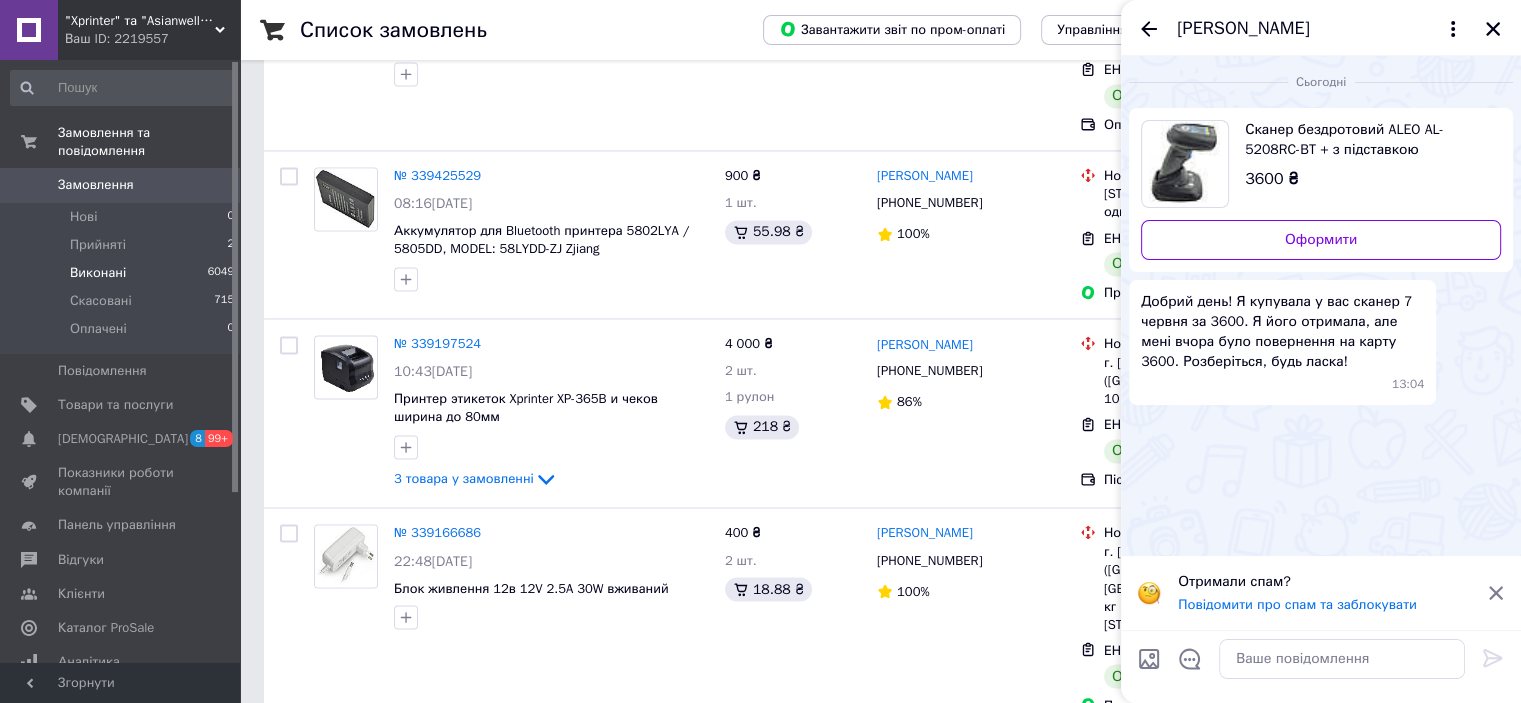 click on "5" at bounding box center (494, 775) 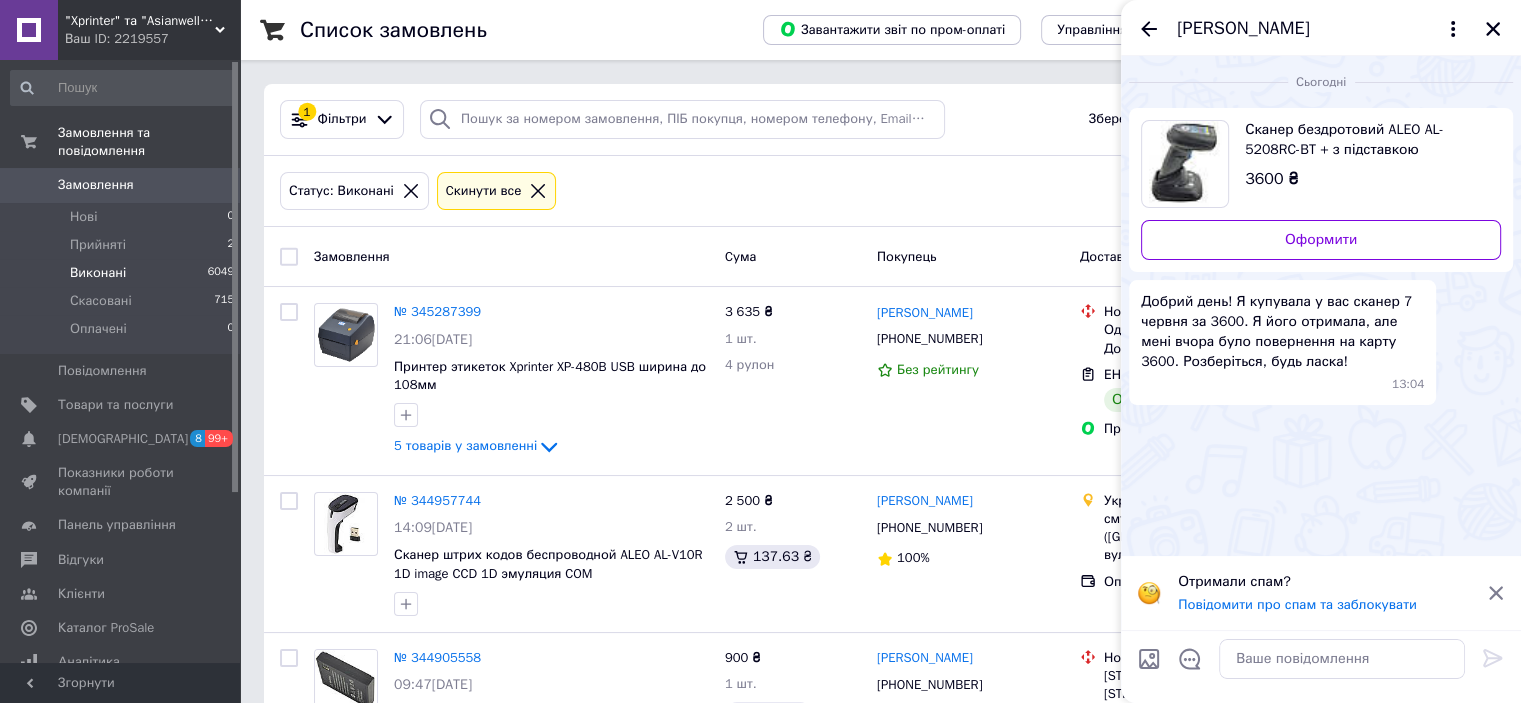scroll, scrollTop: 3385, scrollLeft: 0, axis: vertical 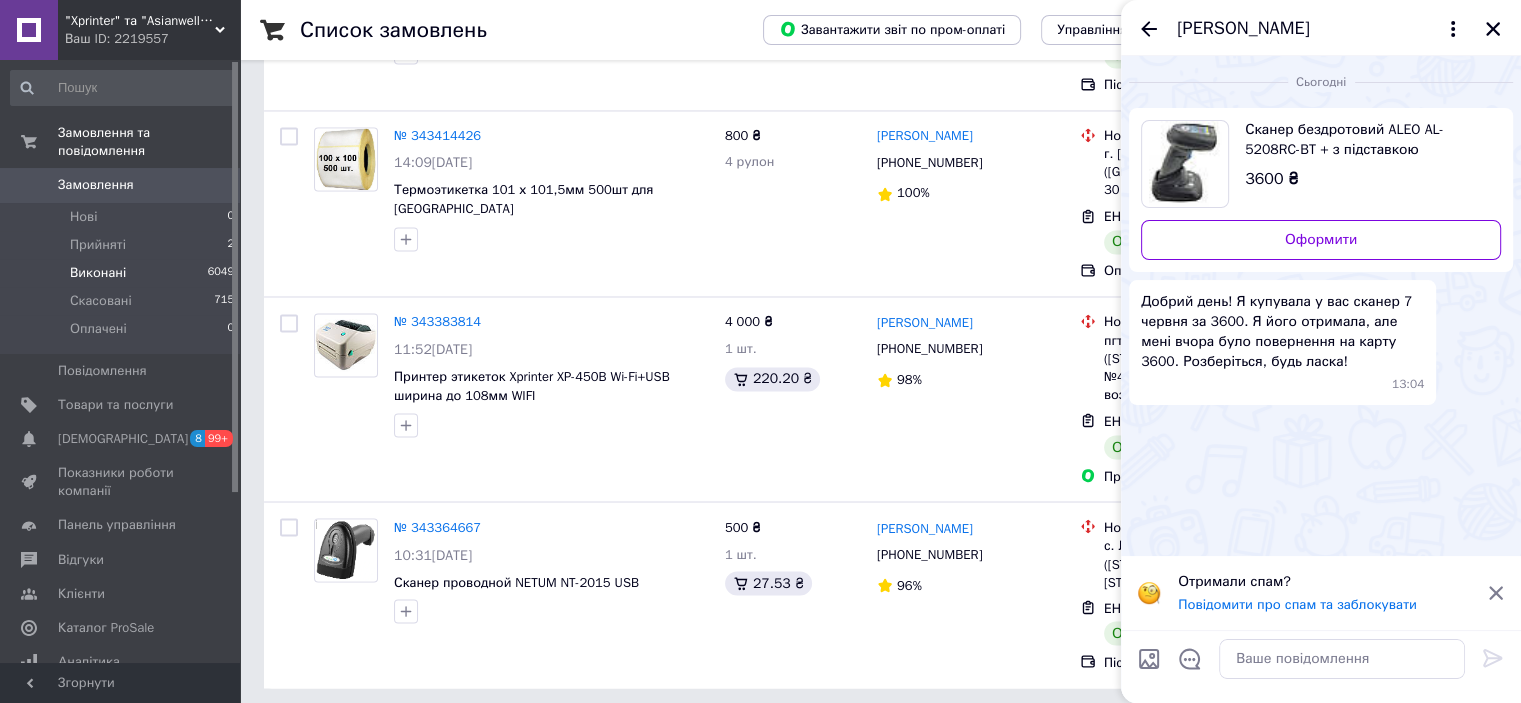 click on "3" at bounding box center [494, 733] 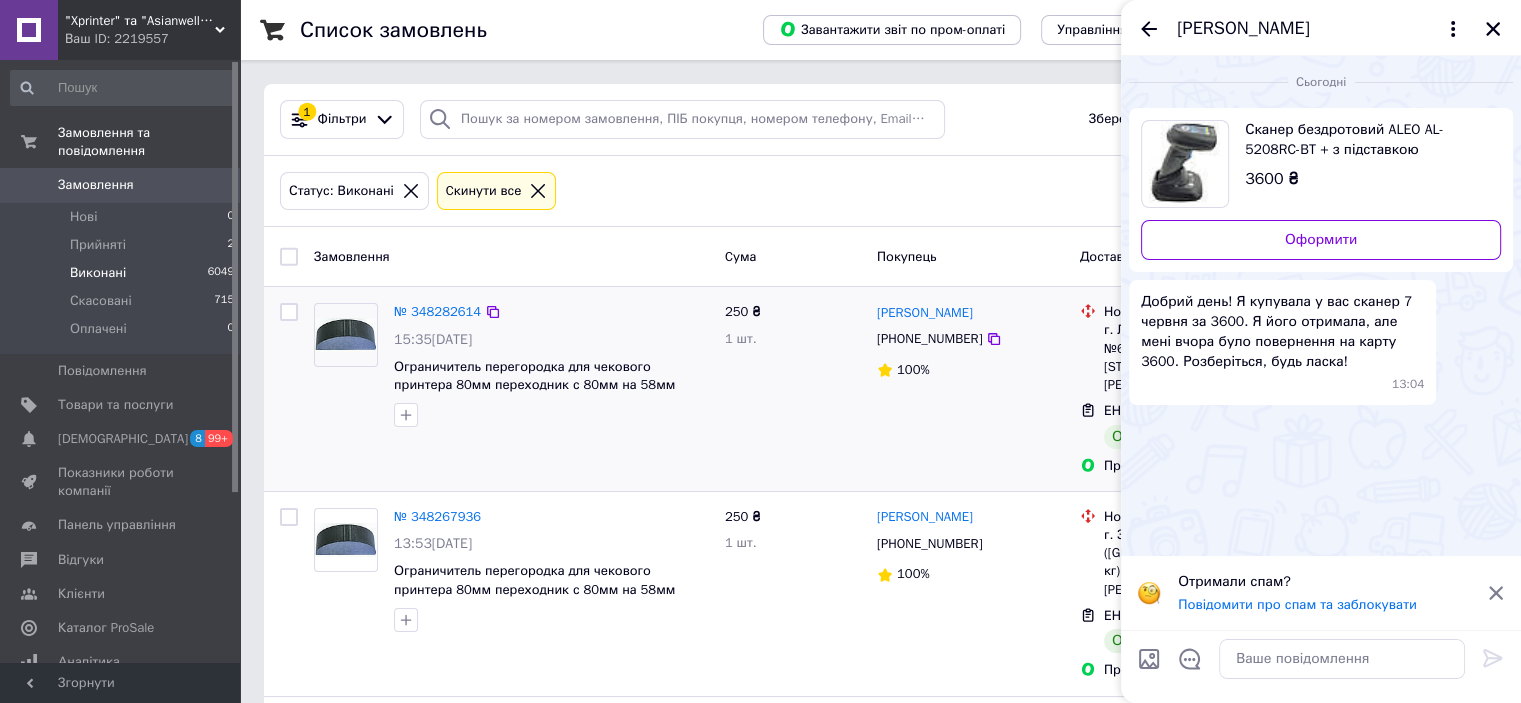 scroll, scrollTop: 3227, scrollLeft: 0, axis: vertical 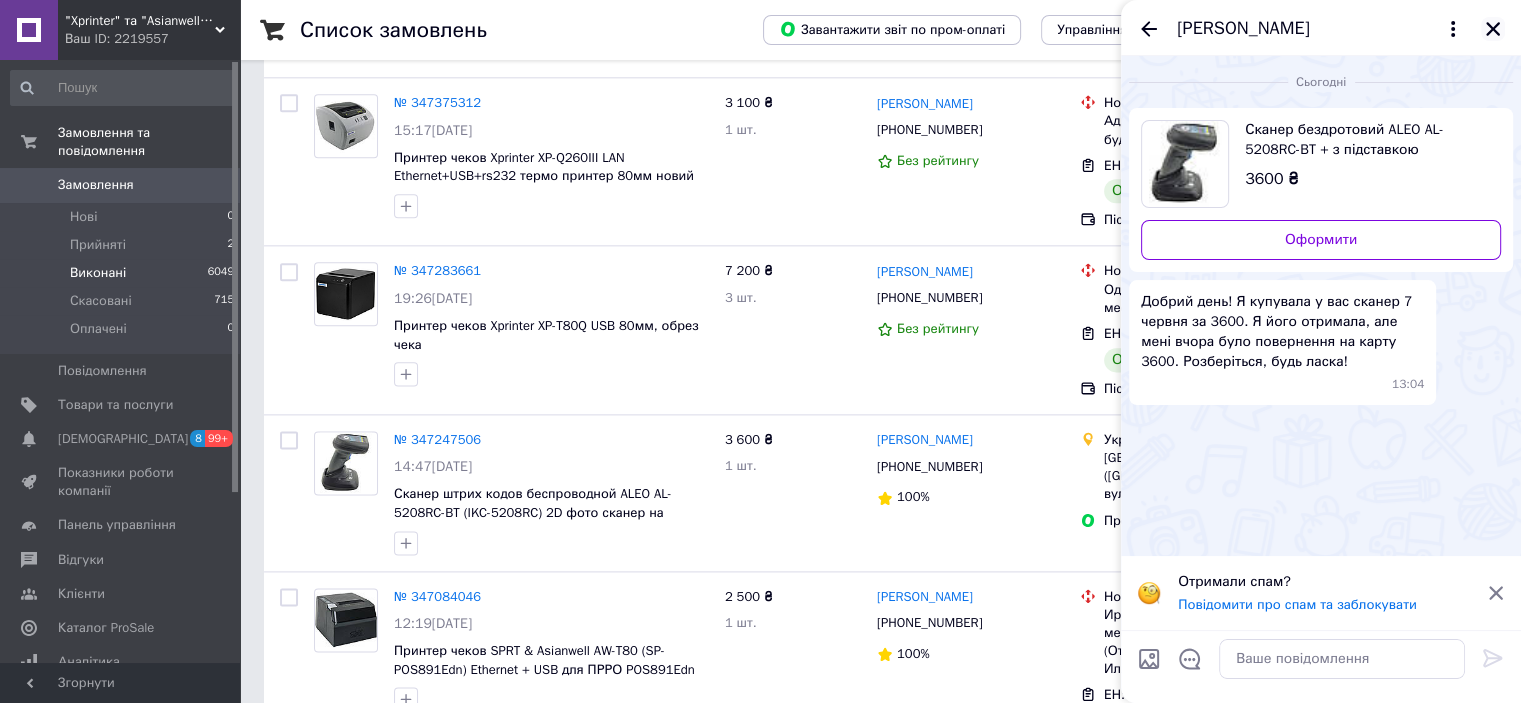 click 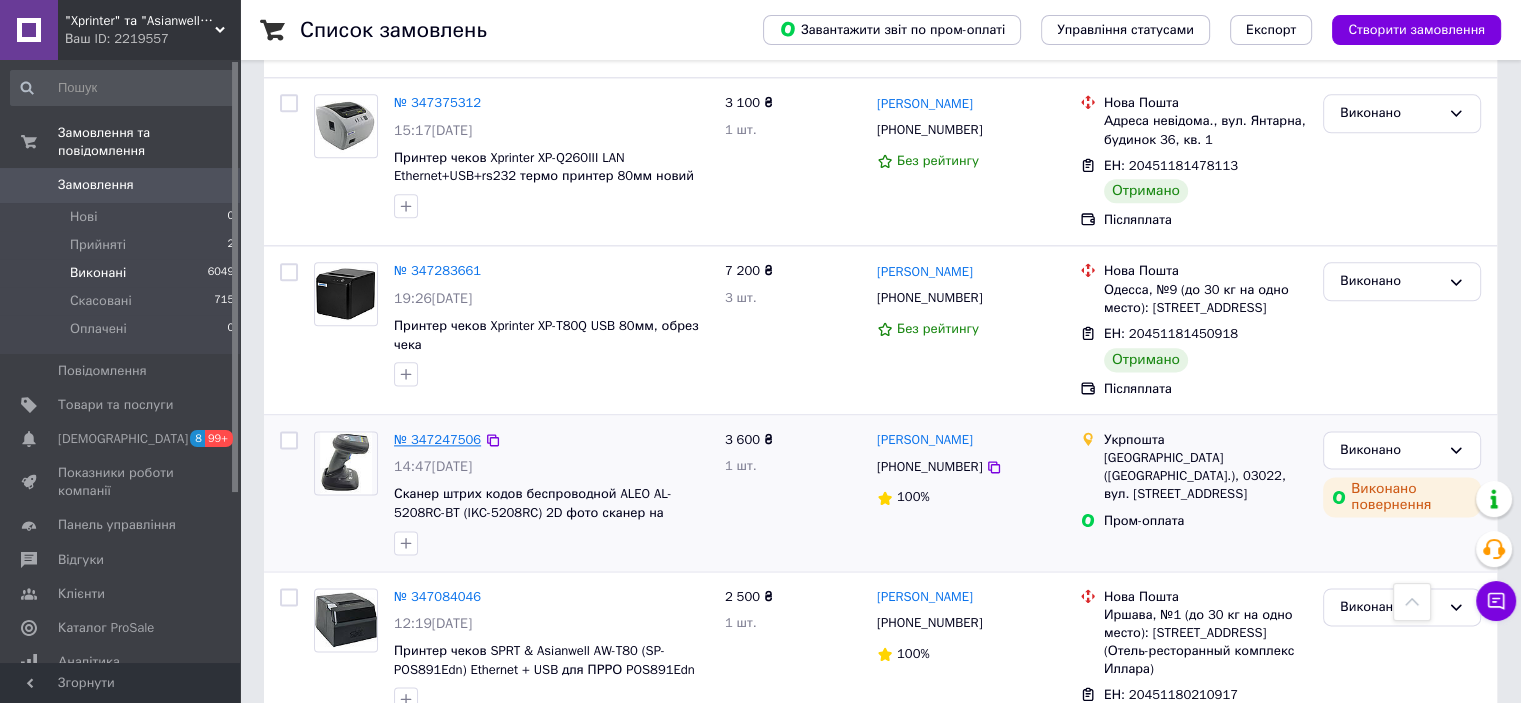 click on "№ 347247506" at bounding box center [437, 439] 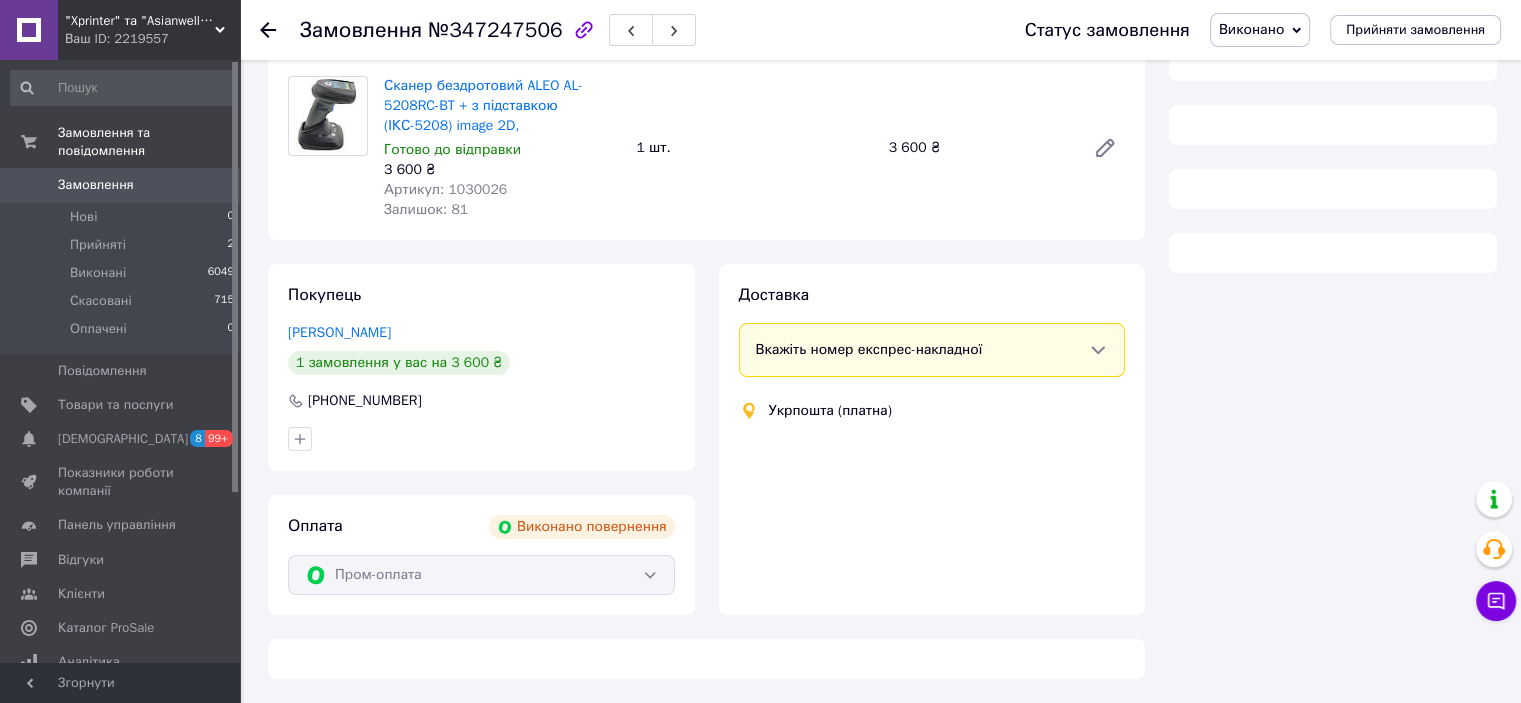 scroll, scrollTop: 871, scrollLeft: 0, axis: vertical 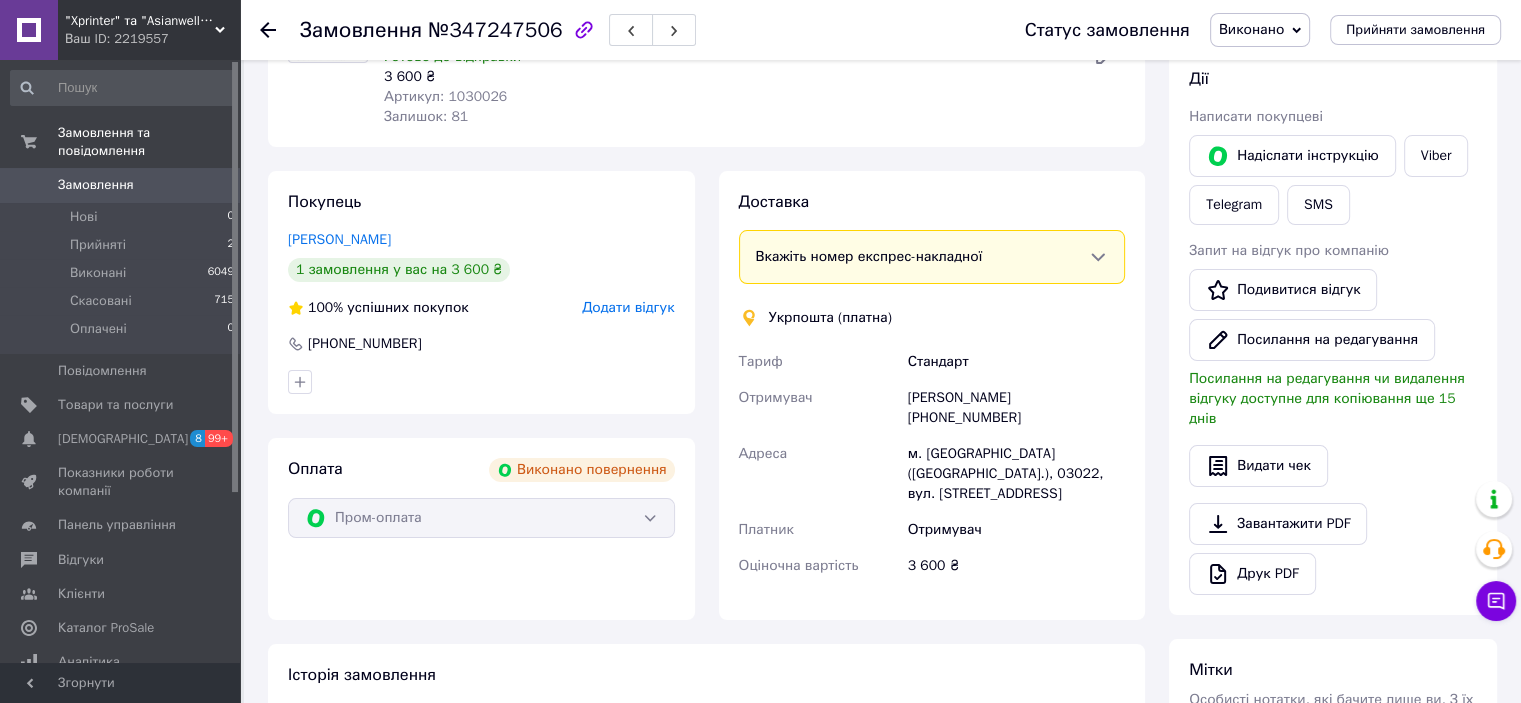 click 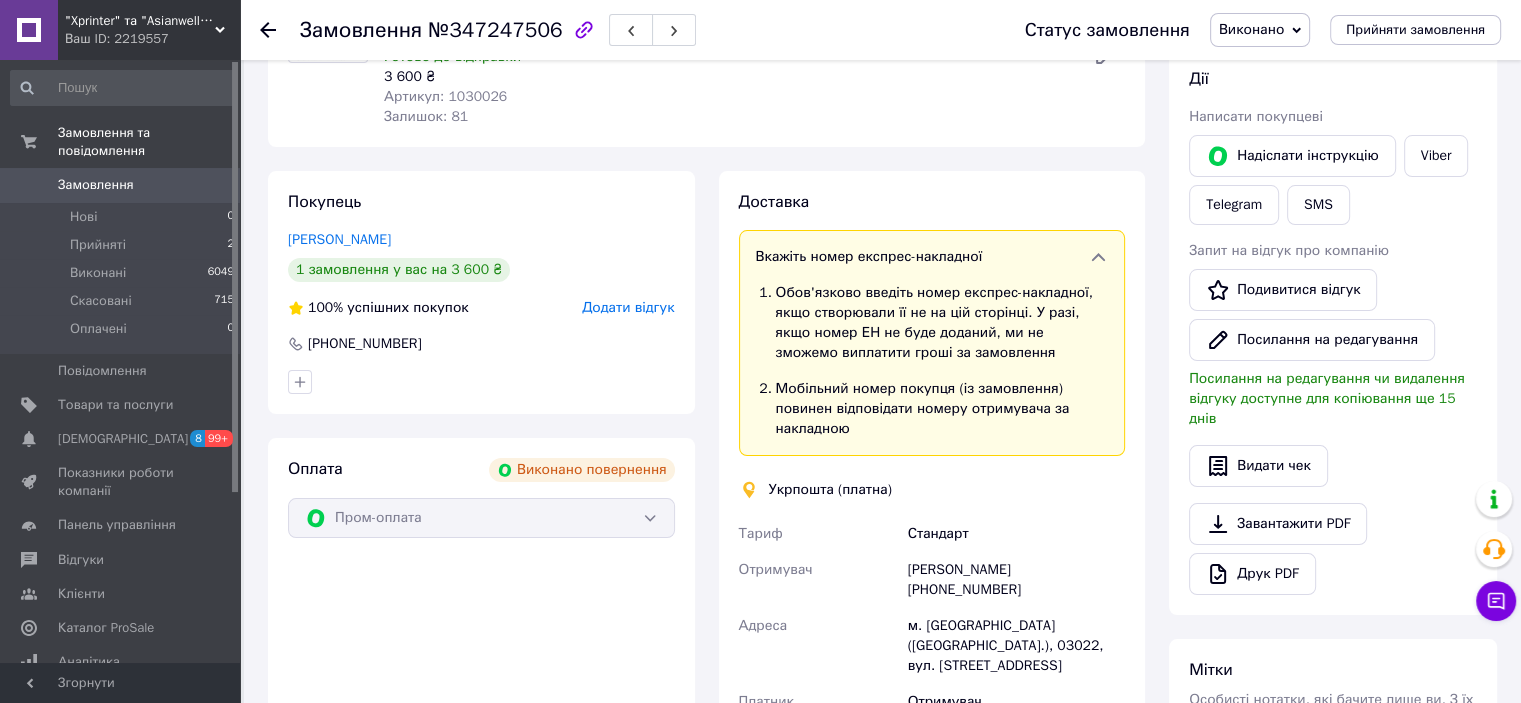 click 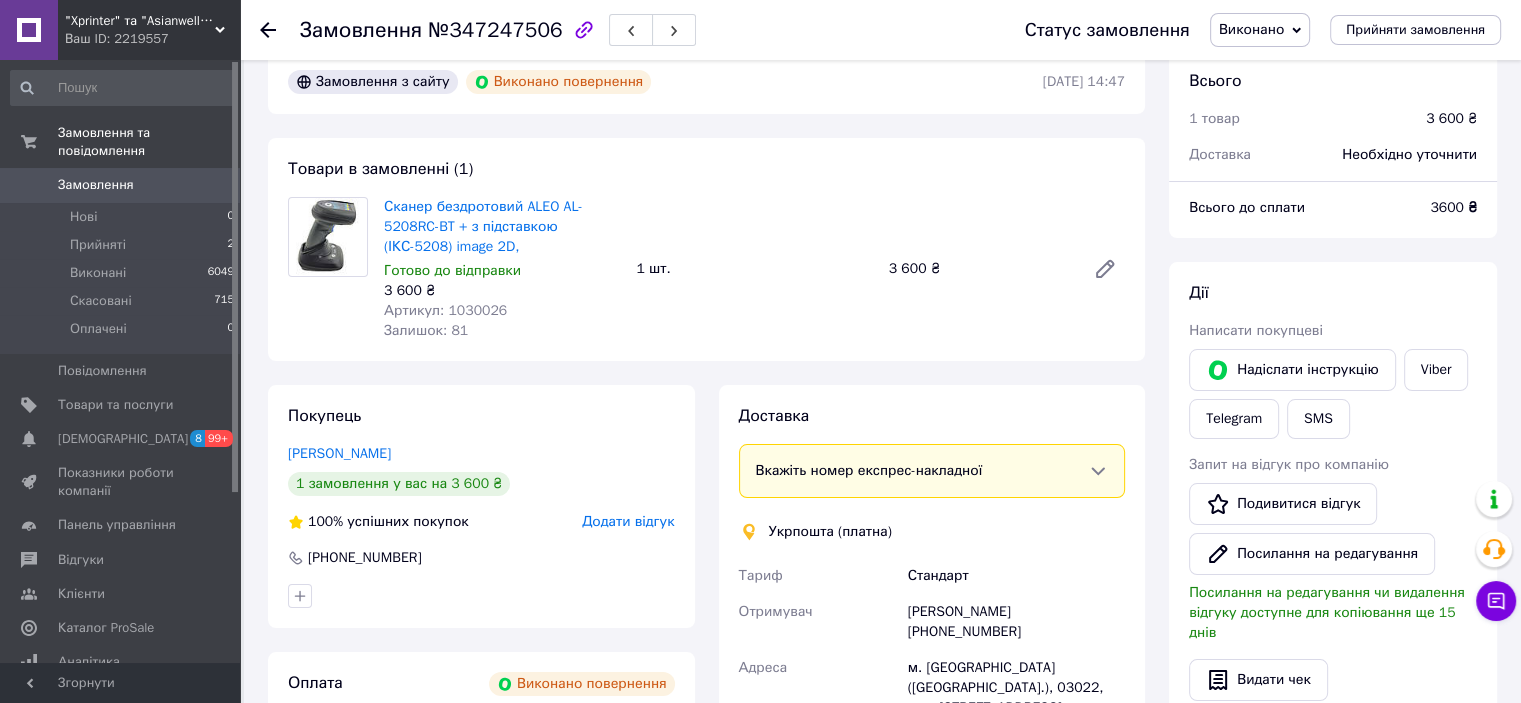 scroll, scrollTop: 0, scrollLeft: 0, axis: both 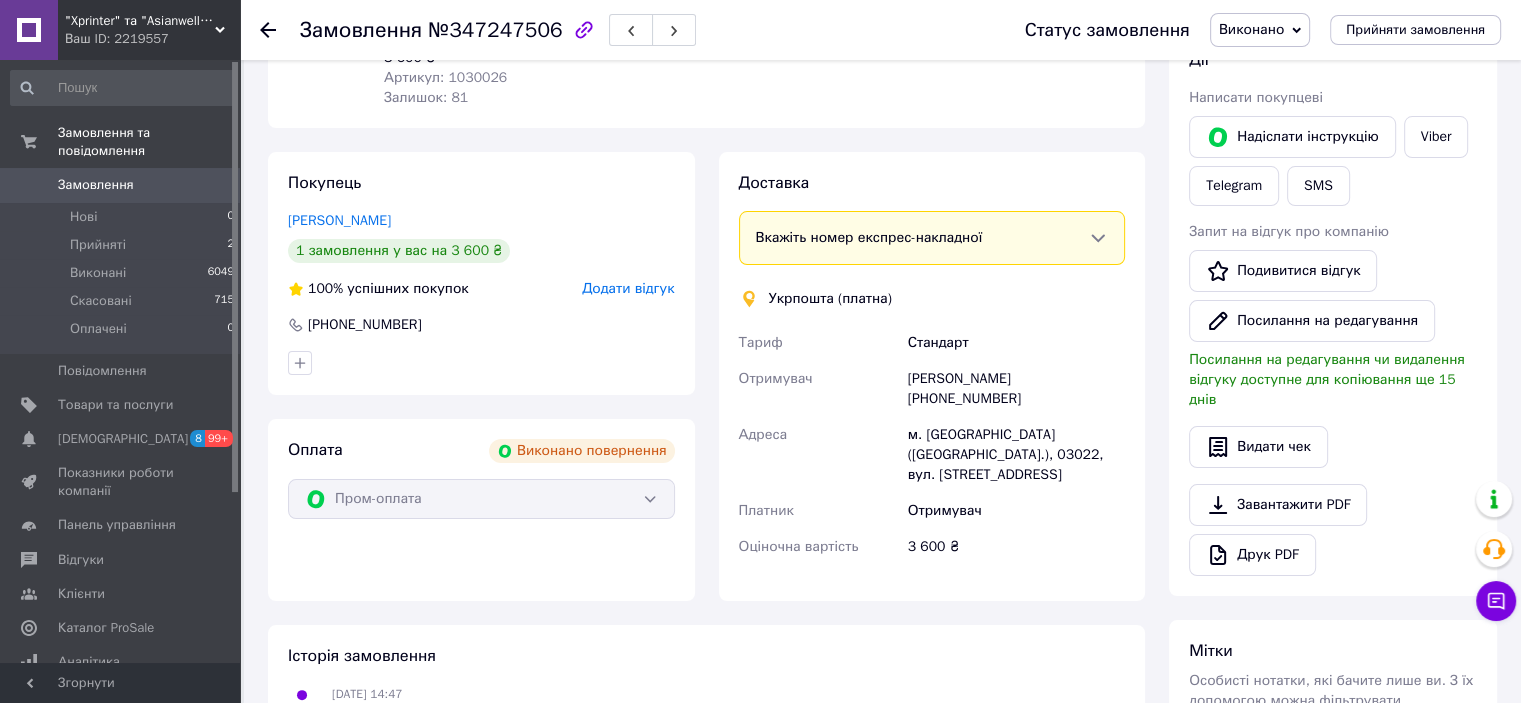 click on "07.06.2025 14:47 Змінено статус: Нове" at bounding box center (706, 704) 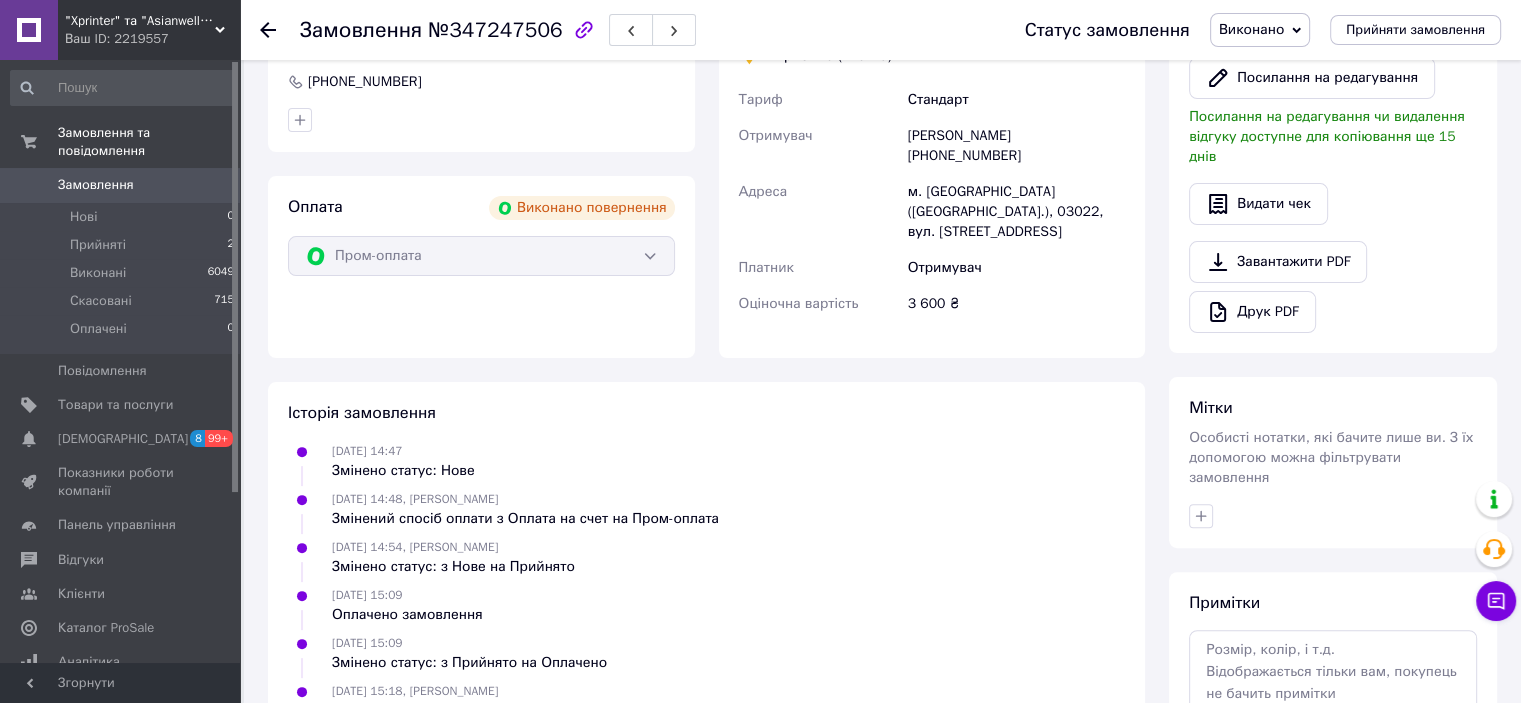 scroll, scrollTop: 235, scrollLeft: 0, axis: vertical 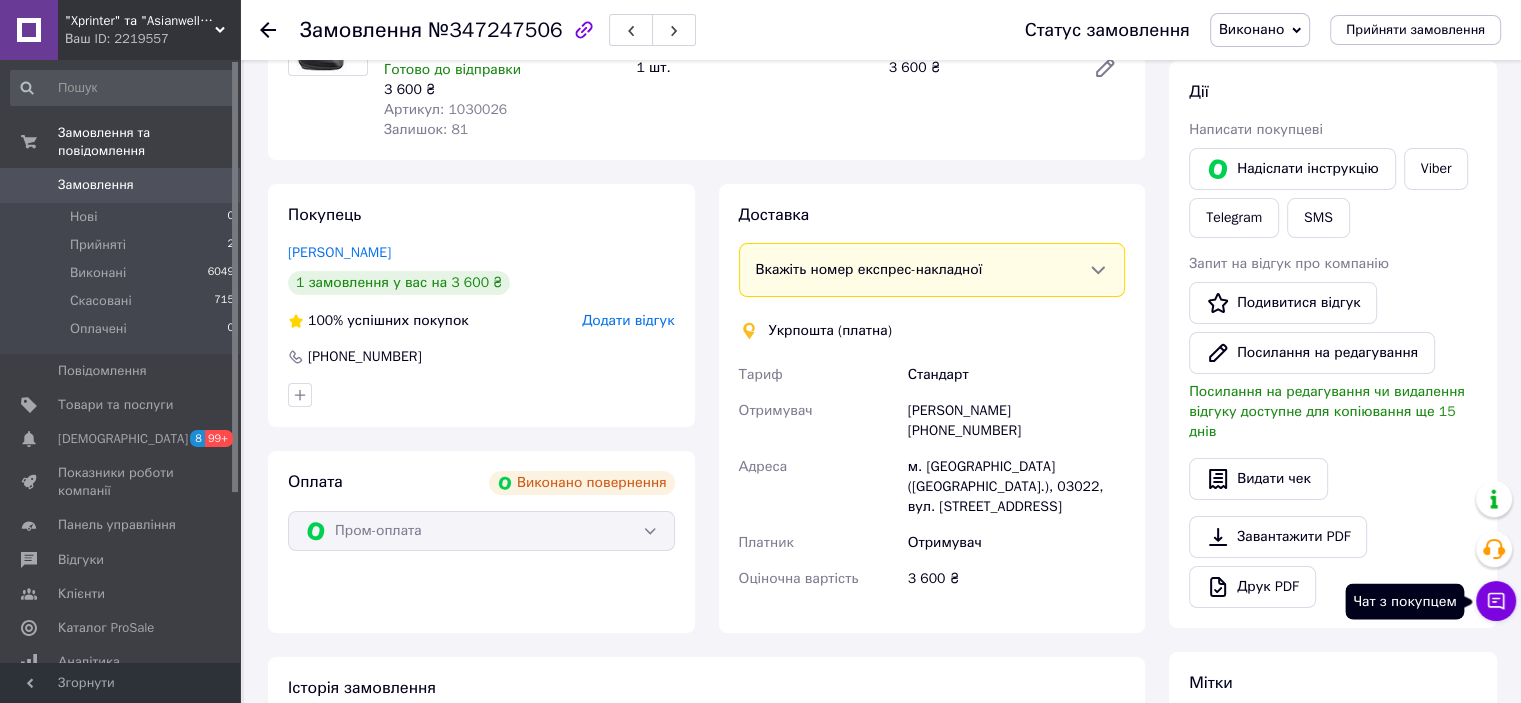 click 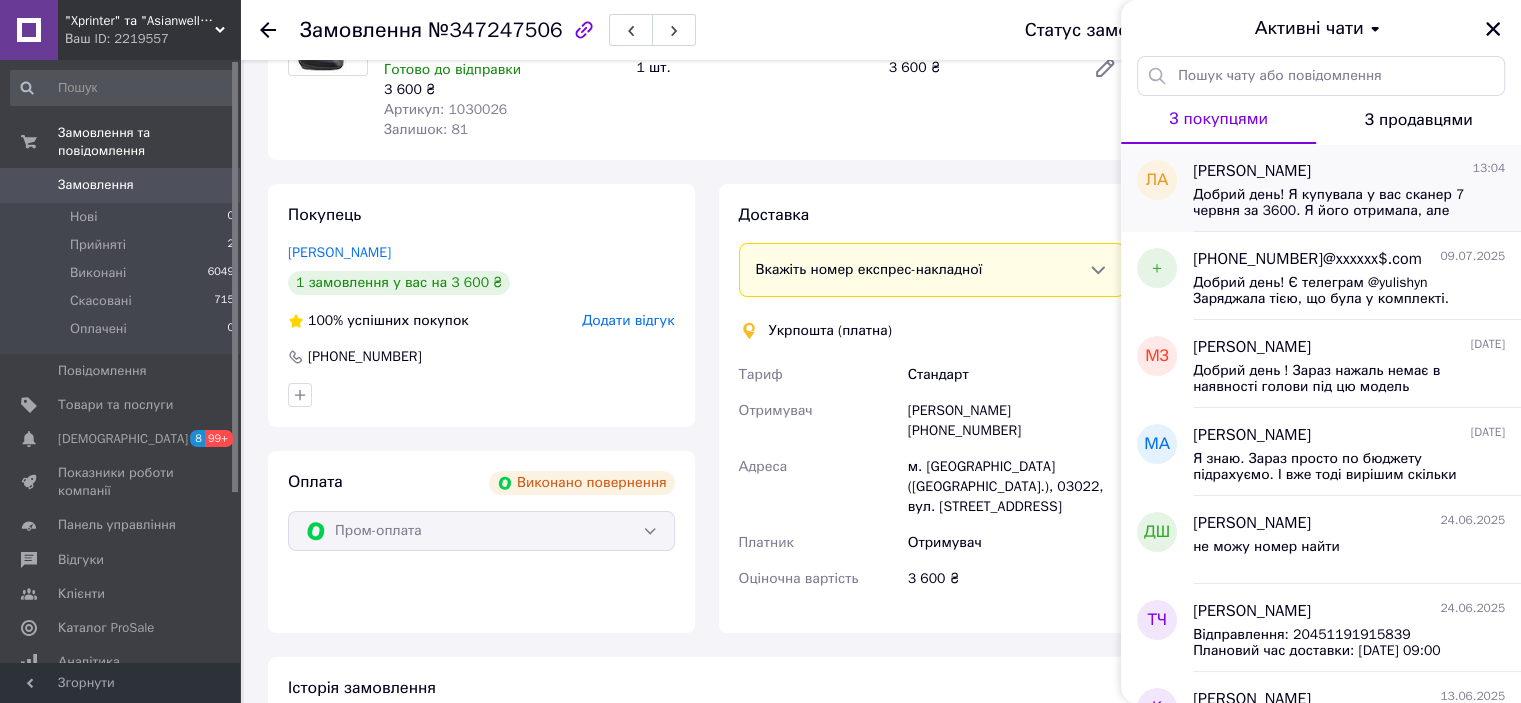 click on "Добрий день! Я купувала у вас сканер 7 червня за 3600. Я його отримала, але мені вчора було повернення на карту 3600. Розберіться, будь ласка!" at bounding box center (1335, 203) 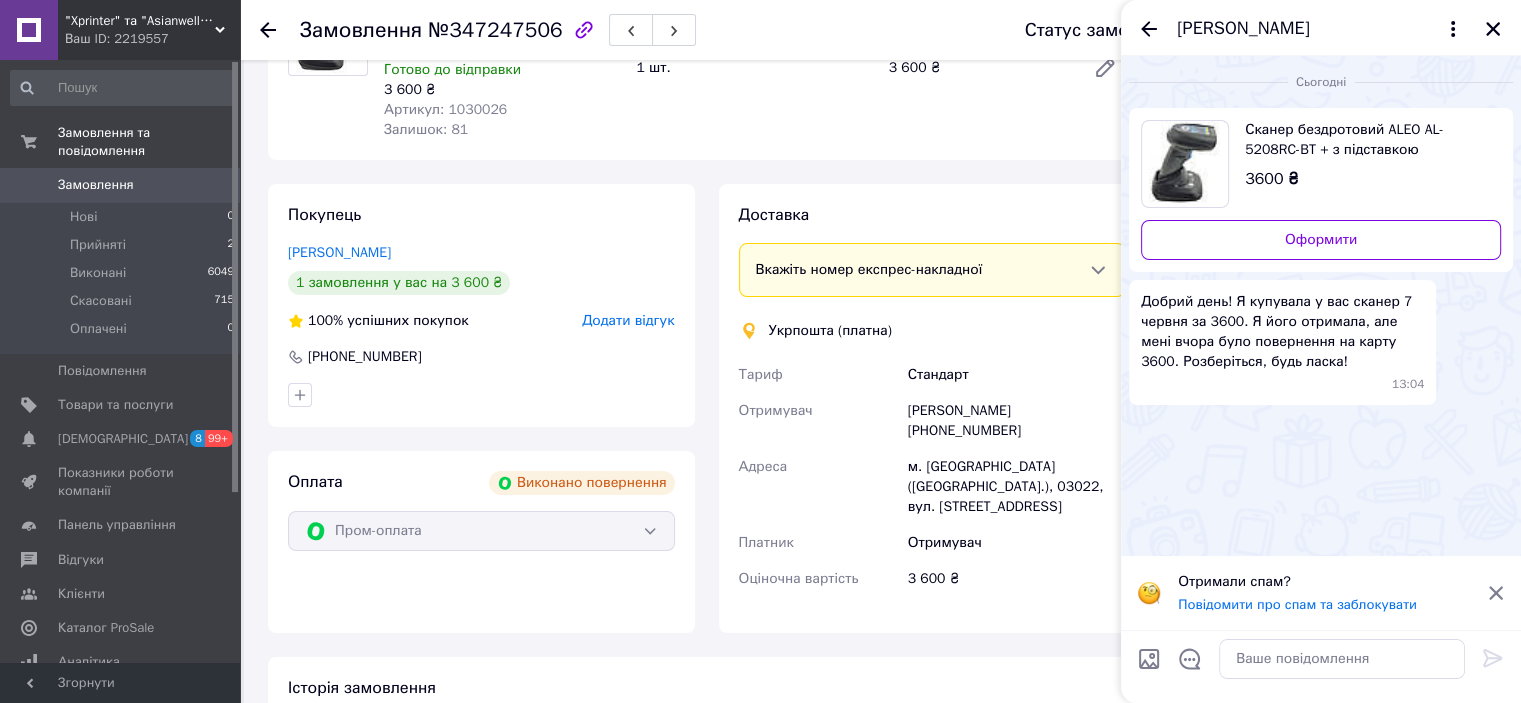 click on "Доставка Вкажіть номер експрес-накладної Обов'язково введіть номер експрес-накладної,
якщо створювали її не на цій сторінці. У разі,
якщо номер ЕН не буде доданий, ми не зможемо
виплатити гроші за замовлення Мобільний номер покупця (із замовлення) повинен відповідати номеру отримувача за накладною Укрпошта (платна) Тариф Стандарт Отримувач Лариса Абакарова +380973368373 Адреса м. Київ (Київська обл.), 03022, вул. Васильківська, 38 Платник Отримувач Оціночна вартість 3 600 ₴ Тариф     * Стандарт Платник   * Отримувач Прізвище отримувача   * Абакарова Ім'я отримувача   *" at bounding box center [932, 408] 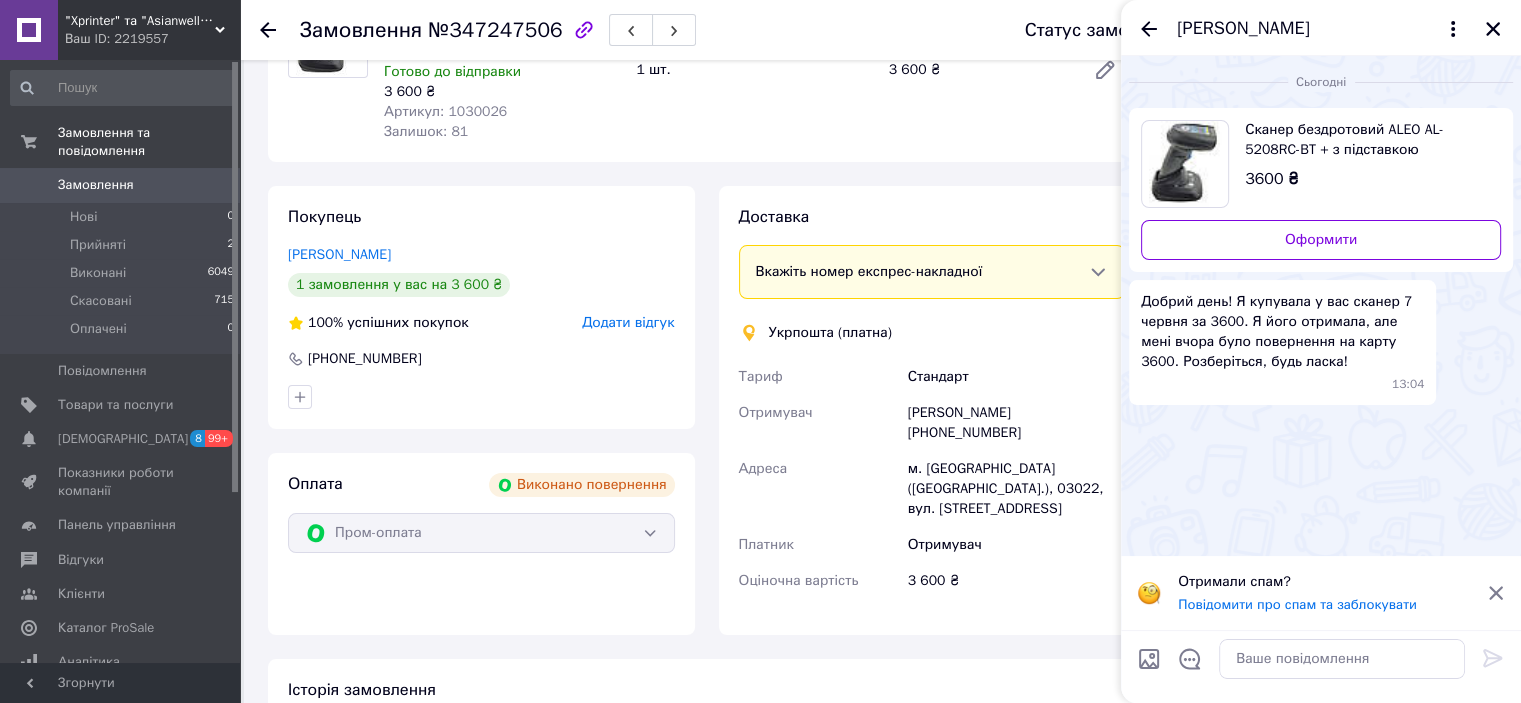 scroll, scrollTop: 244, scrollLeft: 0, axis: vertical 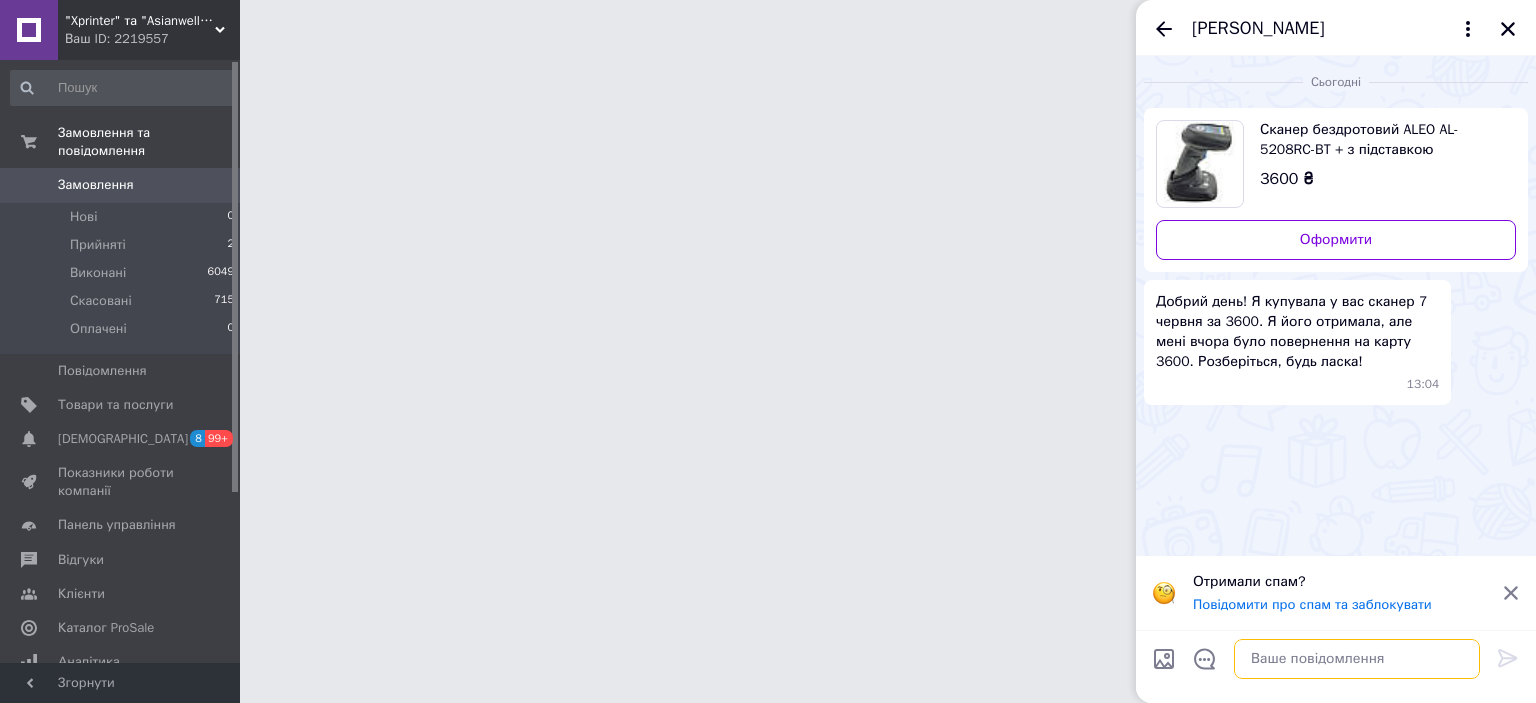 click at bounding box center (1357, 659) 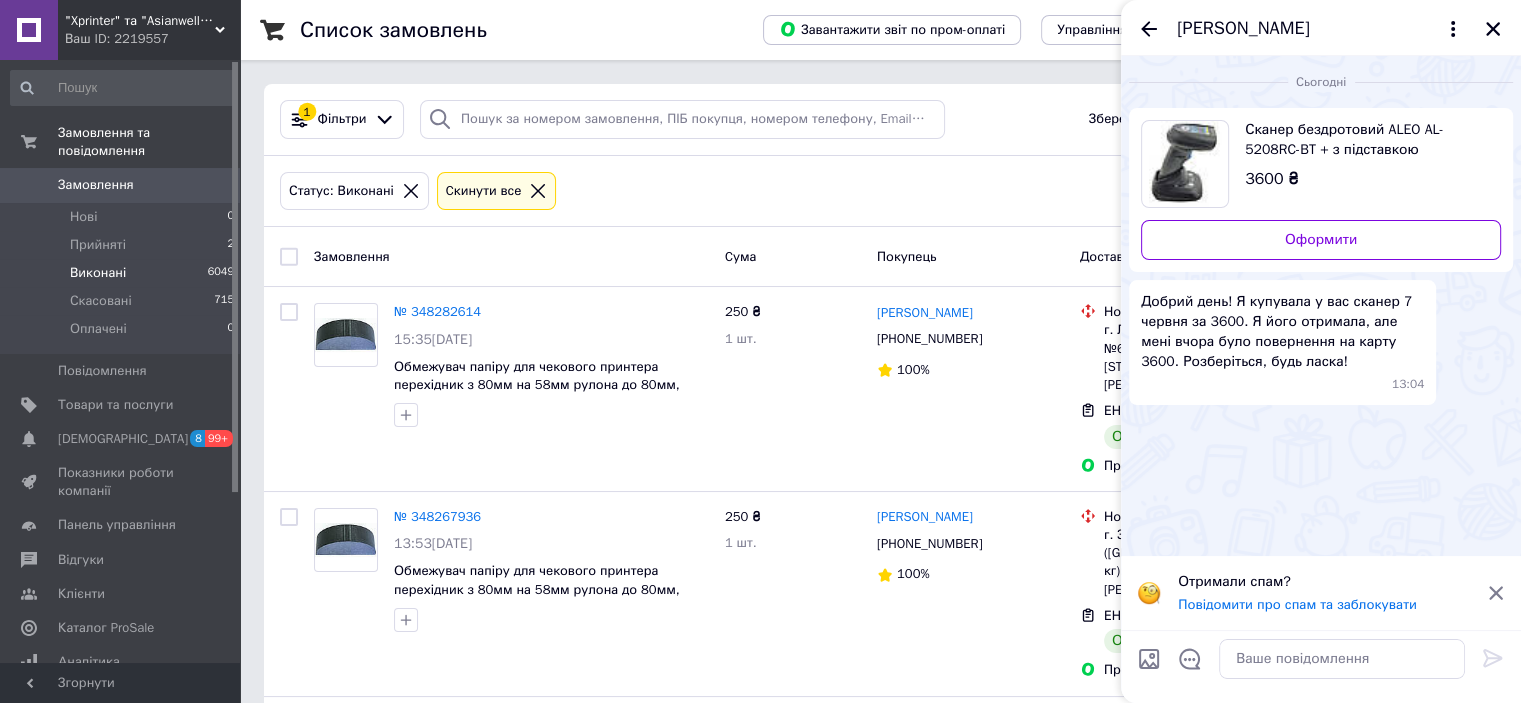 click on "Статус: Виконані Cкинути все" at bounding box center [880, 191] 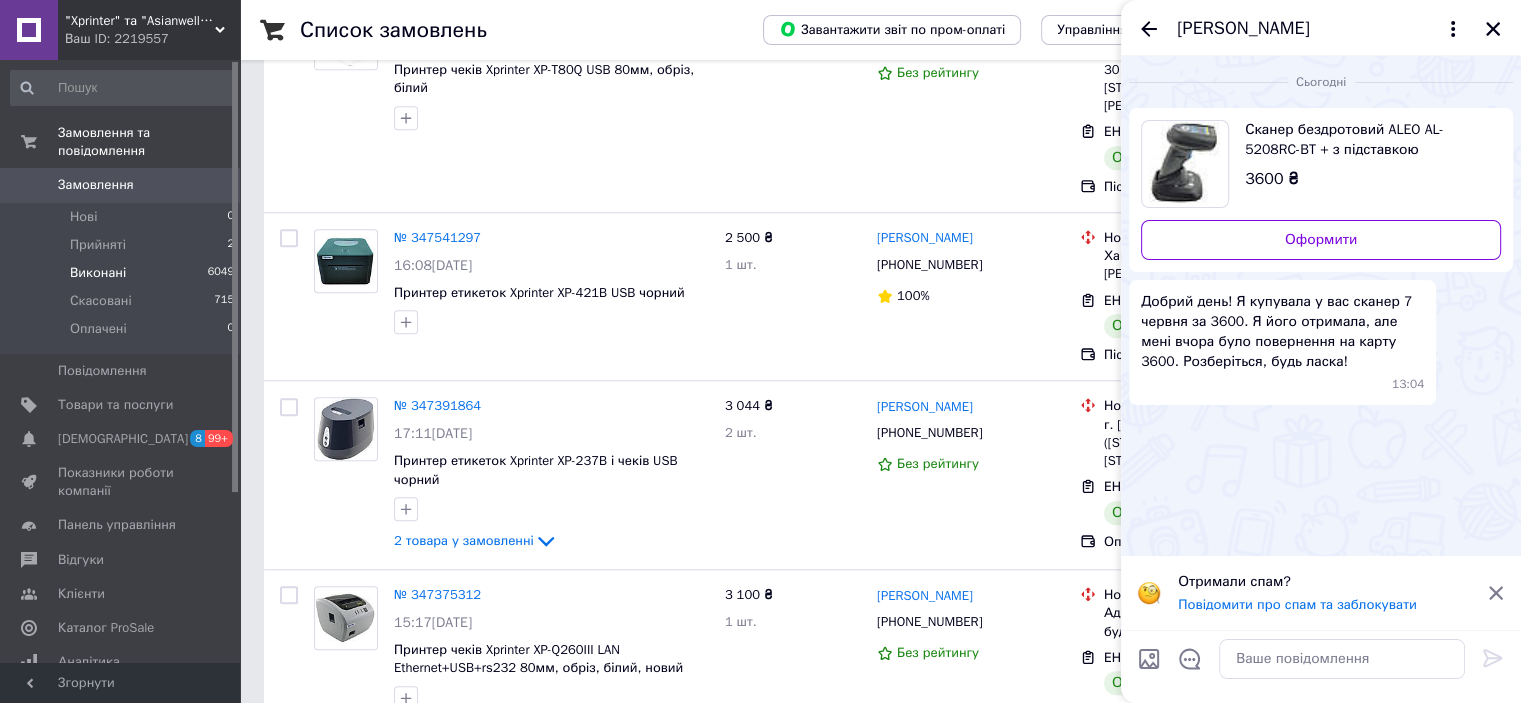 scroll, scrollTop: 1381, scrollLeft: 0, axis: vertical 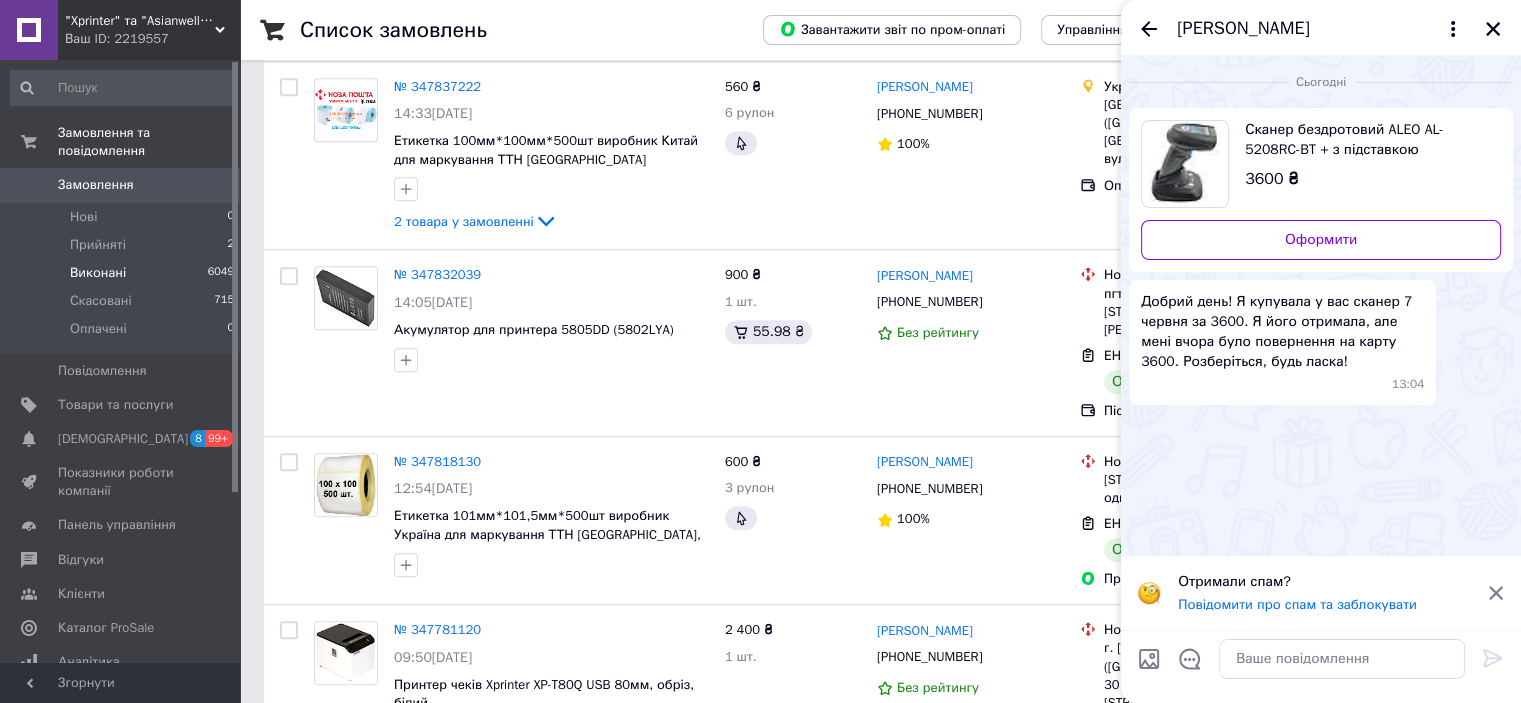 click at bounding box center [1493, 29] 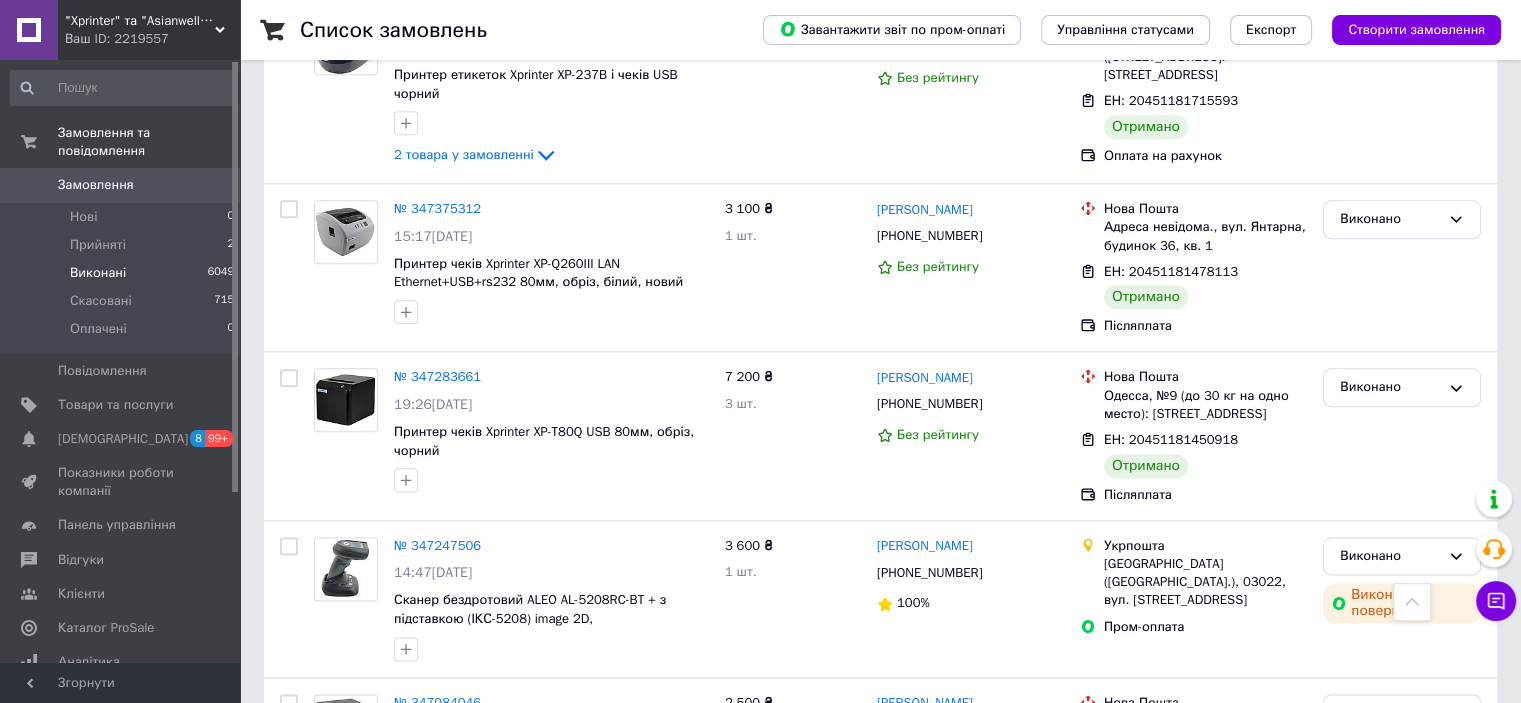 scroll, scrollTop: 2396, scrollLeft: 0, axis: vertical 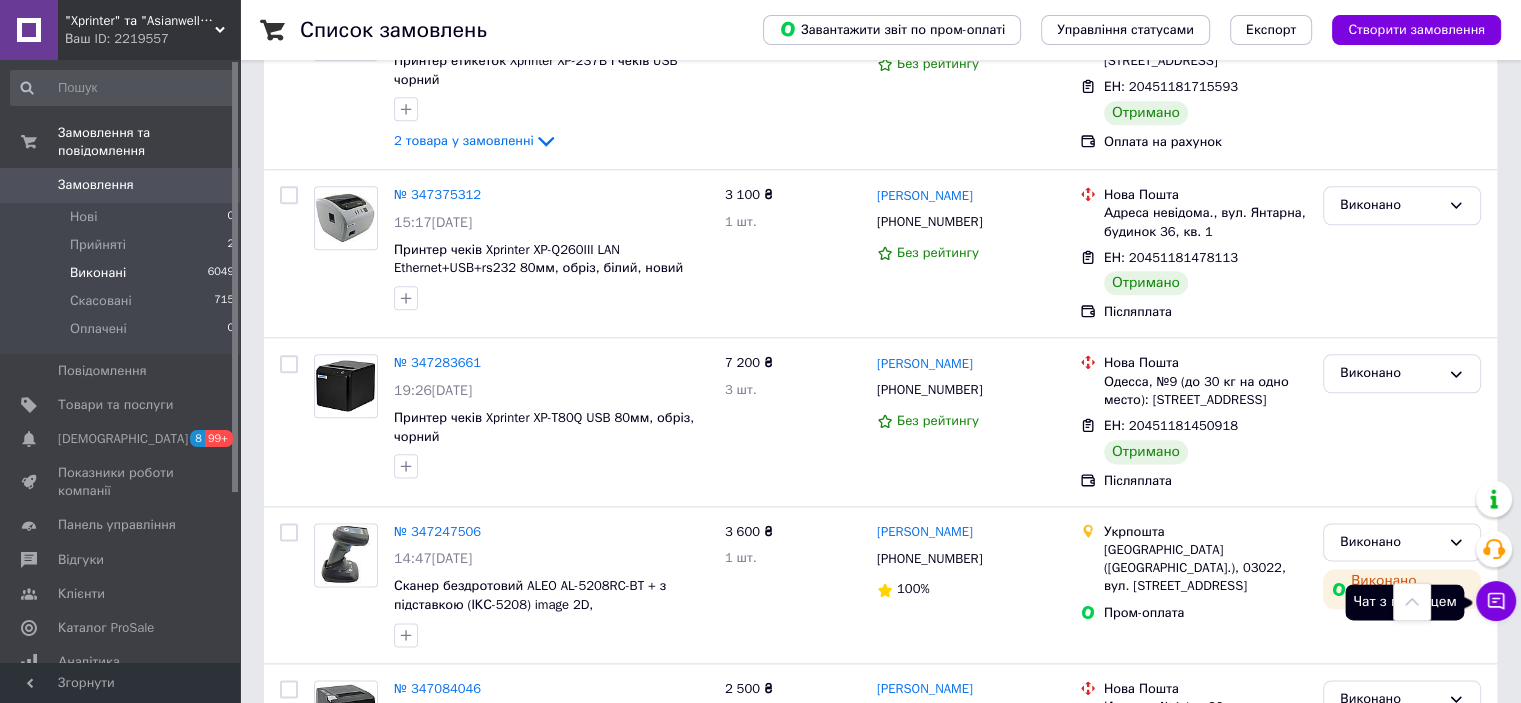 click 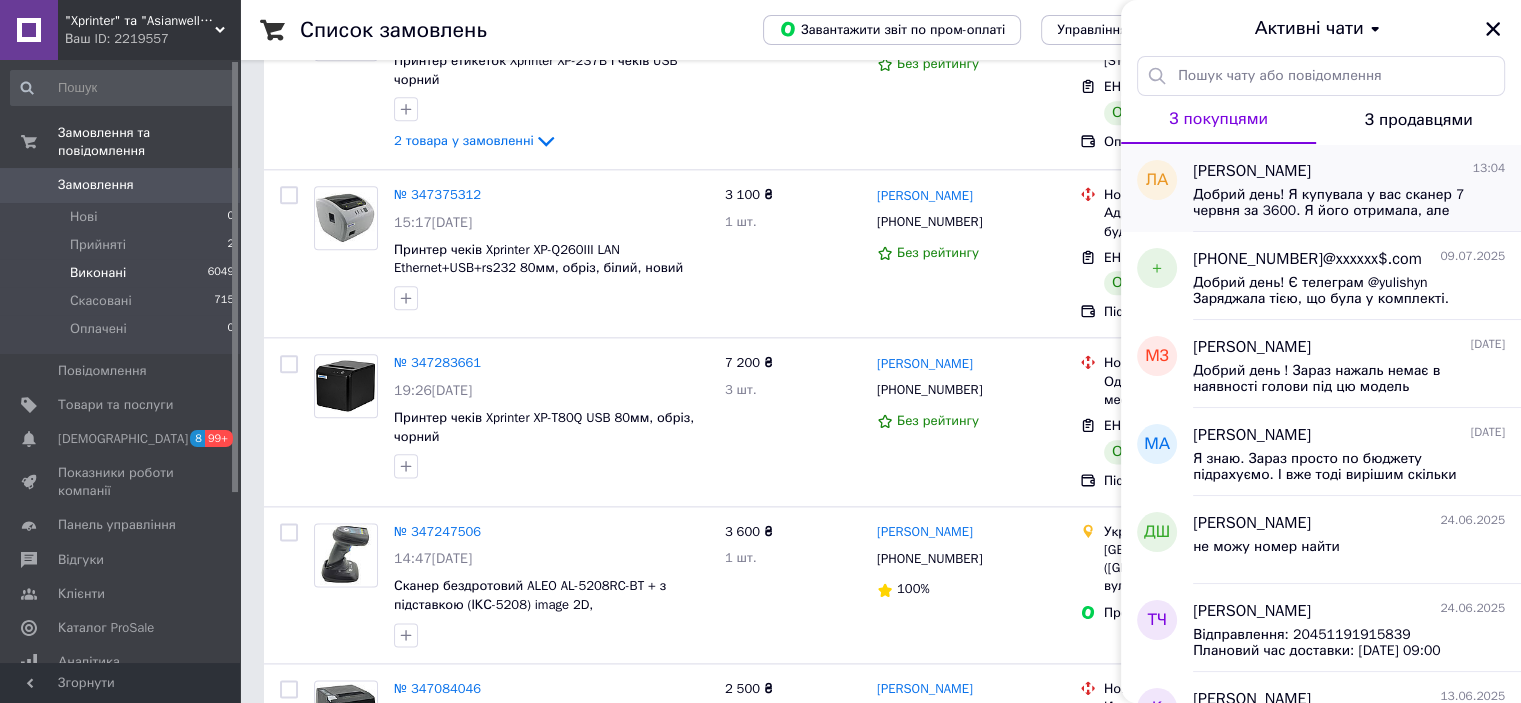 click on "Добрий день! Я купувала у вас сканер 7 червня за 3600. Я його отримала, але мені вчора було повернення на карту 3600. Розберіться, будь ласка!" at bounding box center [1349, 201] 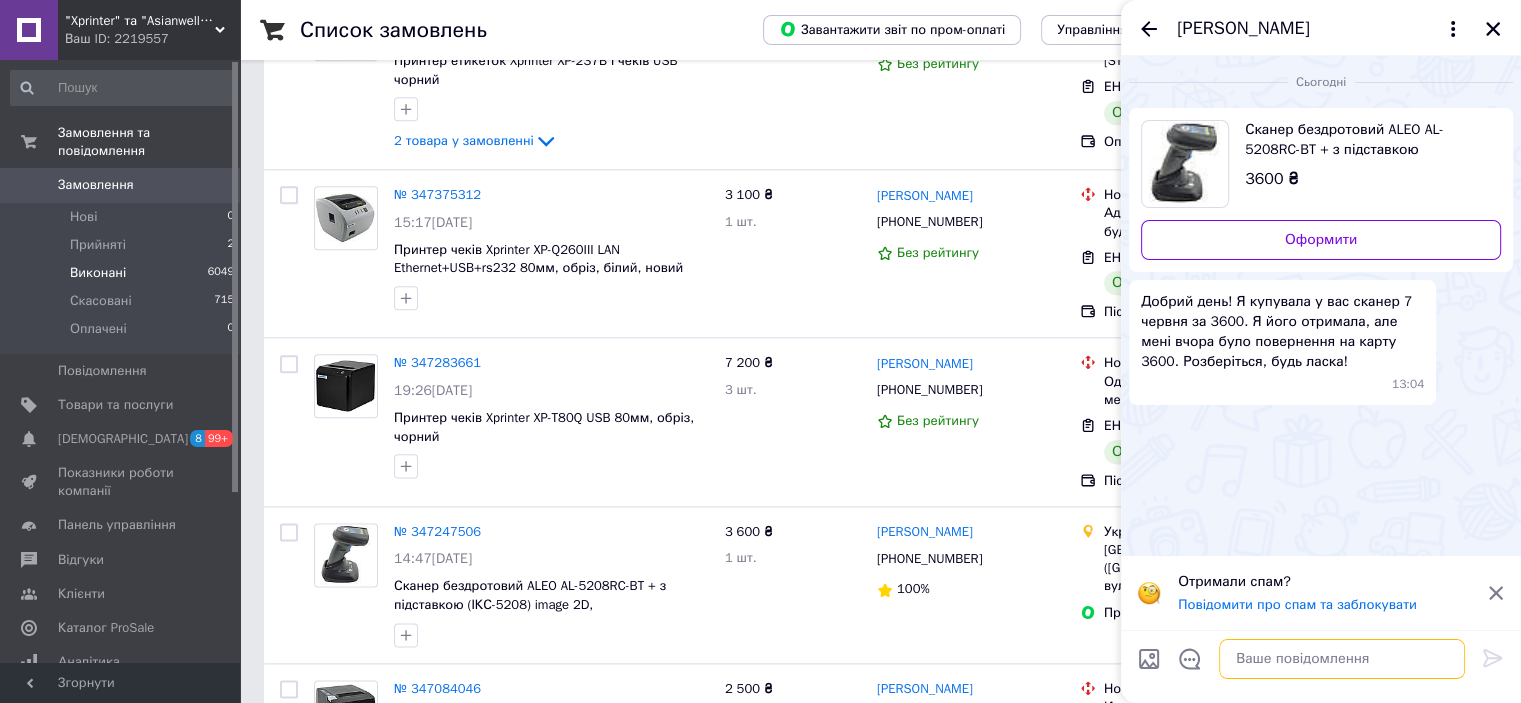 click at bounding box center (1342, 659) 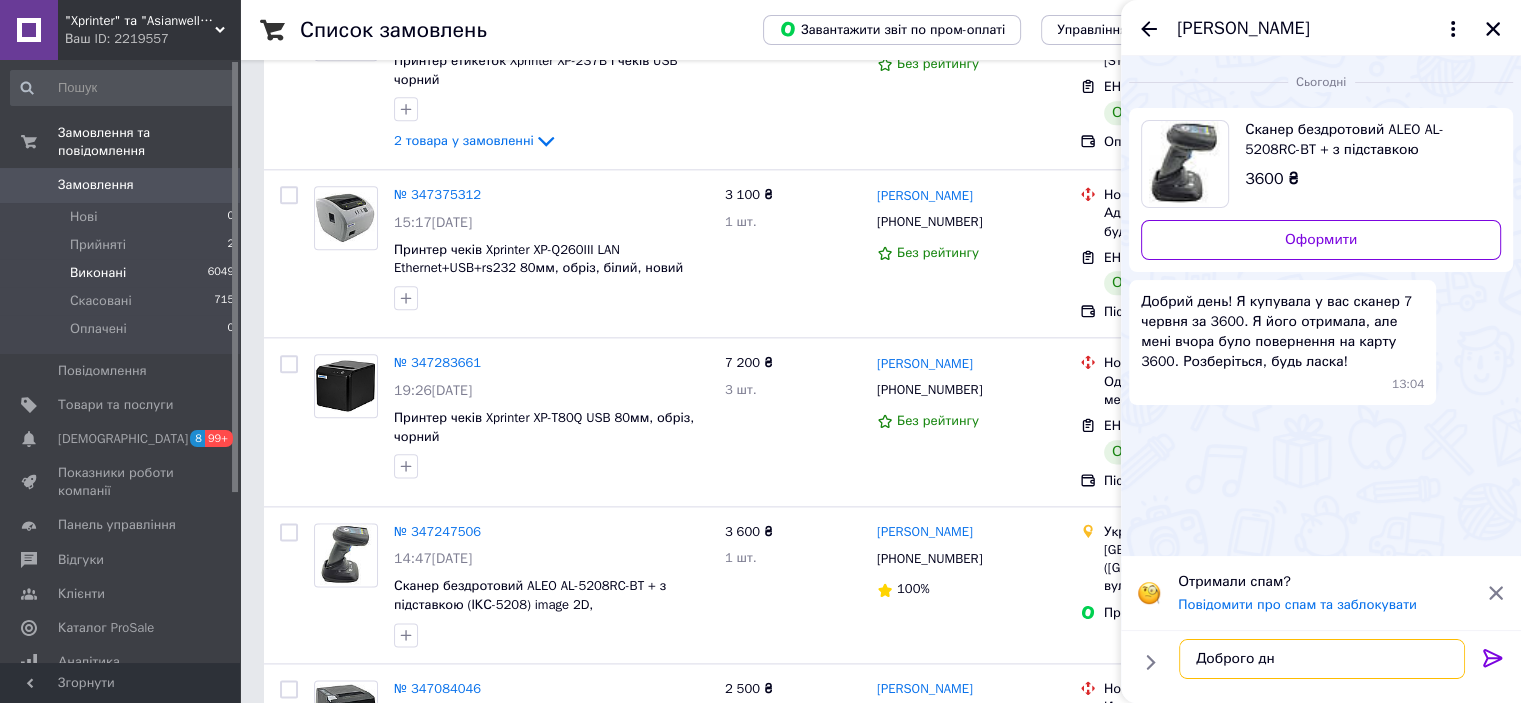 type on "Доброго дня" 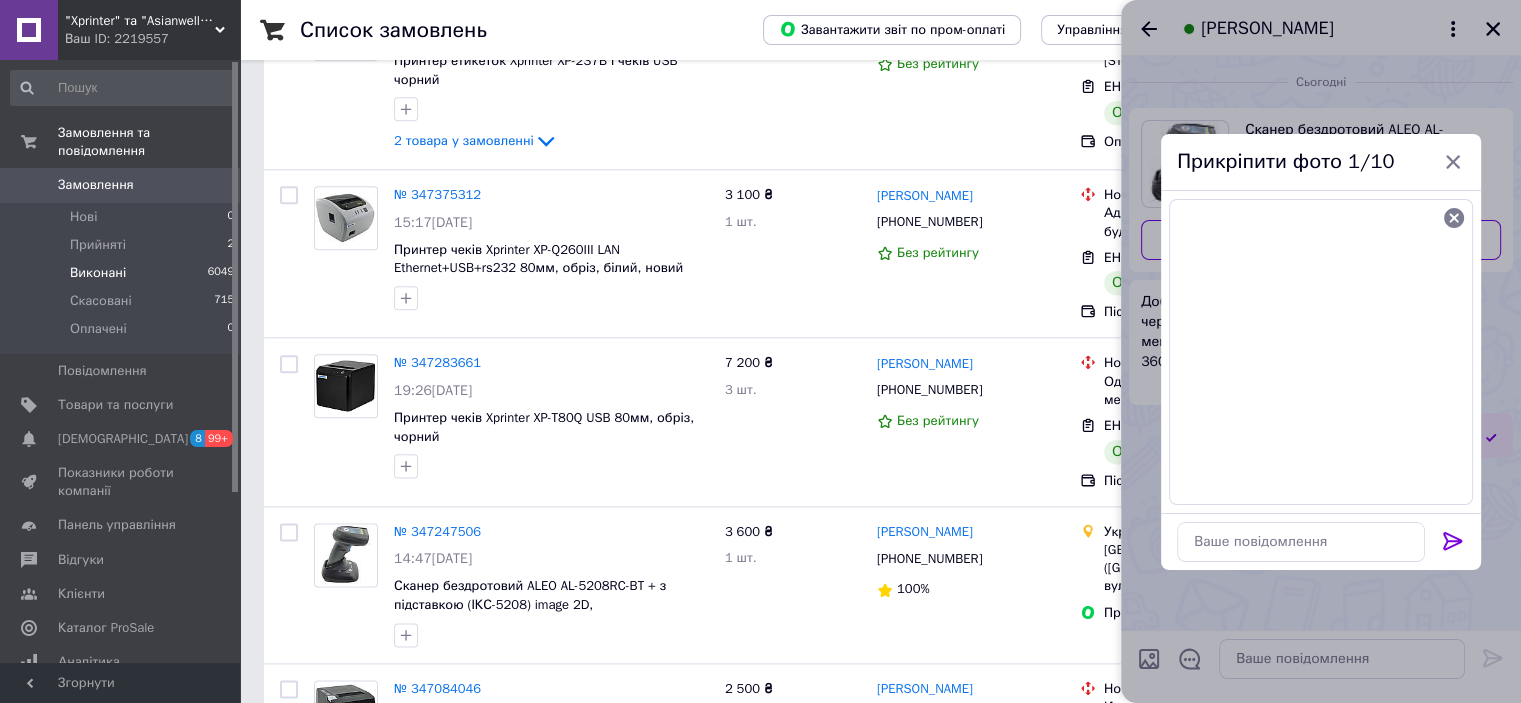 click 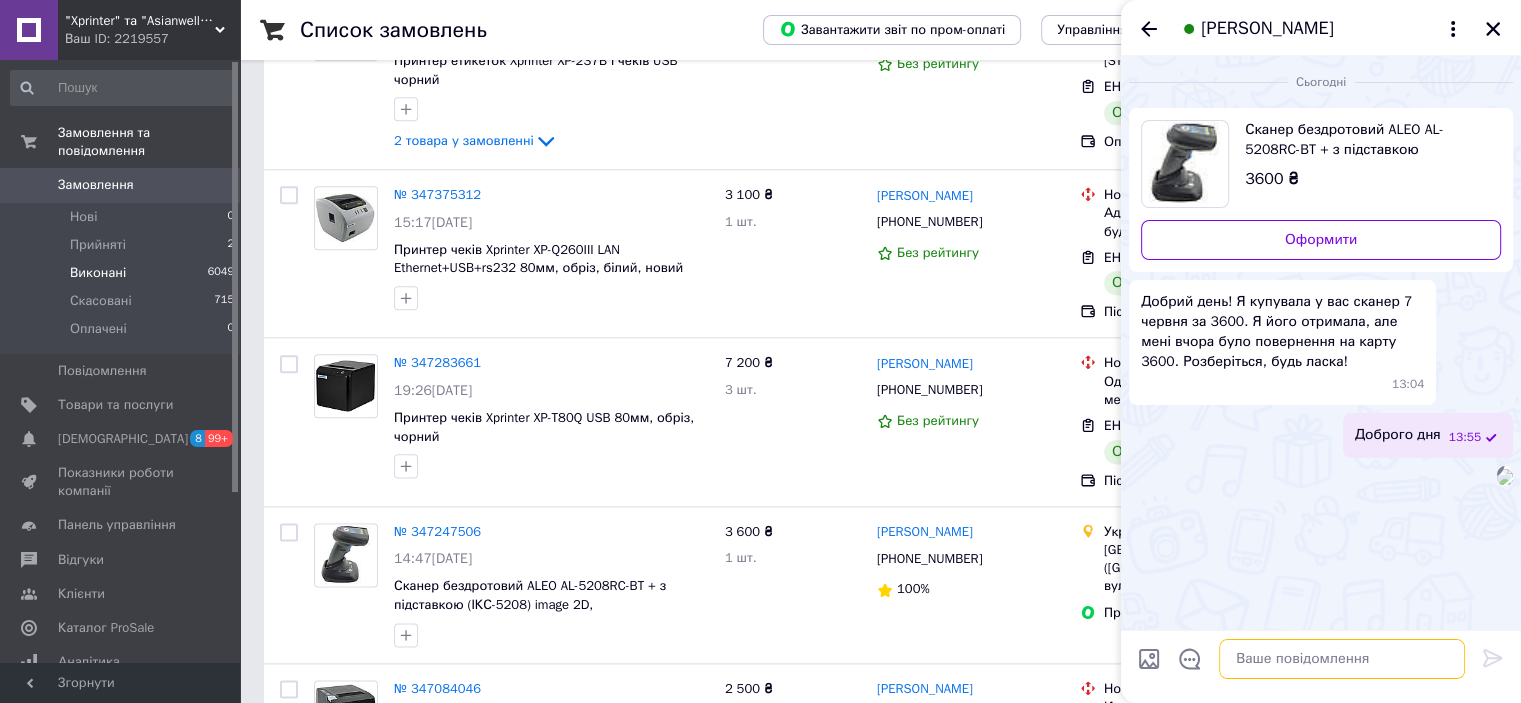 scroll, scrollTop: 7, scrollLeft: 0, axis: vertical 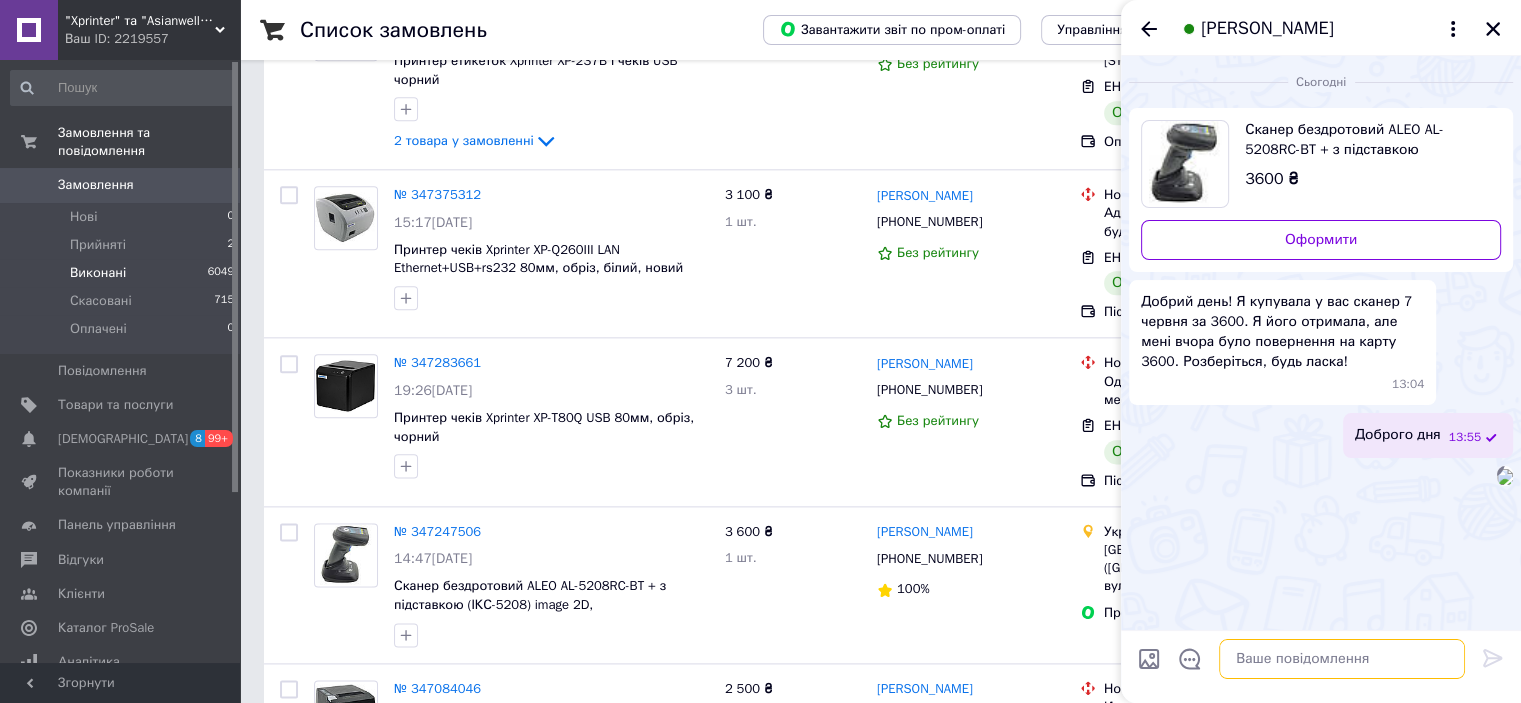 click at bounding box center (1342, 659) 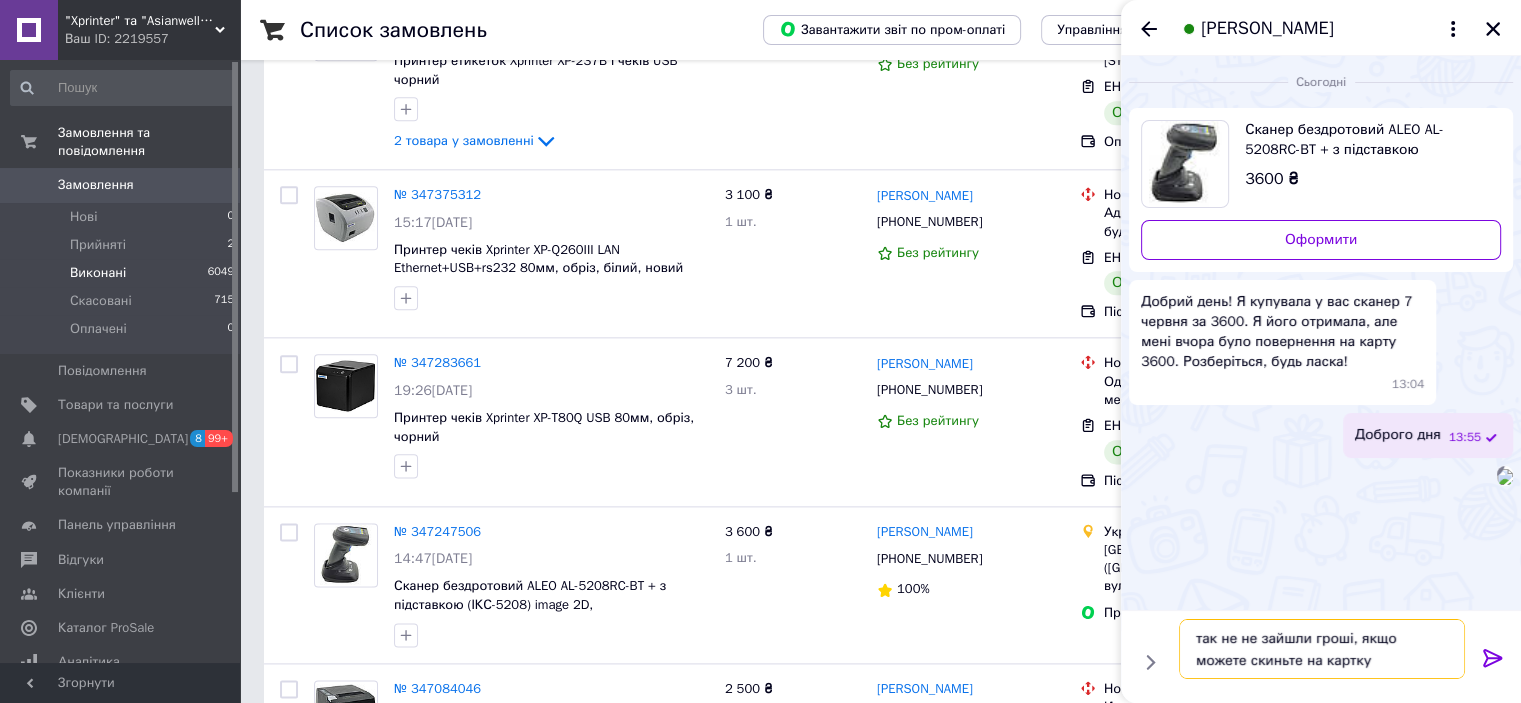 type on "так не не зайшли гроші, якщо можете скиньте на картку" 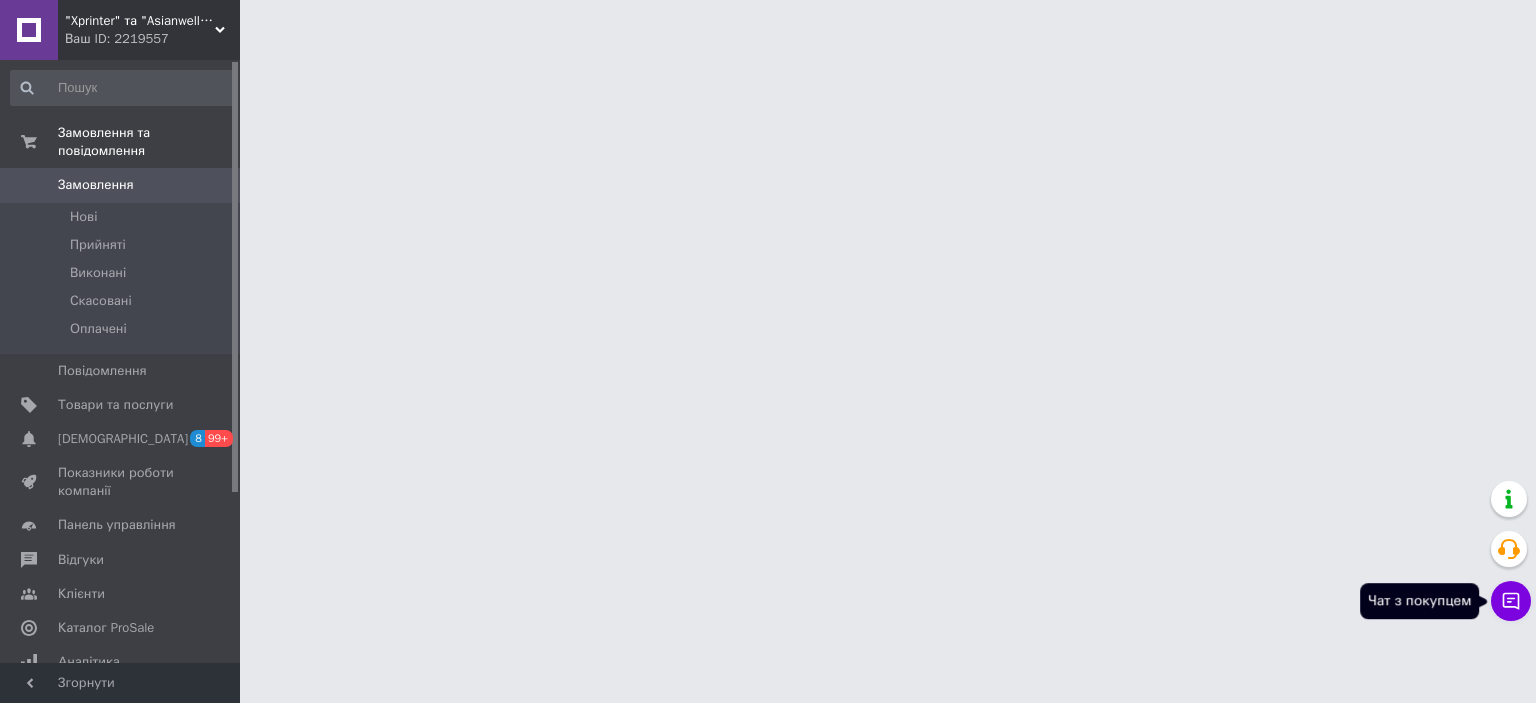 scroll, scrollTop: 0, scrollLeft: 0, axis: both 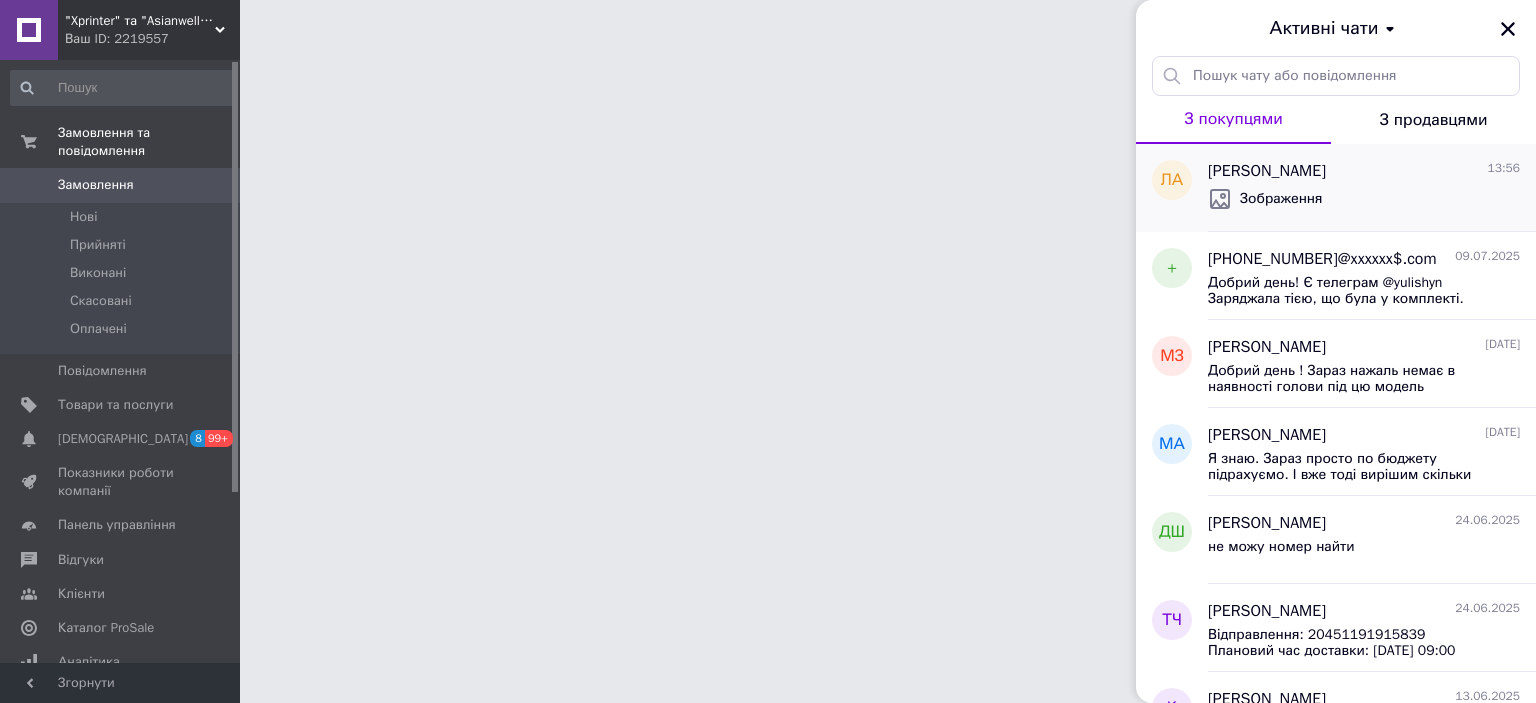 click on "Зображення" at bounding box center (1281, 199) 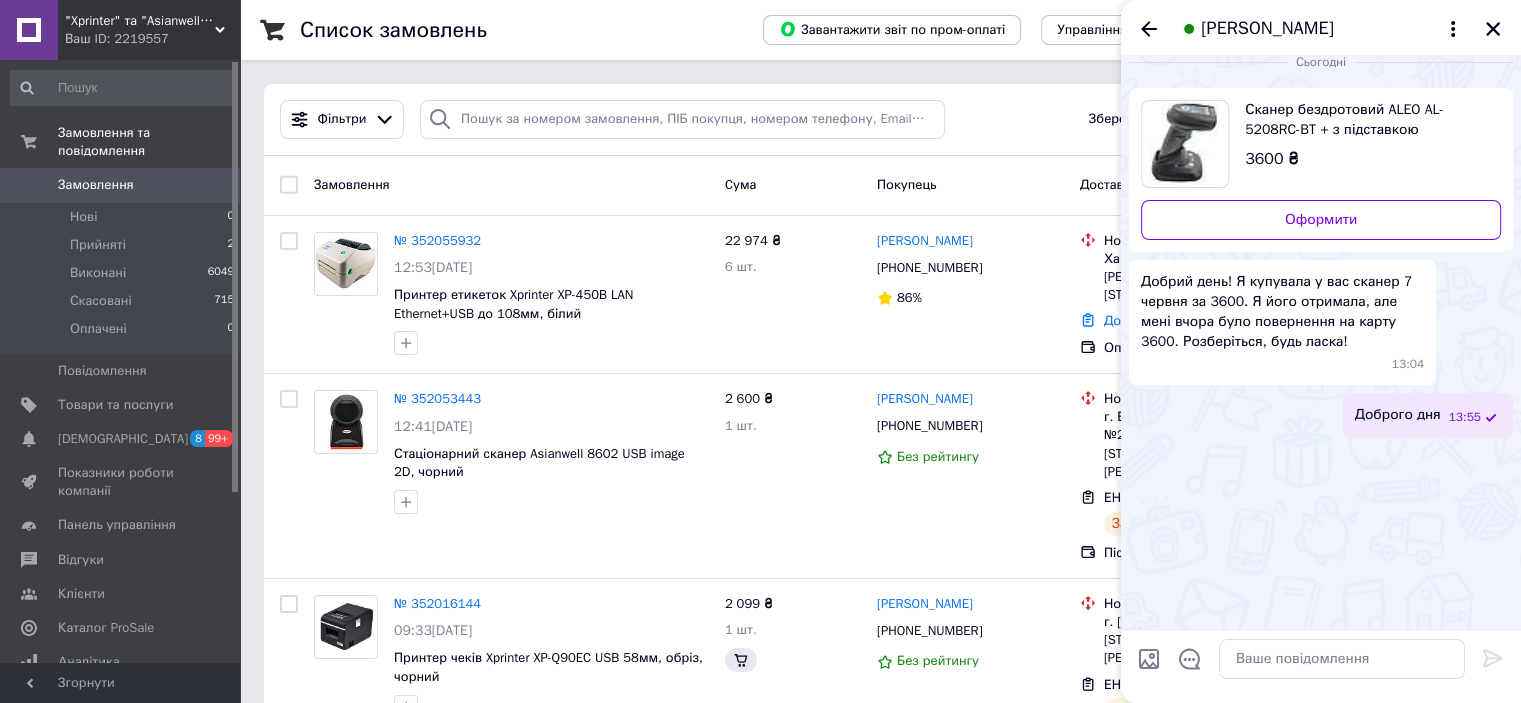 scroll, scrollTop: 7, scrollLeft: 0, axis: vertical 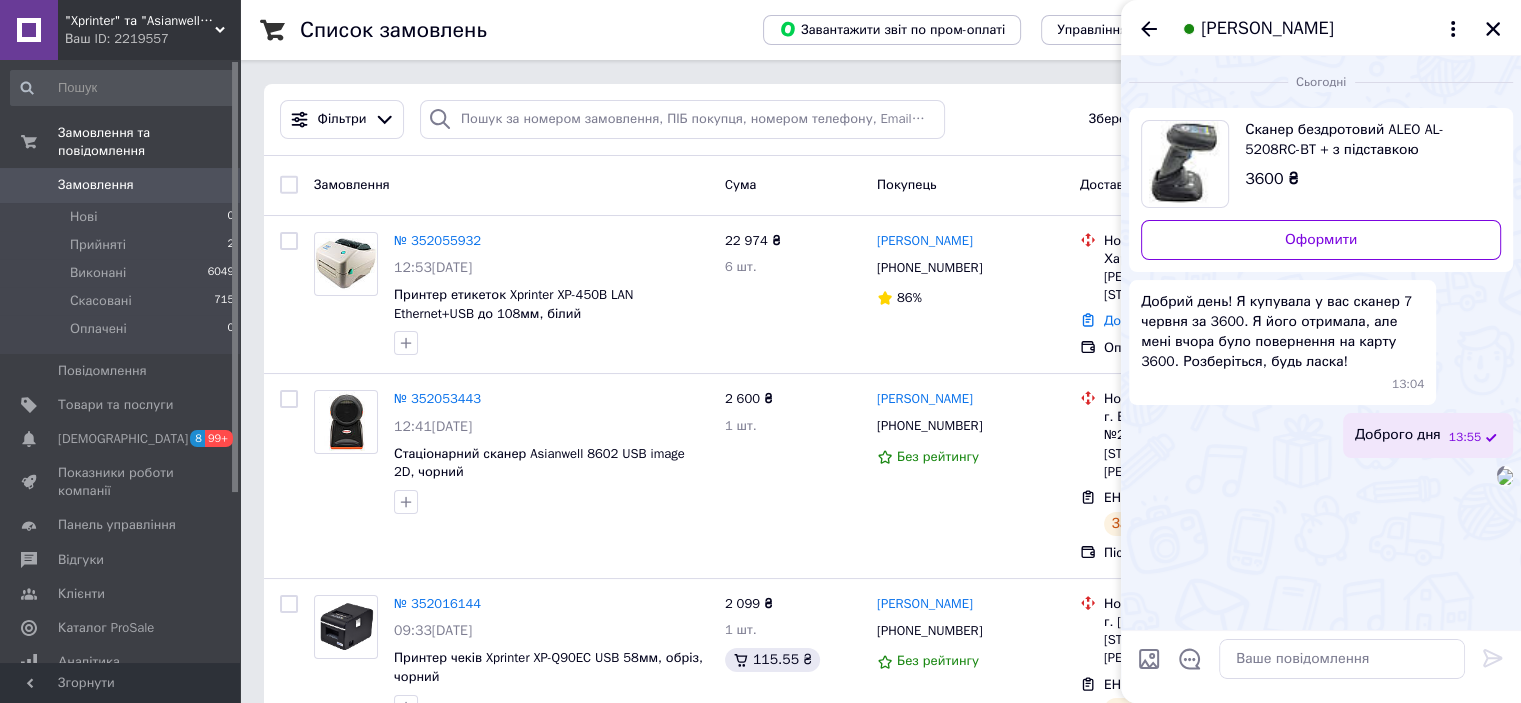 click at bounding box center (1342, 659) 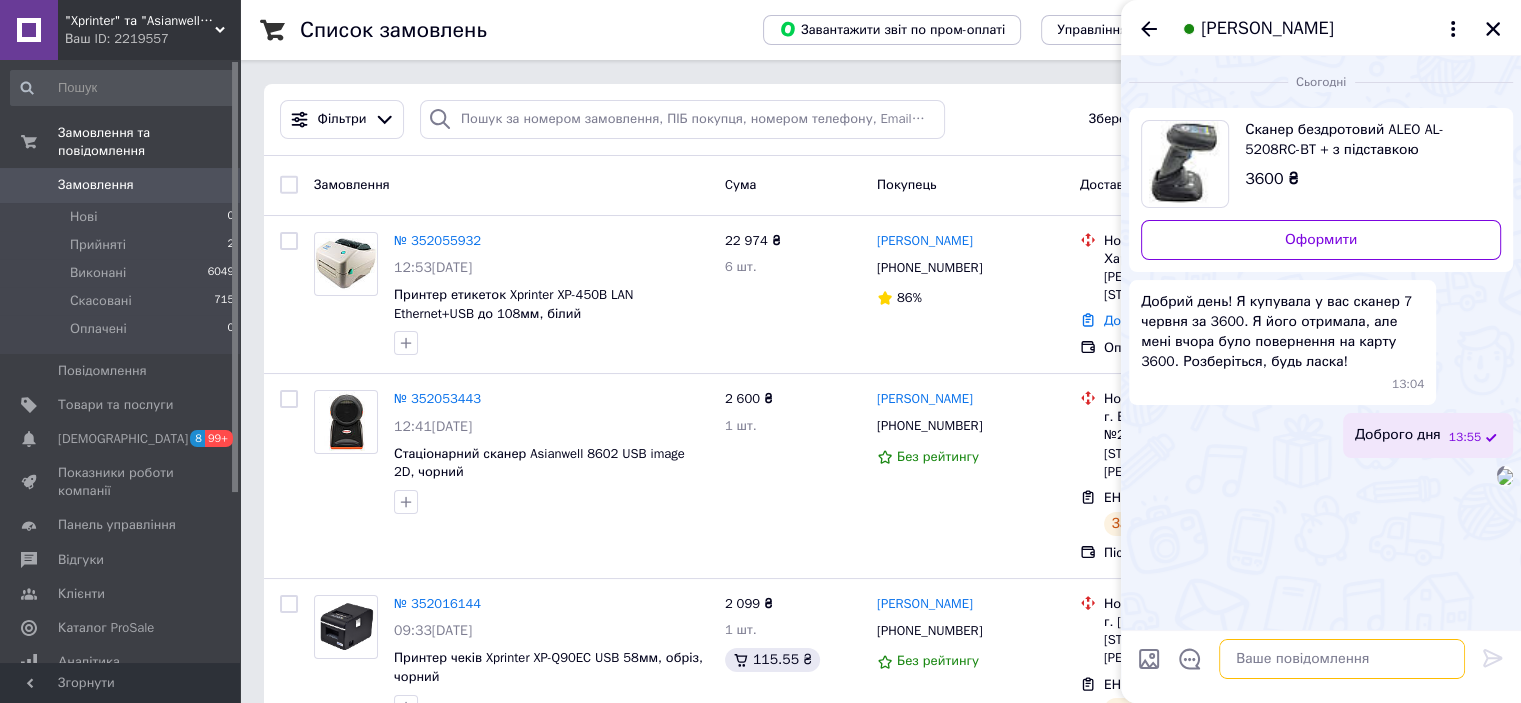 click at bounding box center (1342, 659) 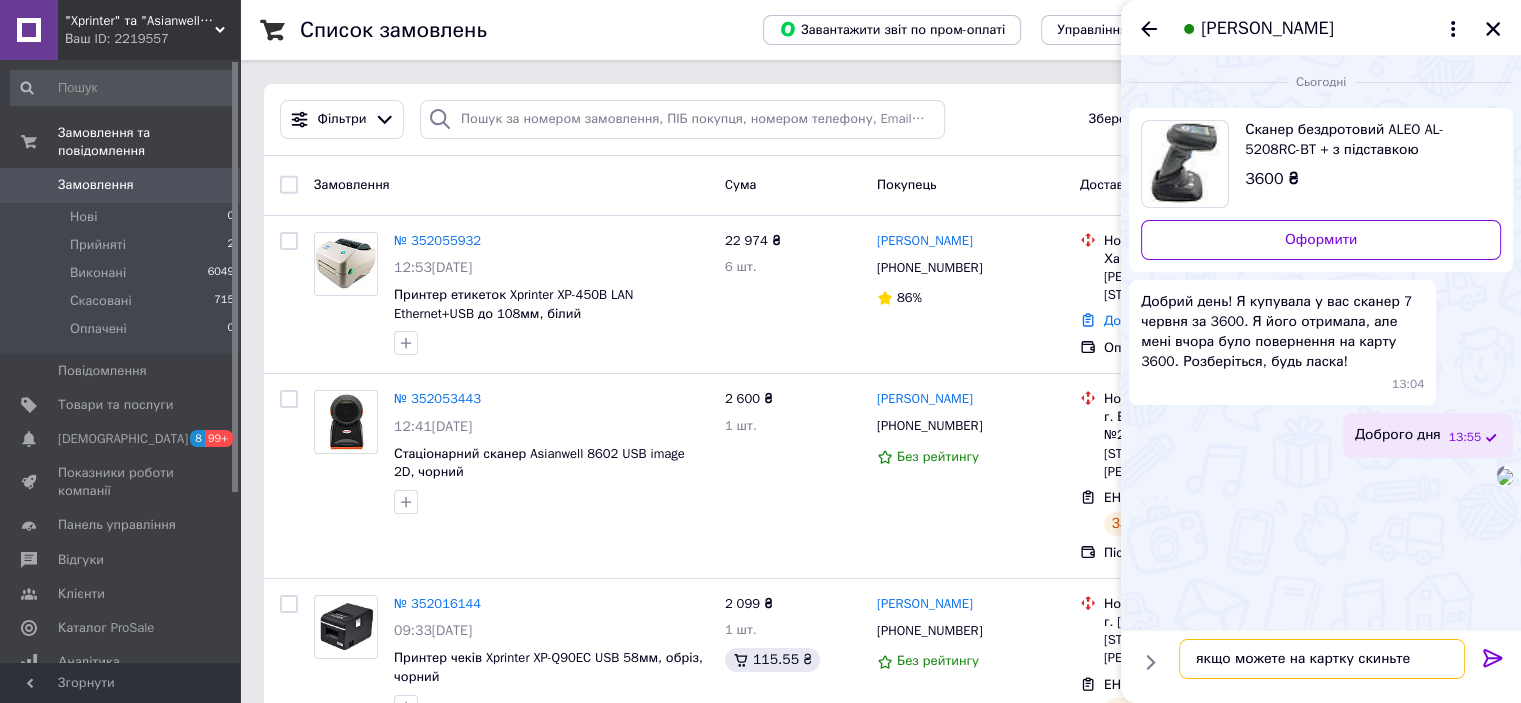 paste on "карта МоноБанка [CREDIT_CARD_NUMBER] - [PERSON_NAME]" 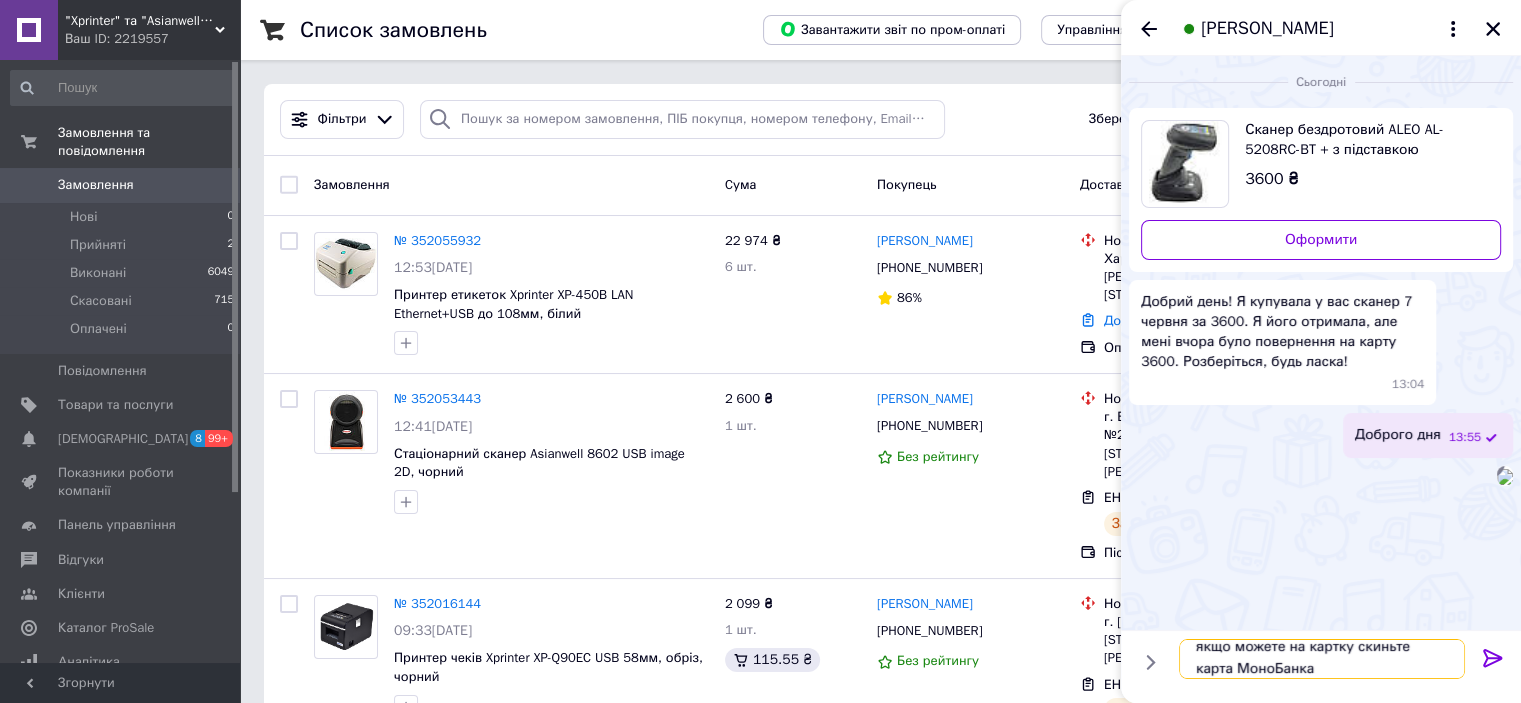 scroll, scrollTop: 1, scrollLeft: 0, axis: vertical 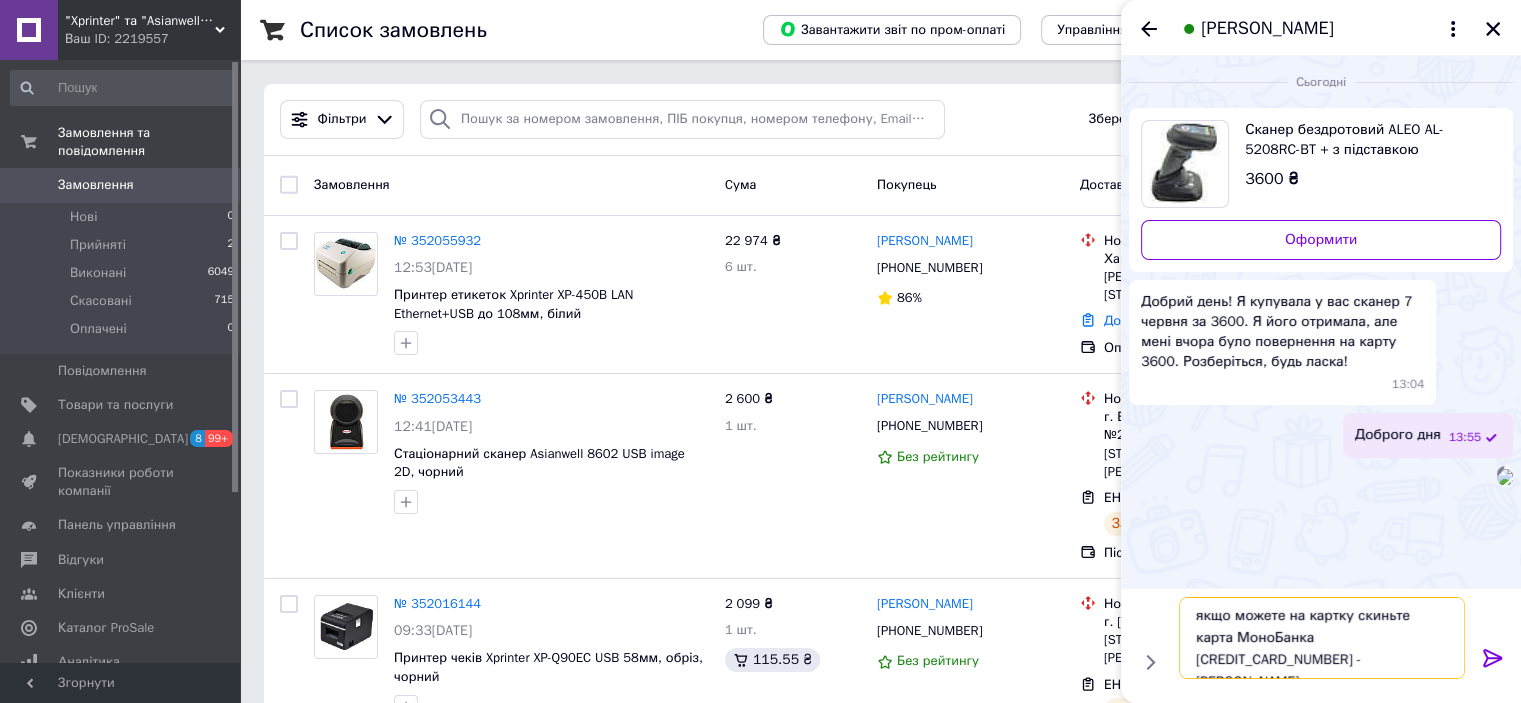 type 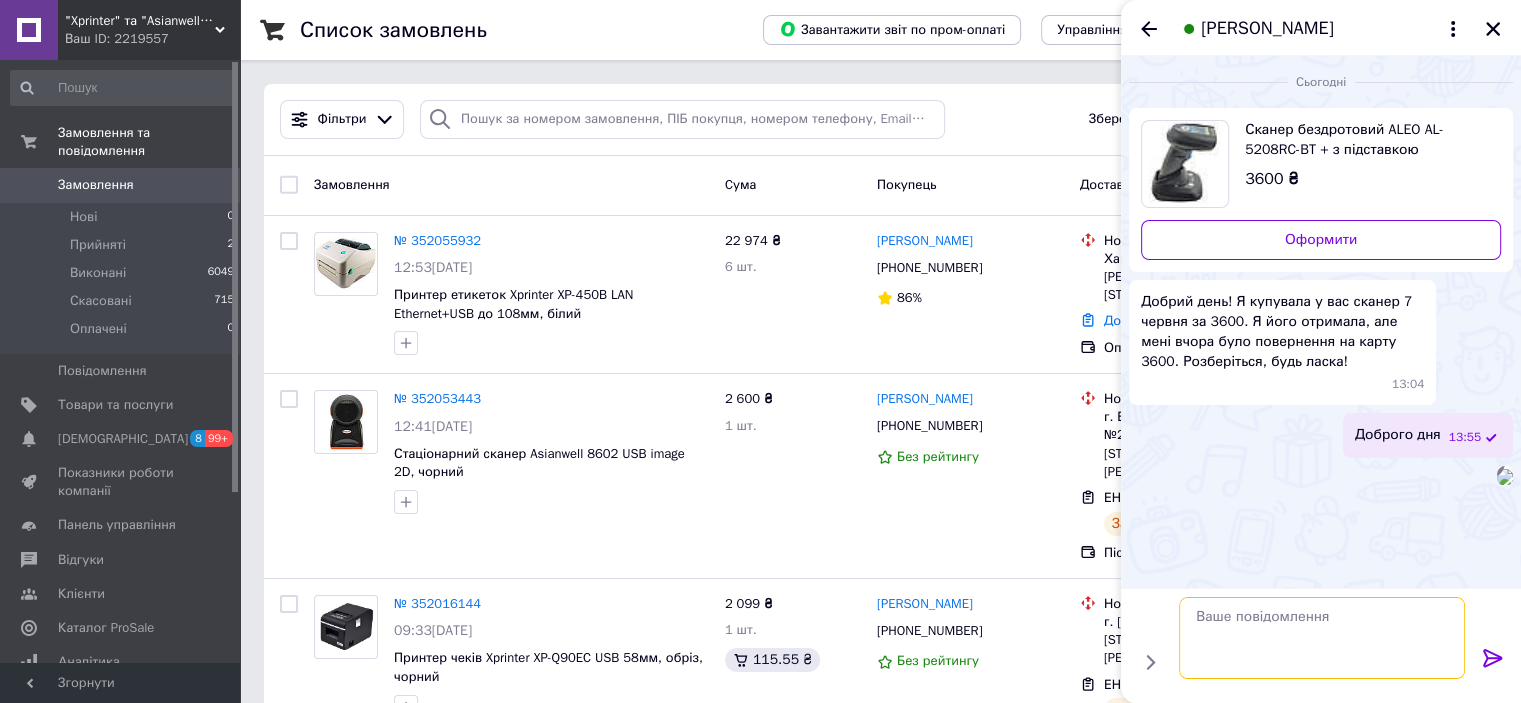 scroll, scrollTop: 0, scrollLeft: 0, axis: both 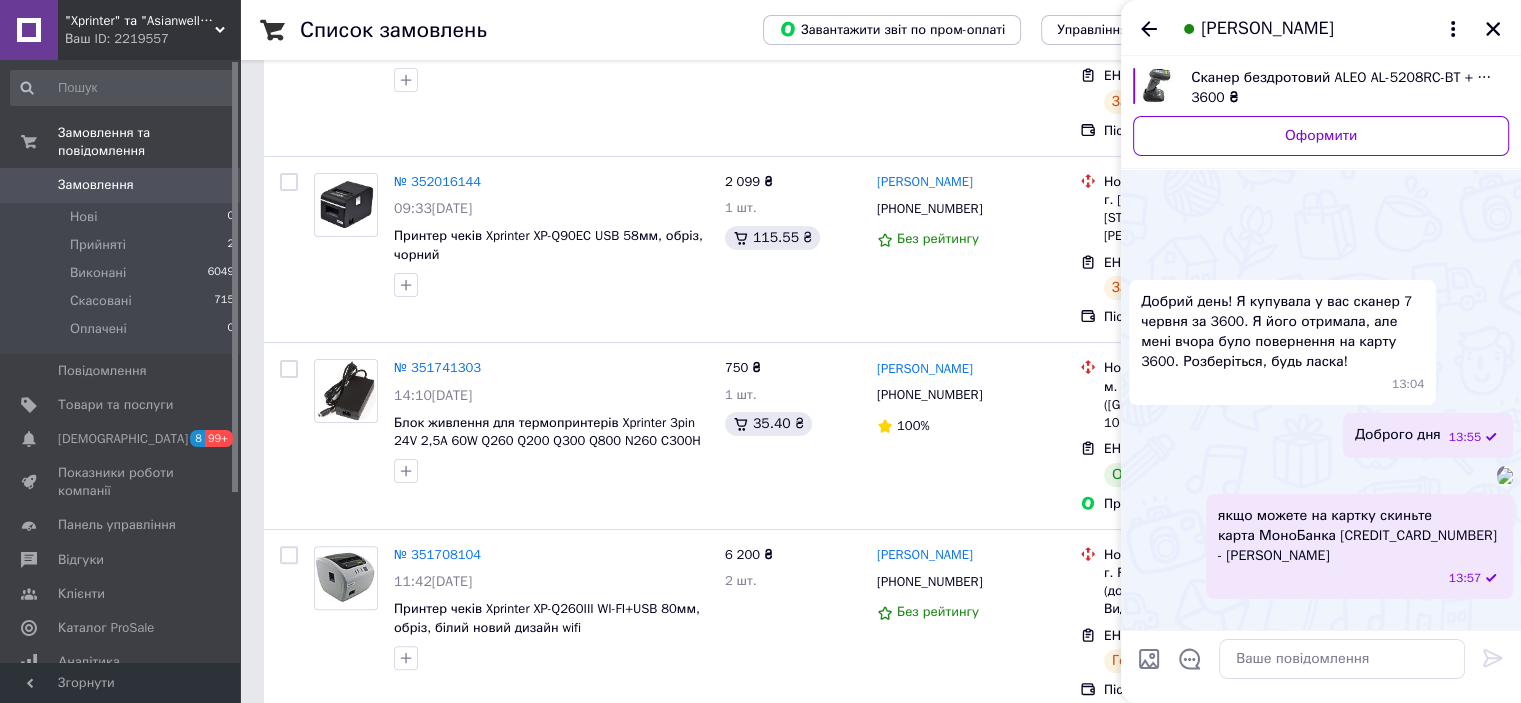 click at bounding box center [1505, 476] 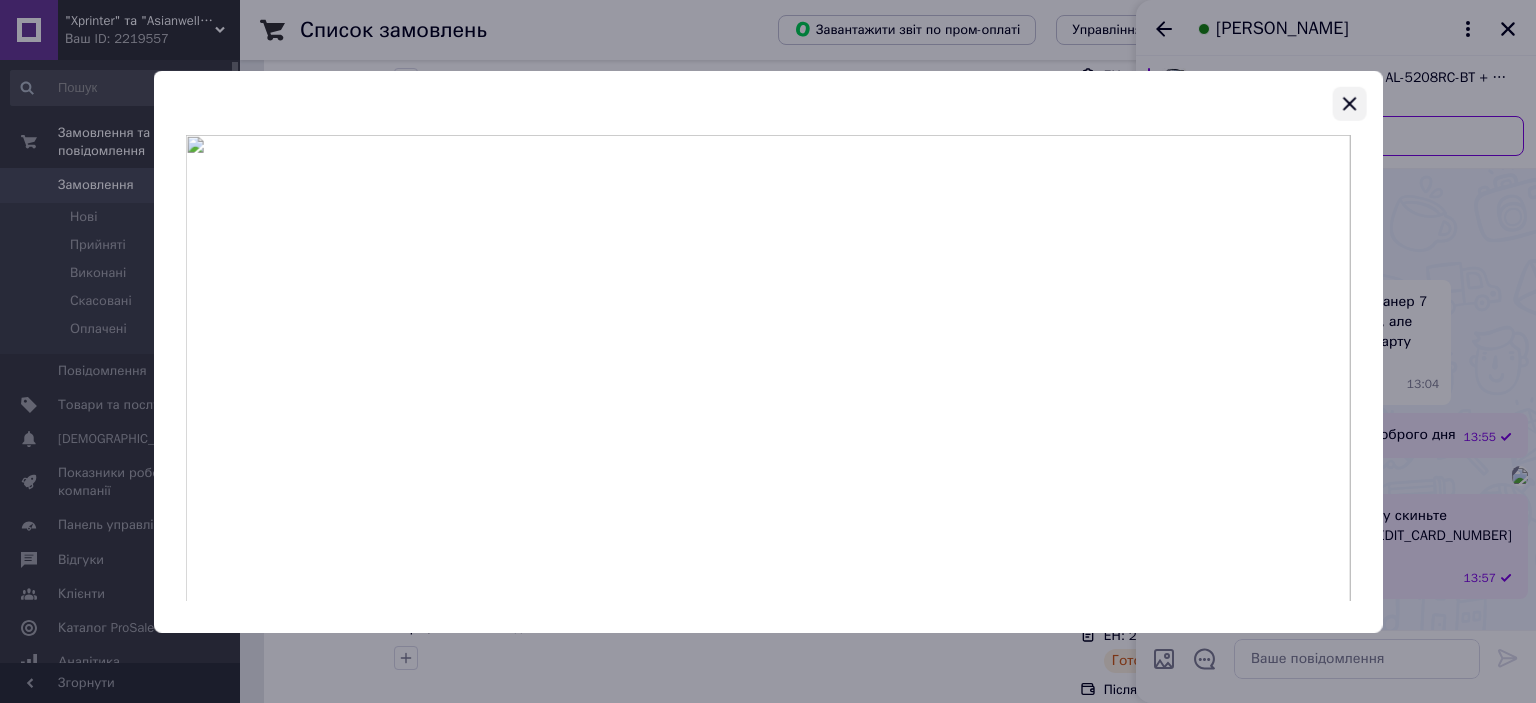 click 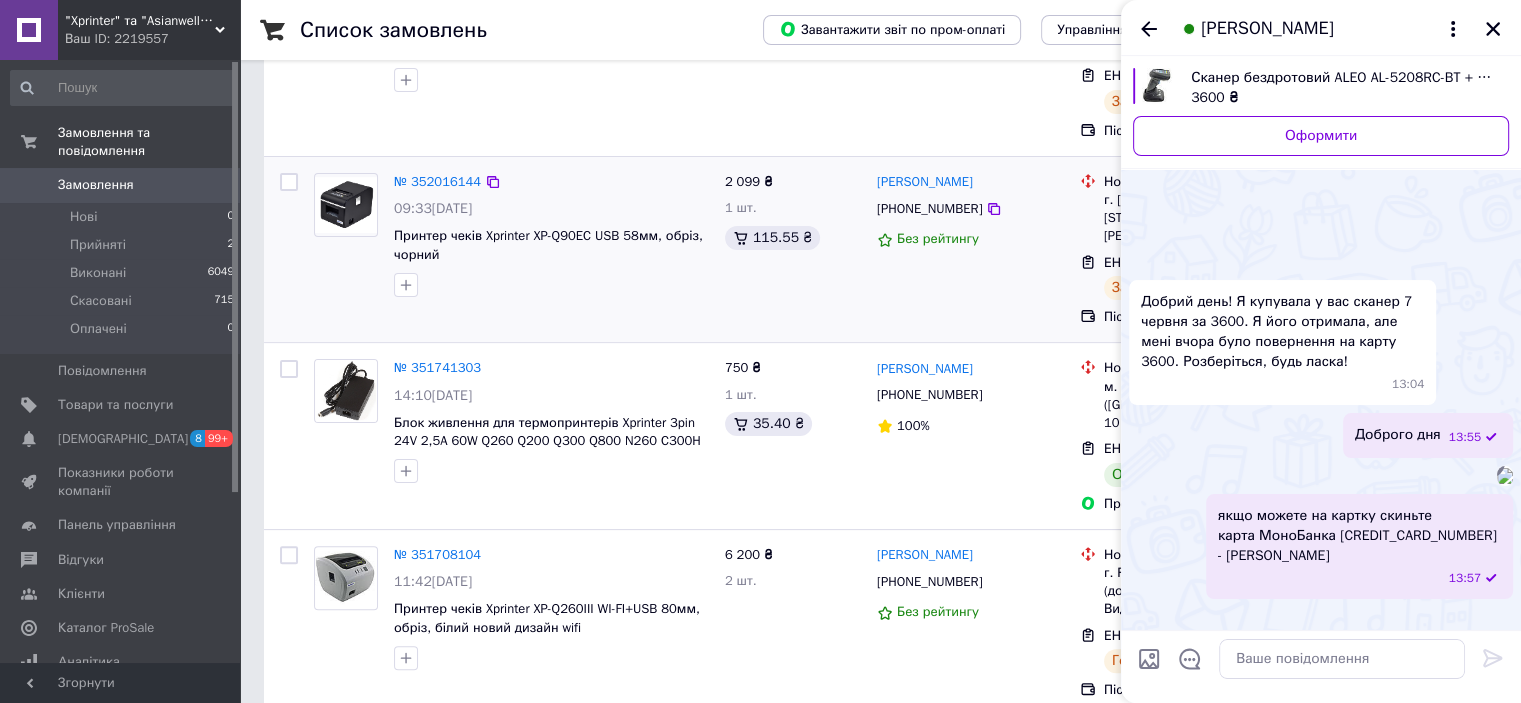 scroll, scrollTop: 0, scrollLeft: 0, axis: both 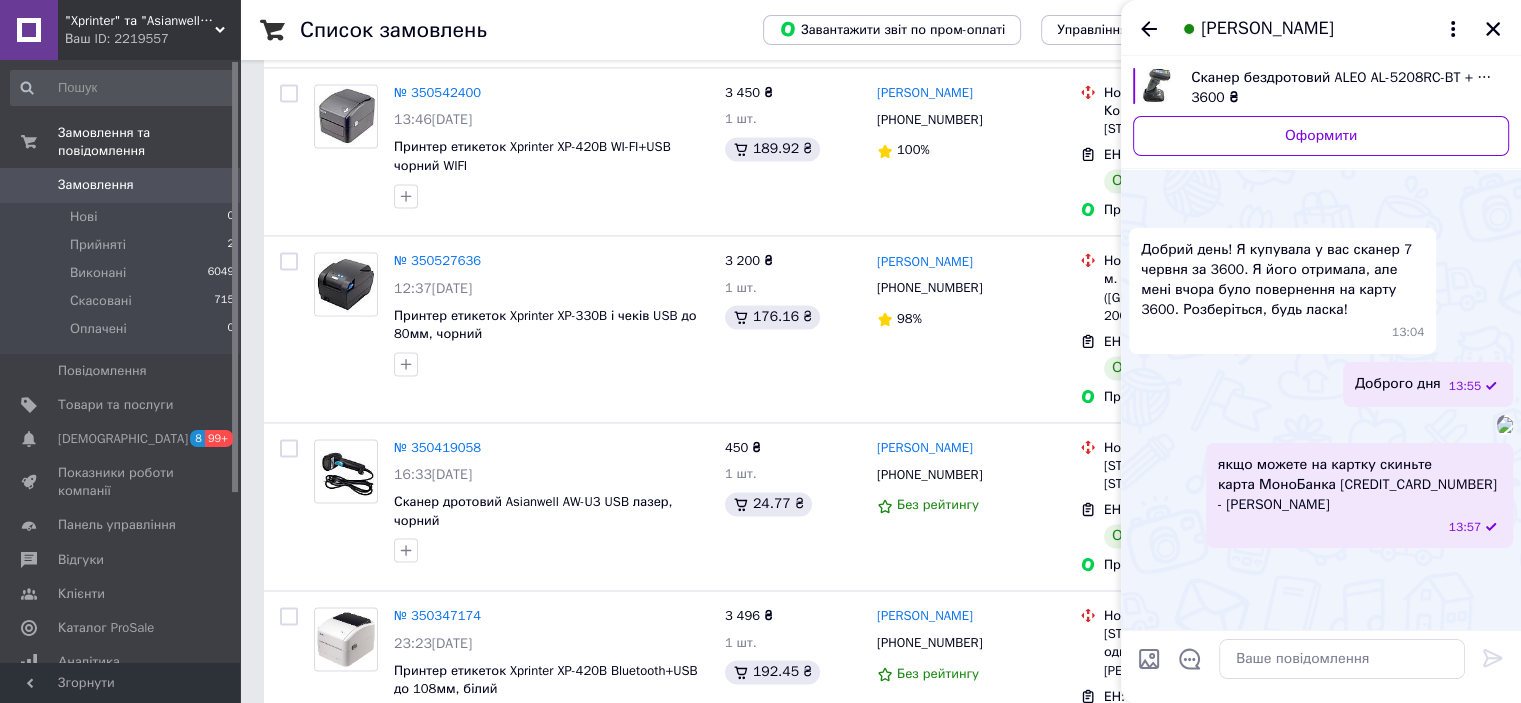 click on "3" at bounding box center (372, 822) 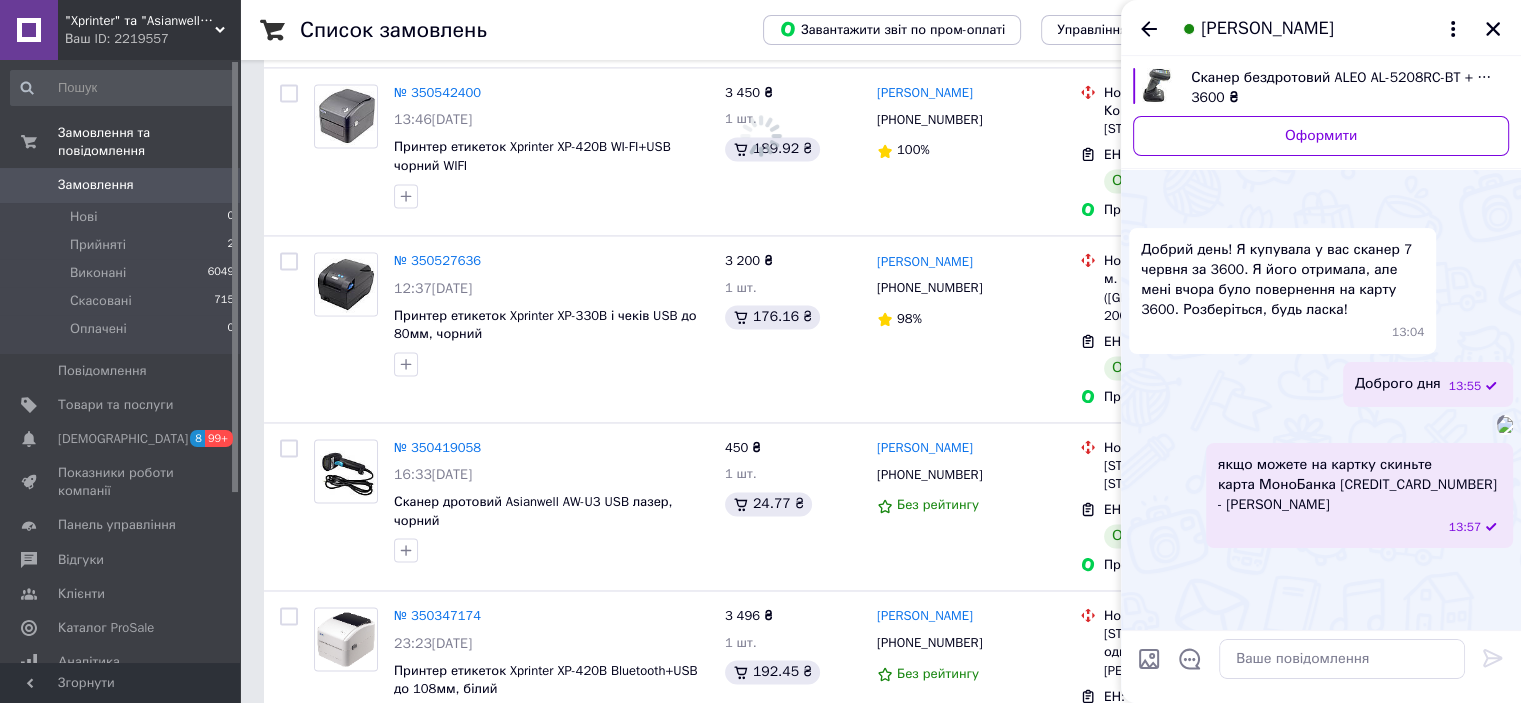 drag, startPoint x: 1491, startPoint y: 26, endPoint x: 1479, endPoint y: 42, distance: 20 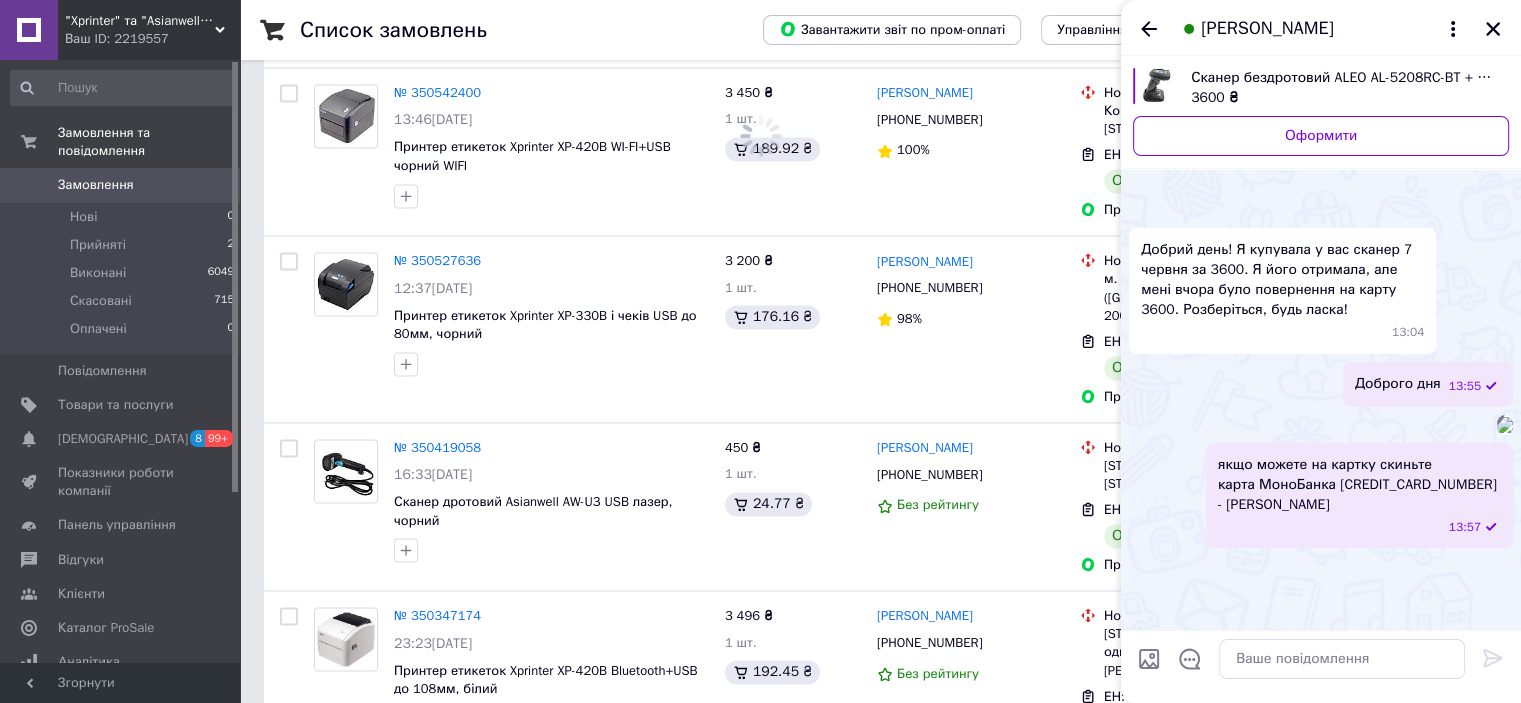 click 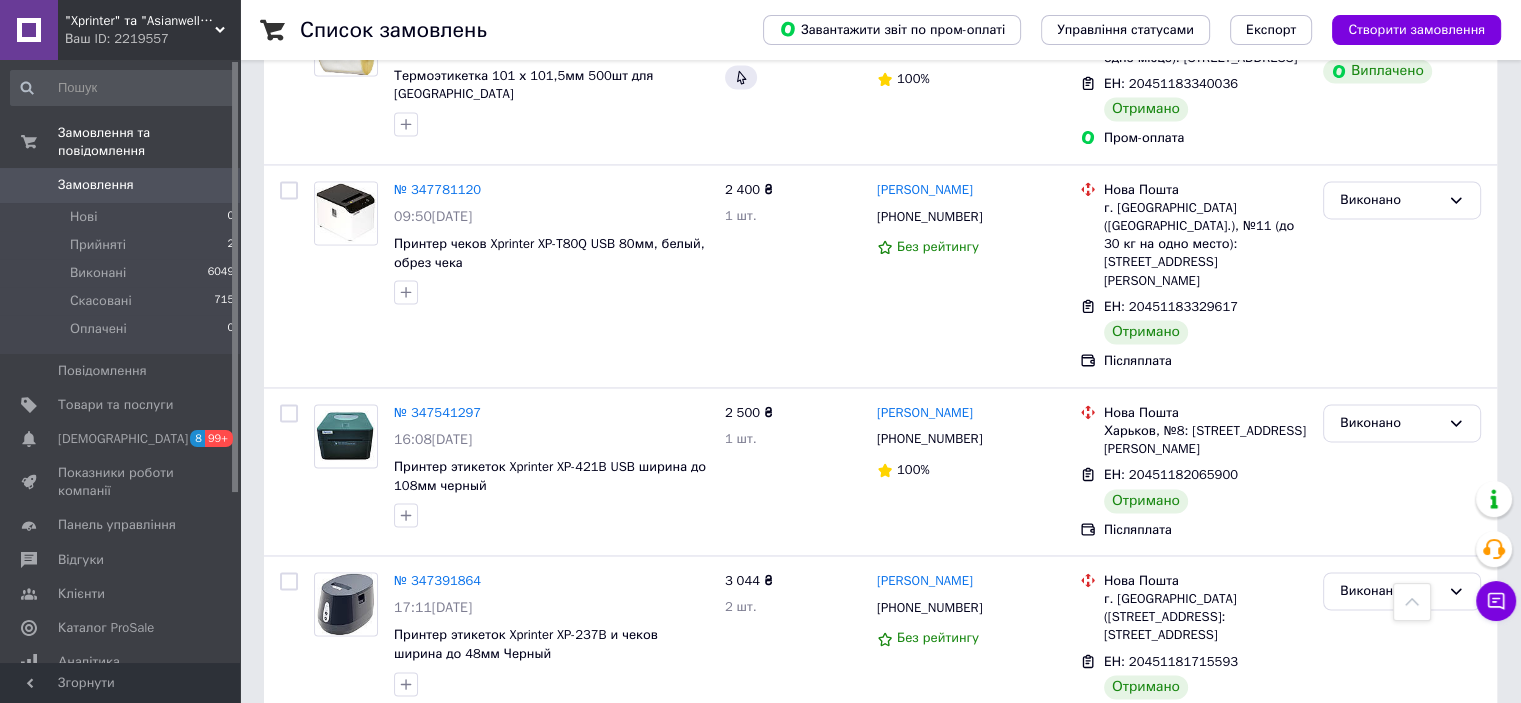 scroll, scrollTop: 3210, scrollLeft: 0, axis: vertical 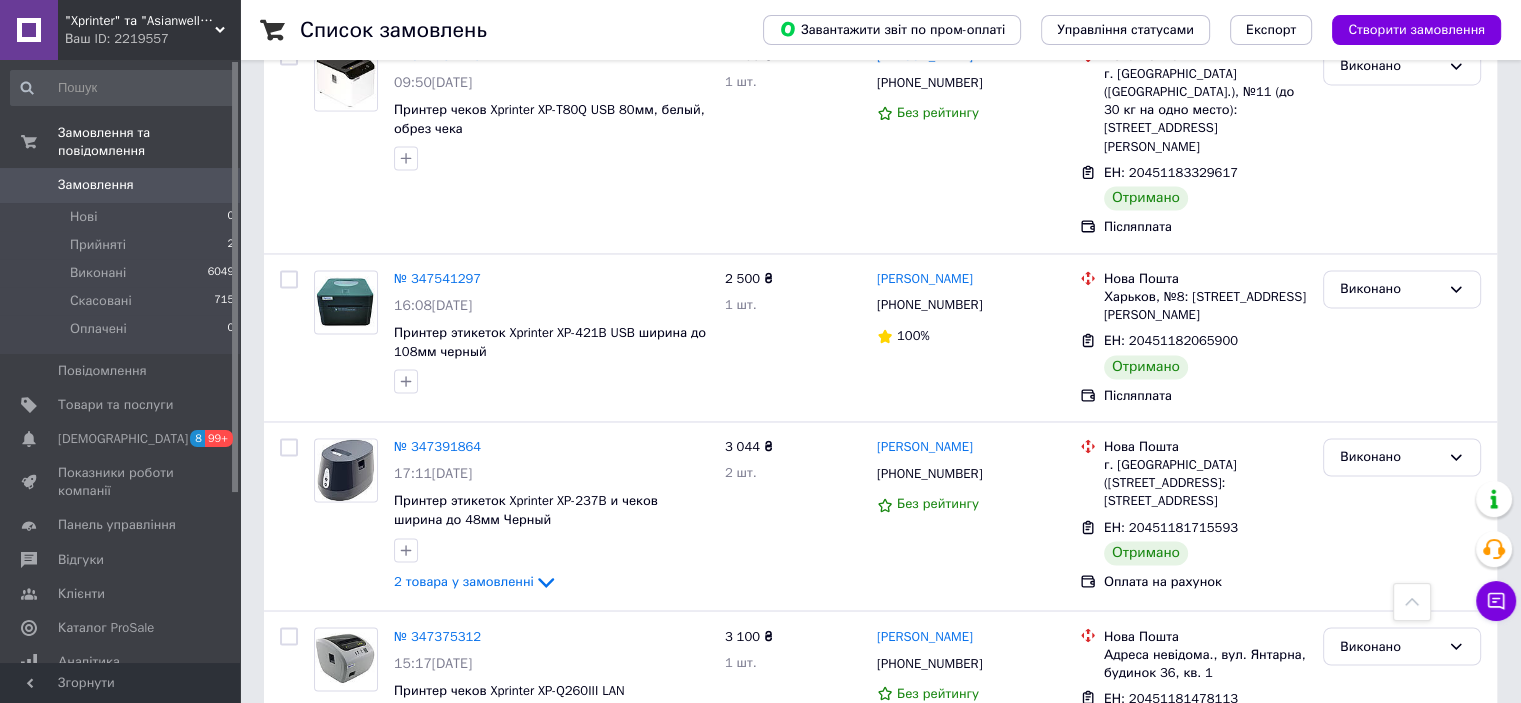 click on "4" at bounding box center [539, 823] 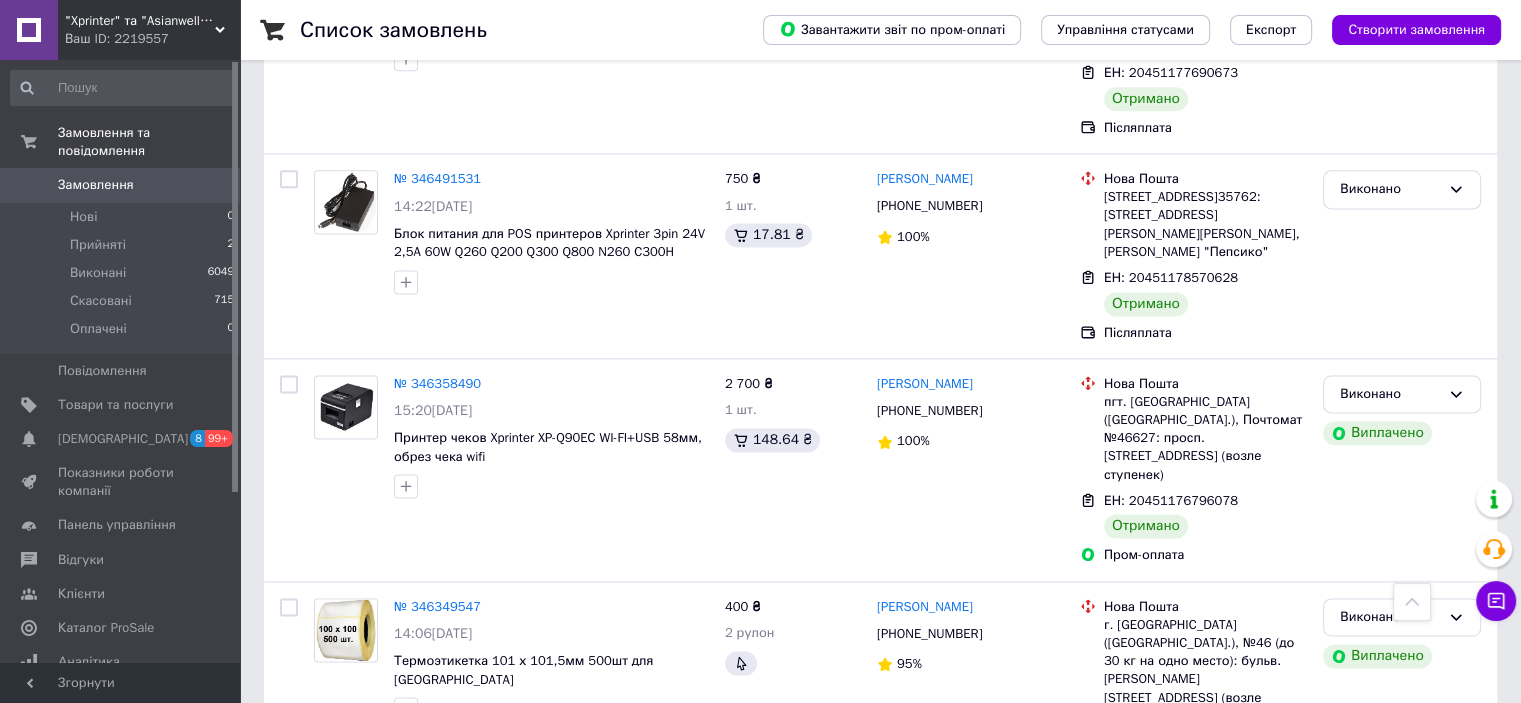 scroll, scrollTop: 3269, scrollLeft: 0, axis: vertical 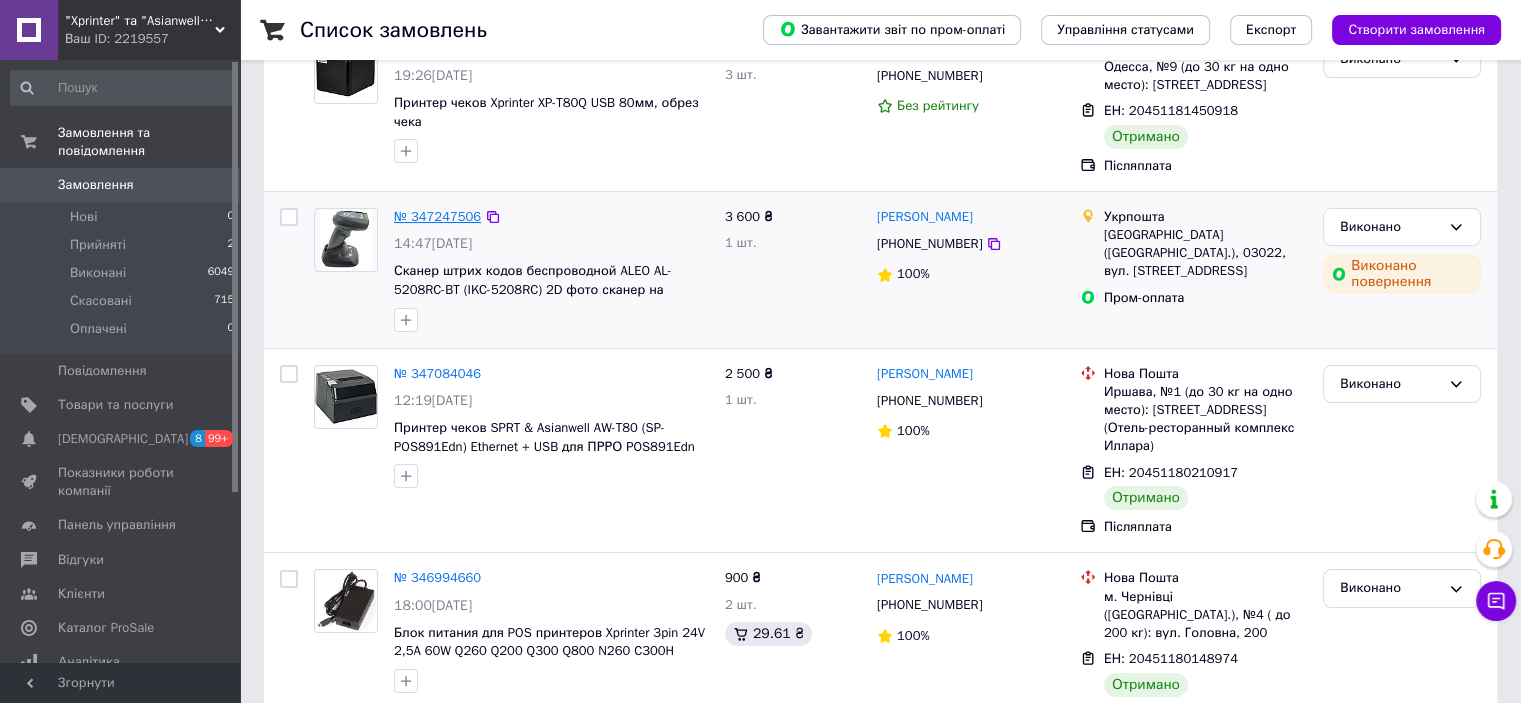 click on "№ 347247506" at bounding box center [437, 216] 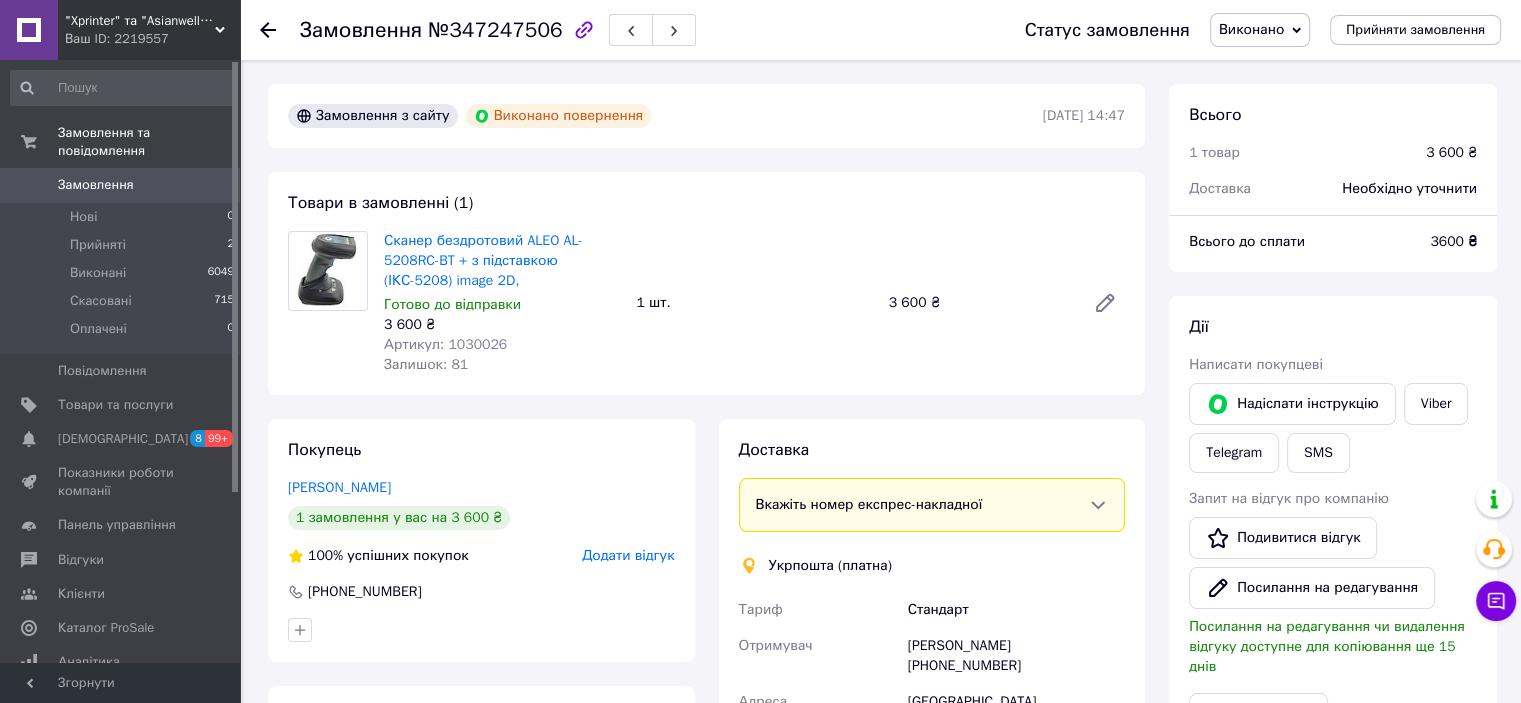 scroll, scrollTop: 12, scrollLeft: 0, axis: vertical 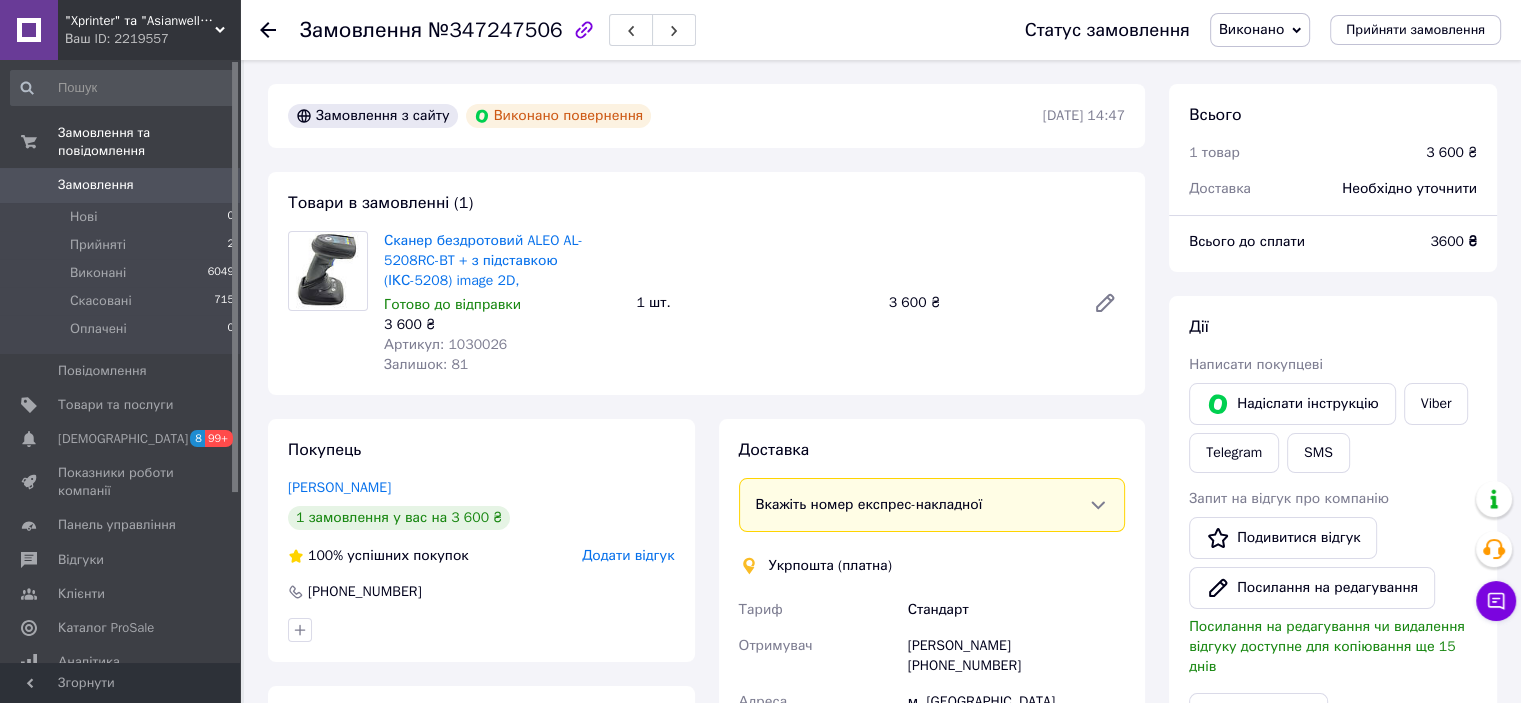 click on "Вкажіть номер експрес-накладної" at bounding box center [922, 505] 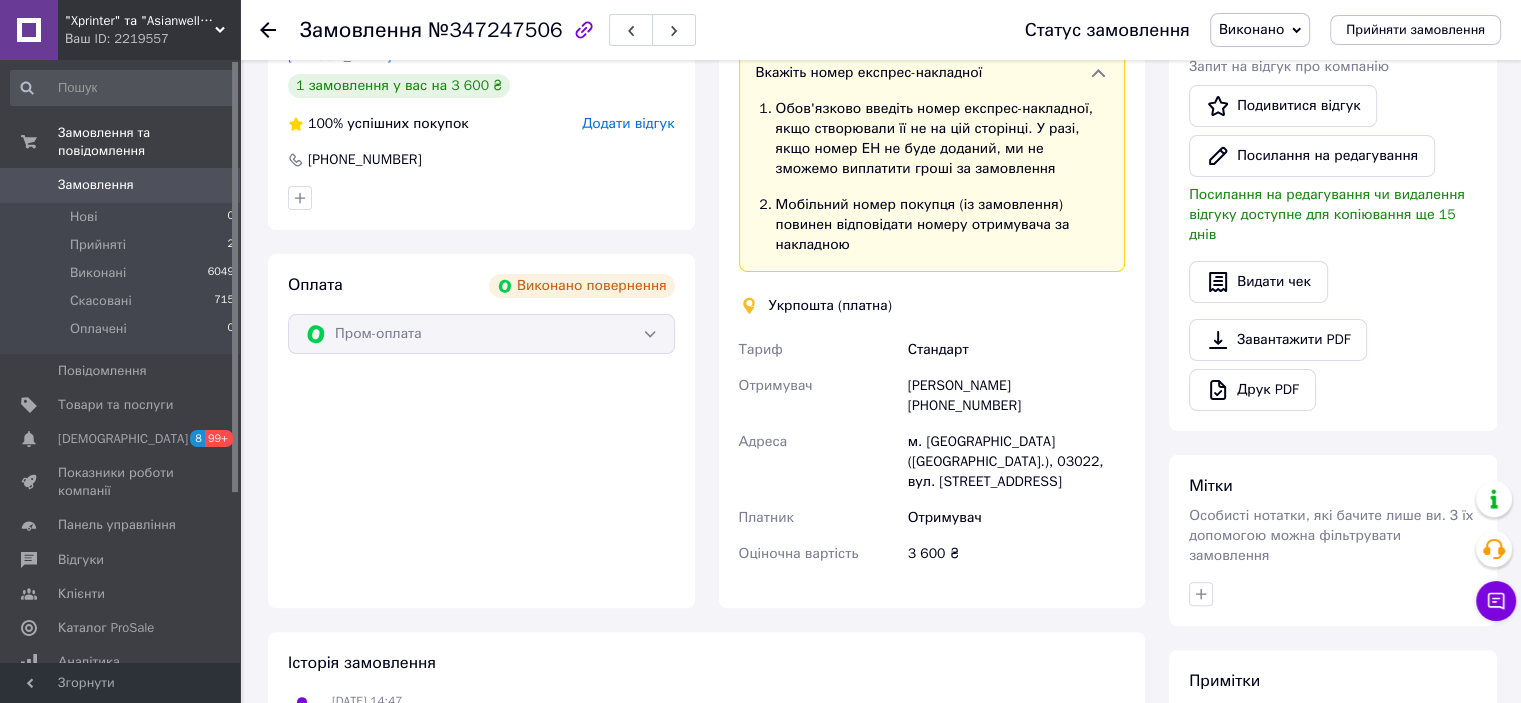 scroll, scrollTop: 440, scrollLeft: 0, axis: vertical 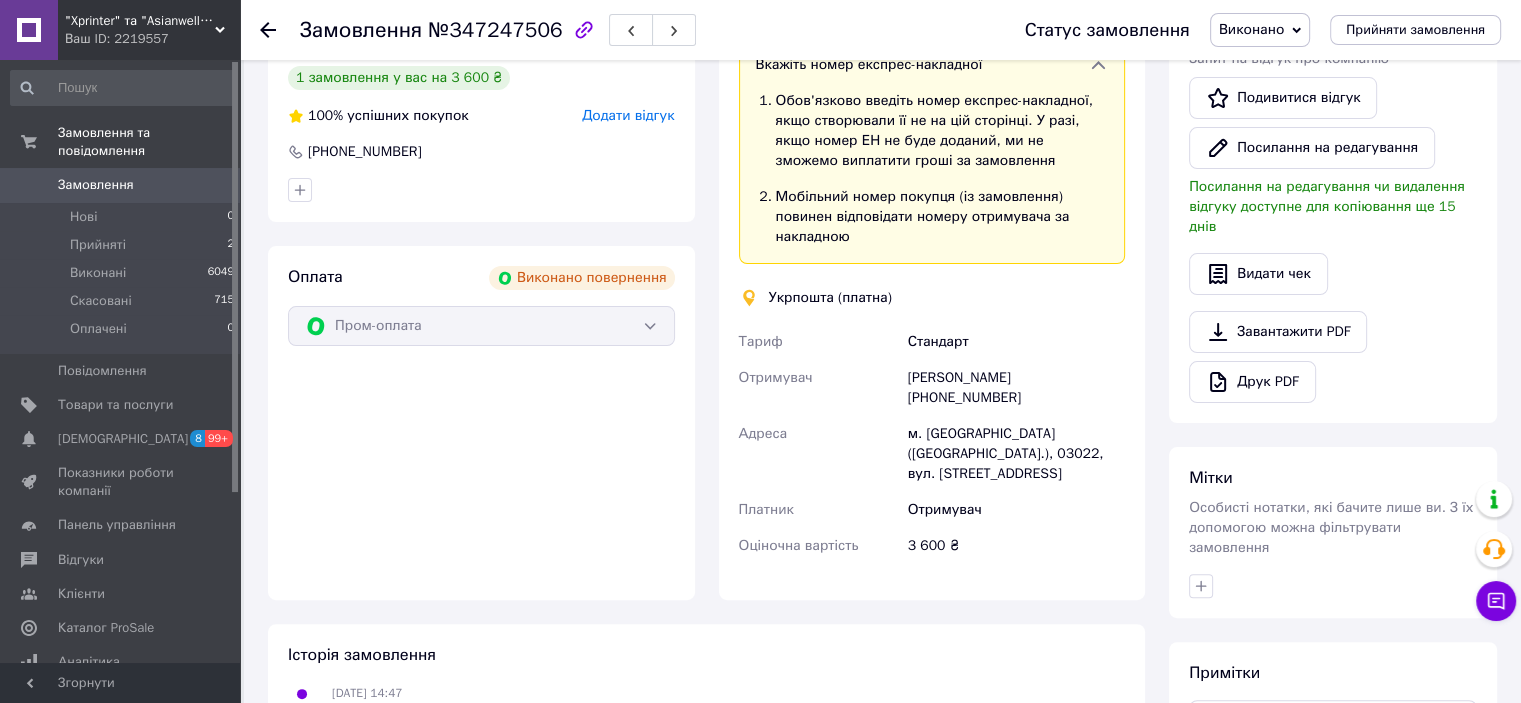 click on "Обов'язково введіть номер експрес-накладної,
якщо створювали її не на цій сторінці. У разі,
якщо номер ЕН не буде доданий, ми не зможемо
виплатити гроші за замовлення" at bounding box center [932, 131] 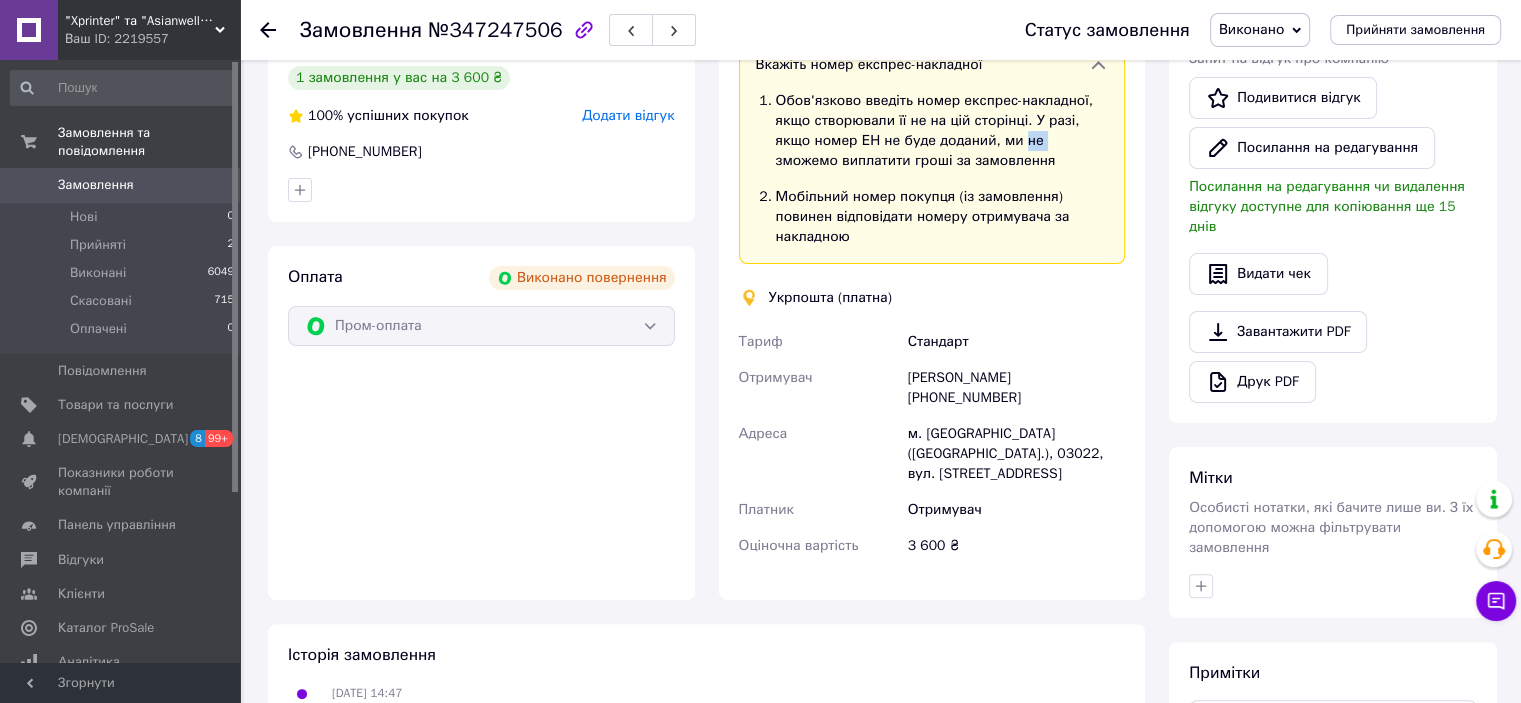 click on "Обов'язково введіть номер експрес-накладної,
якщо створювали її не на цій сторінці. У разі,
якщо номер ЕН не буде доданий, ми не зможемо
виплатити гроші за замовлення" at bounding box center [932, 131] 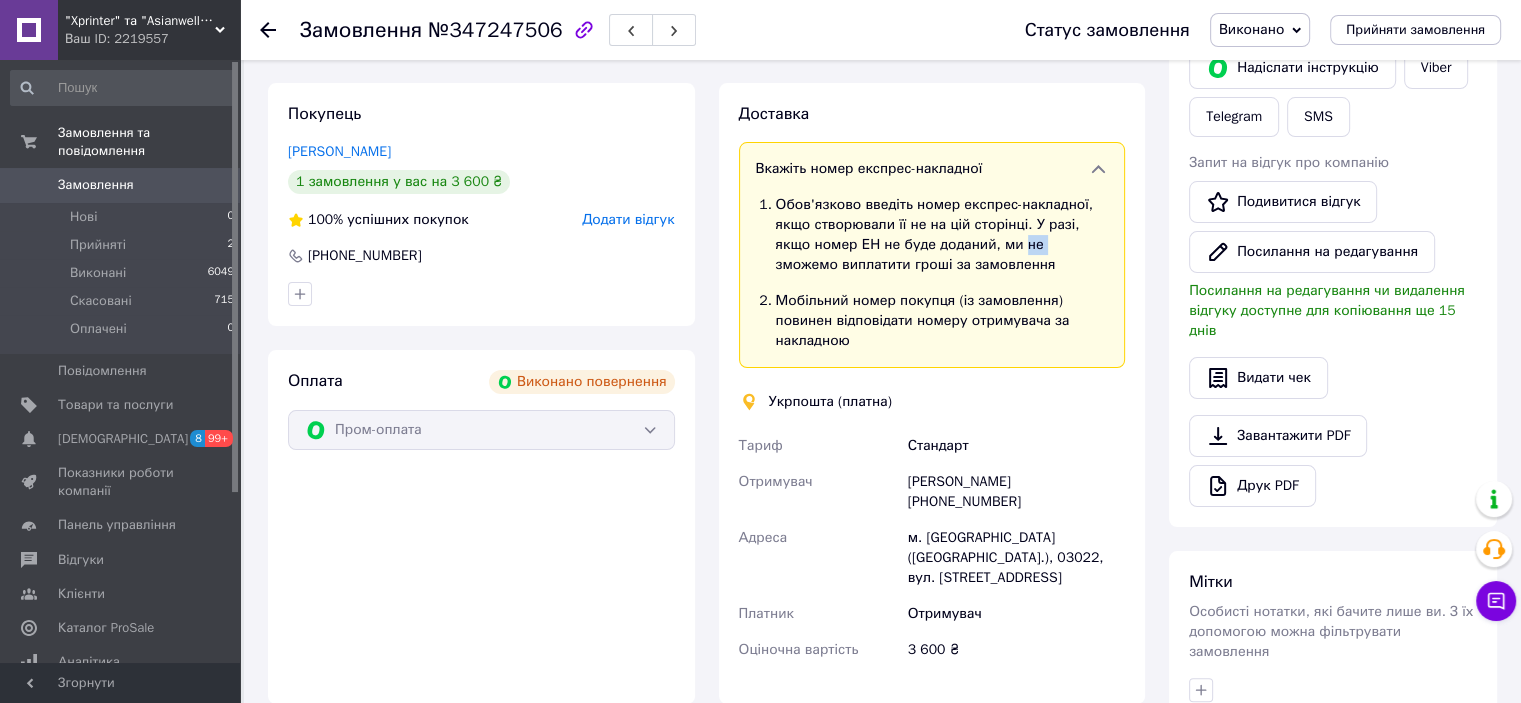 scroll, scrollTop: 352, scrollLeft: 0, axis: vertical 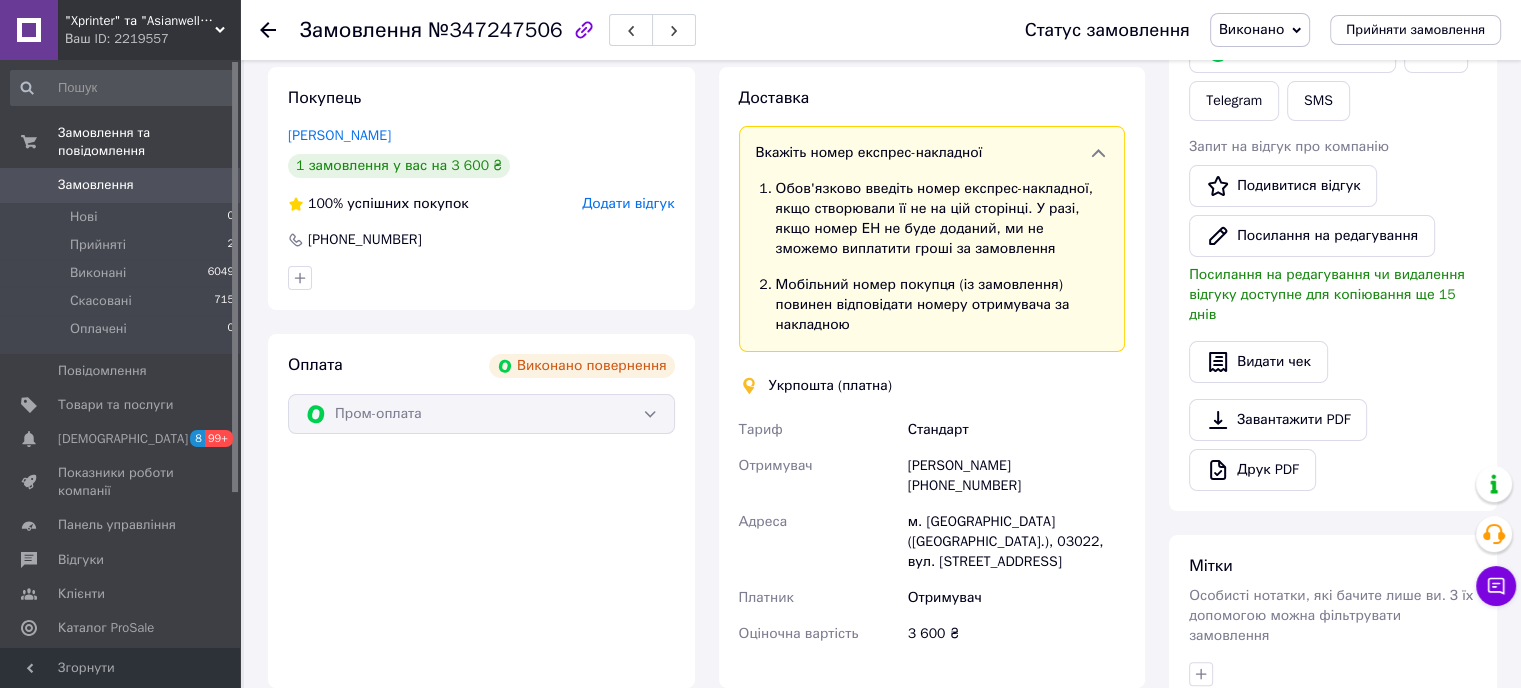 click 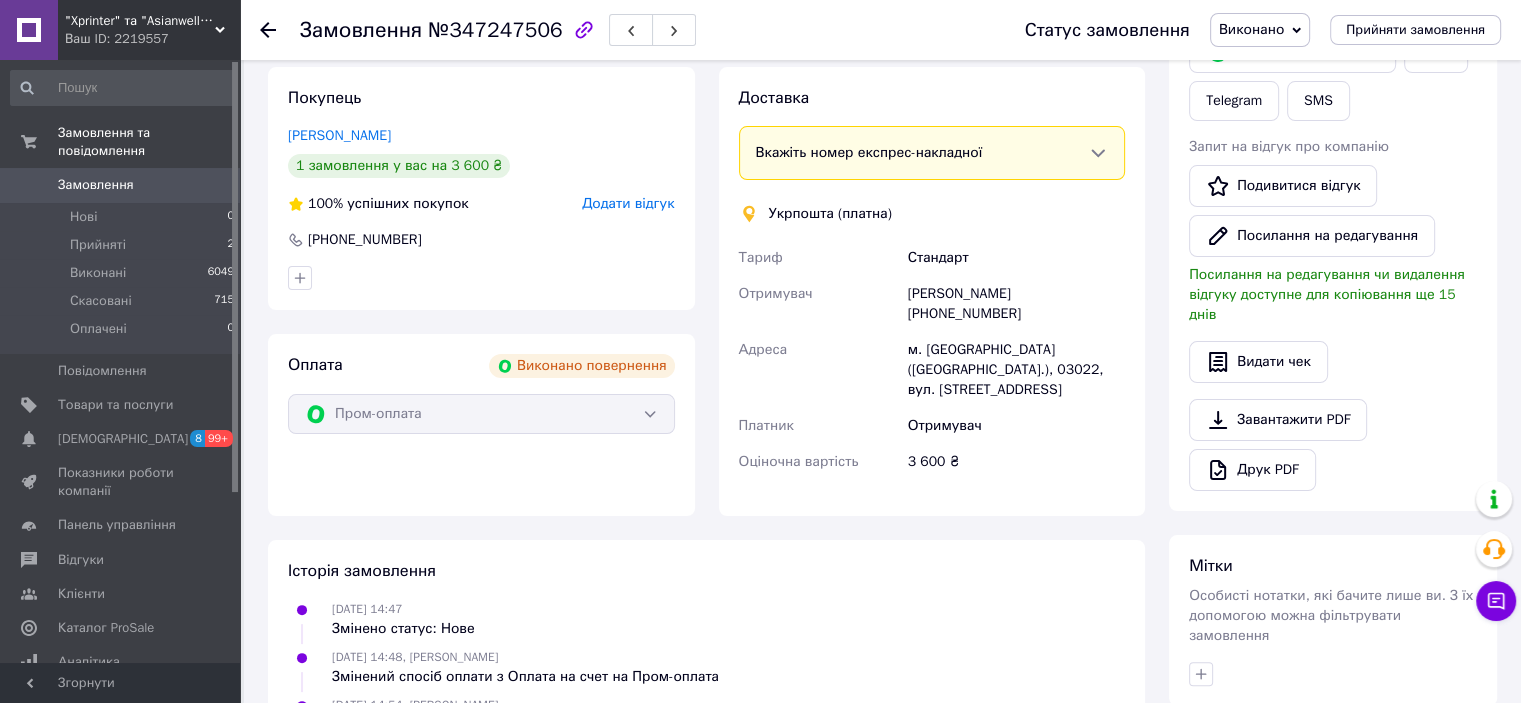 click on "Доставка Вкажіть номер експрес-накладної Обов'язково введіть номер експрес-накладної,
якщо створювали її не на цій сторінці. У разі,
якщо номер ЕН не буде доданий, ми не зможемо
виплатити гроші за замовлення Мобільний номер покупця (із замовлення) повинен відповідати номеру отримувача за накладною Укрпошта (платна) Тариф Стандарт Отримувач Лариса Абакарова +380973368373 Адреса м. Київ (Київська обл.), 03022, вул. Васильківська, 38 Платник Отримувач Оціночна вартість 3 600 ₴" at bounding box center [932, 291] 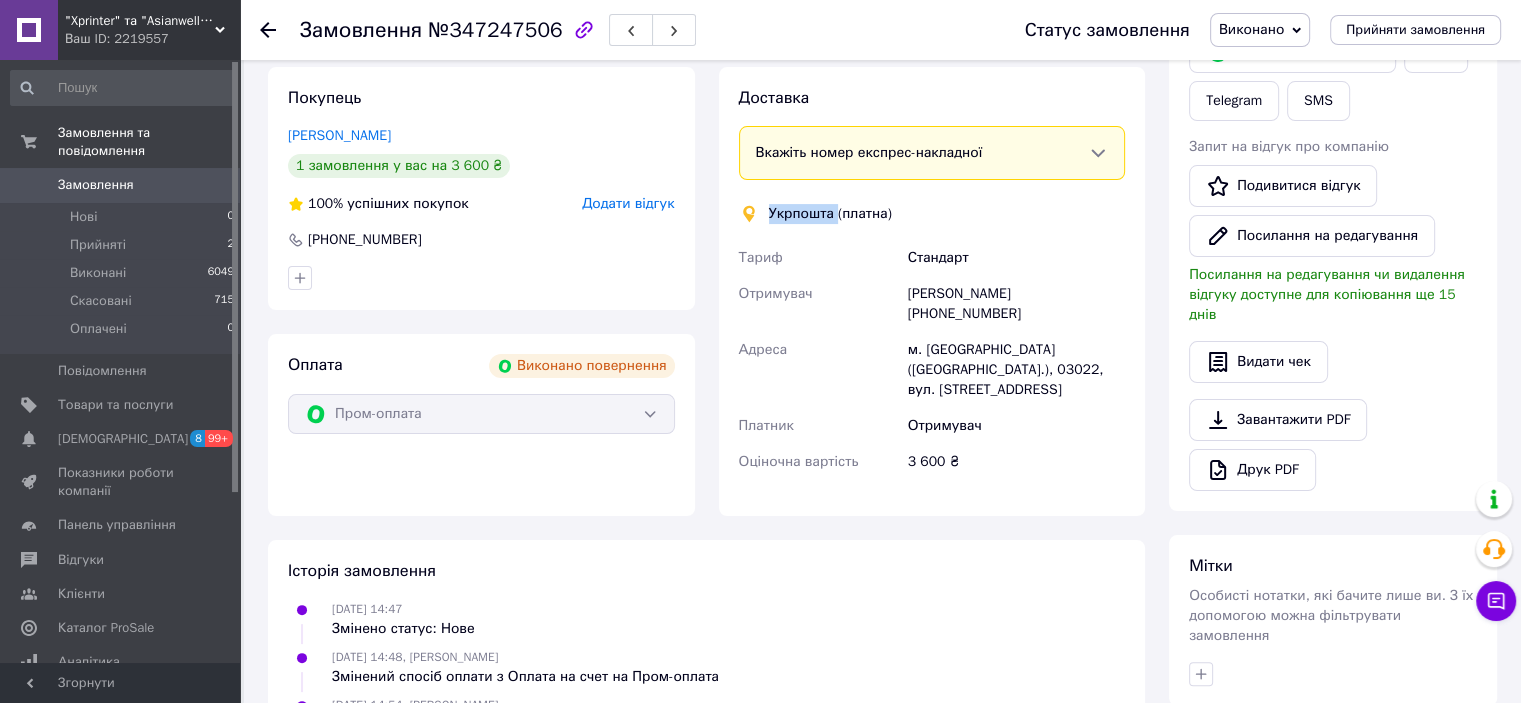 click on "Укрпошта (платна)" at bounding box center (830, 214) 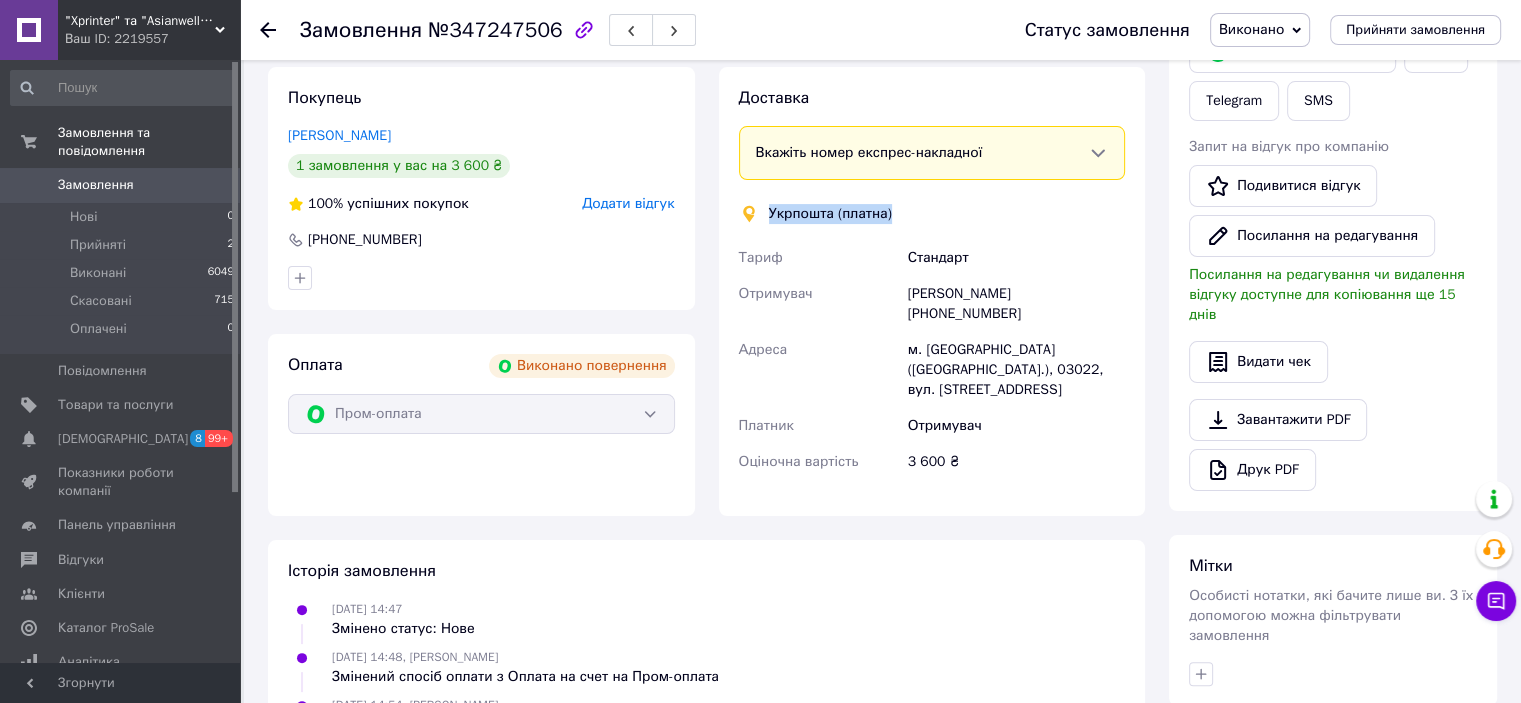 click on "Укрпошта (платна)" at bounding box center (830, 214) 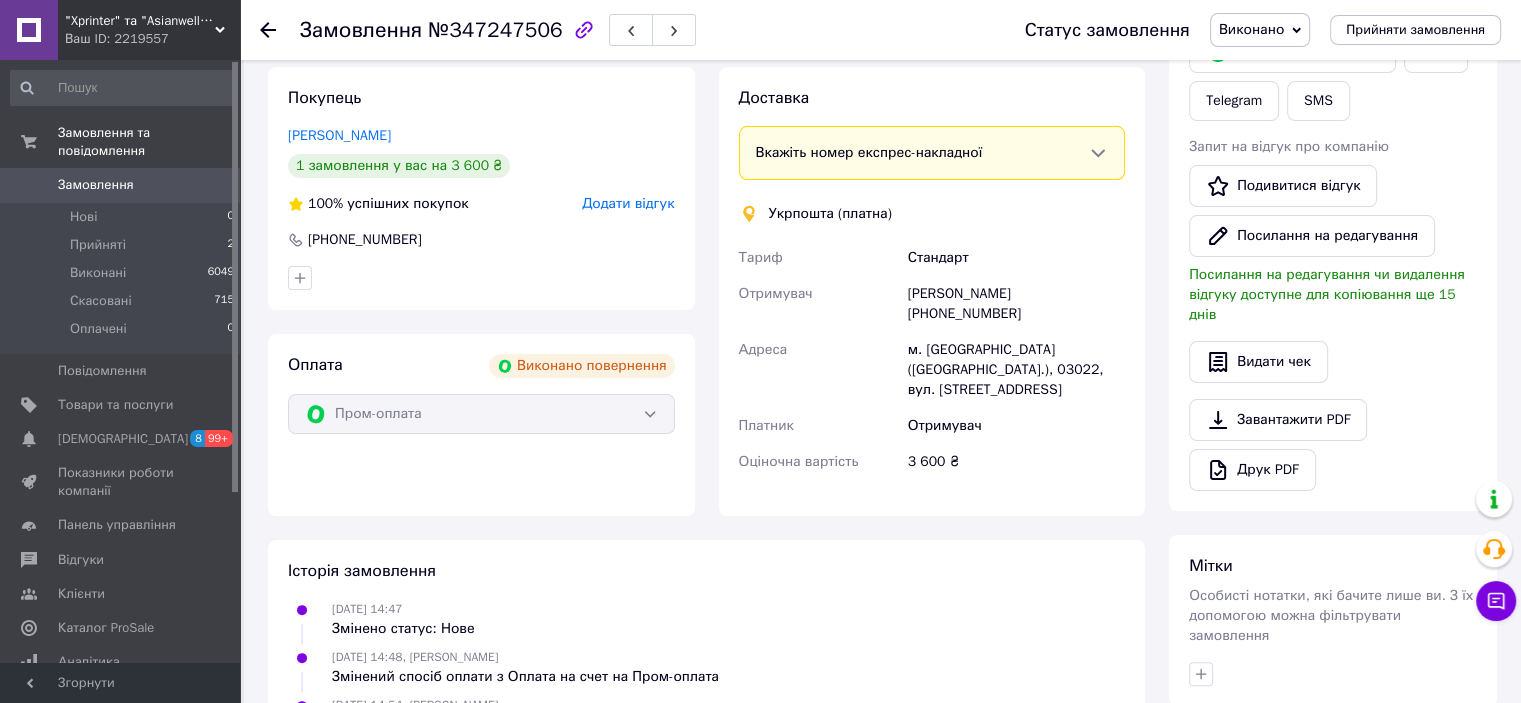 click on "Адреса" at bounding box center [819, 370] 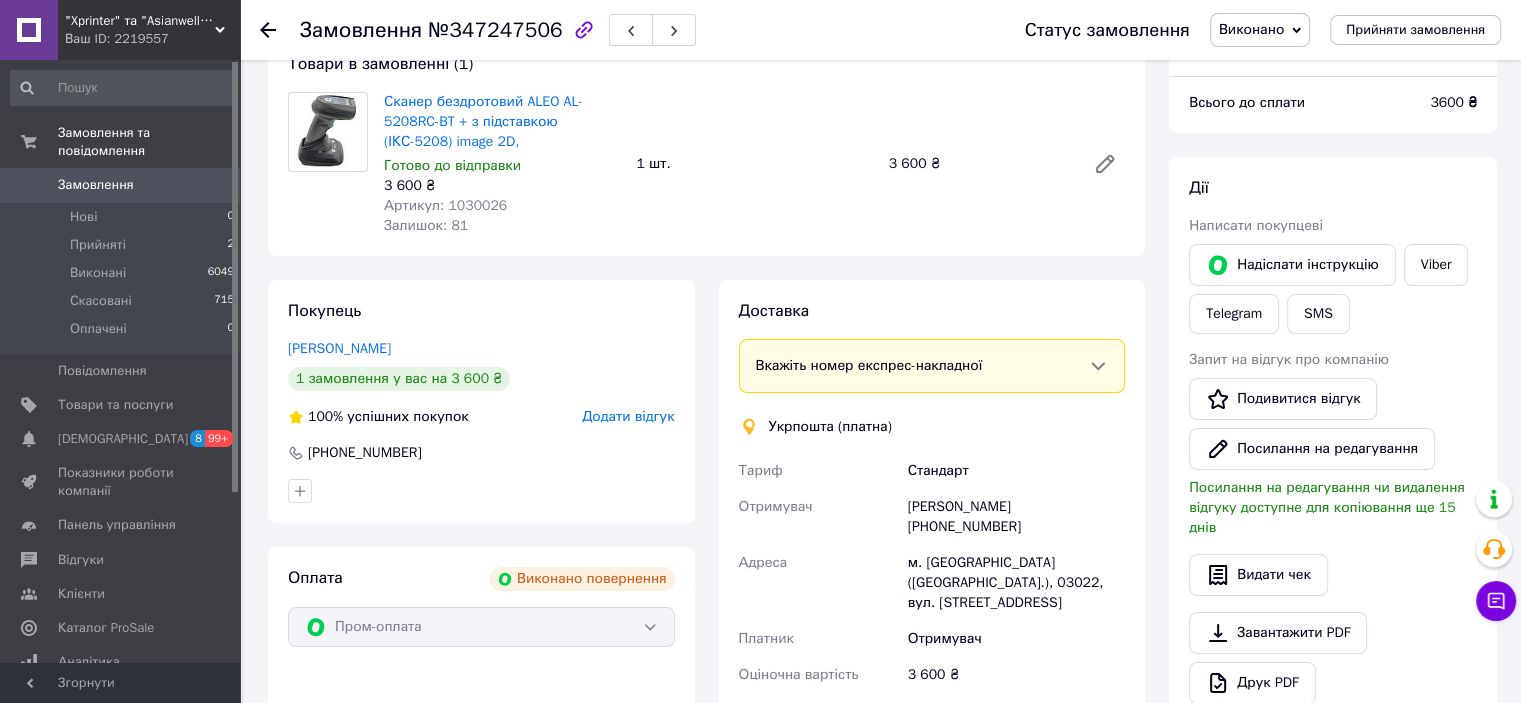 scroll, scrollTop: 141, scrollLeft: 0, axis: vertical 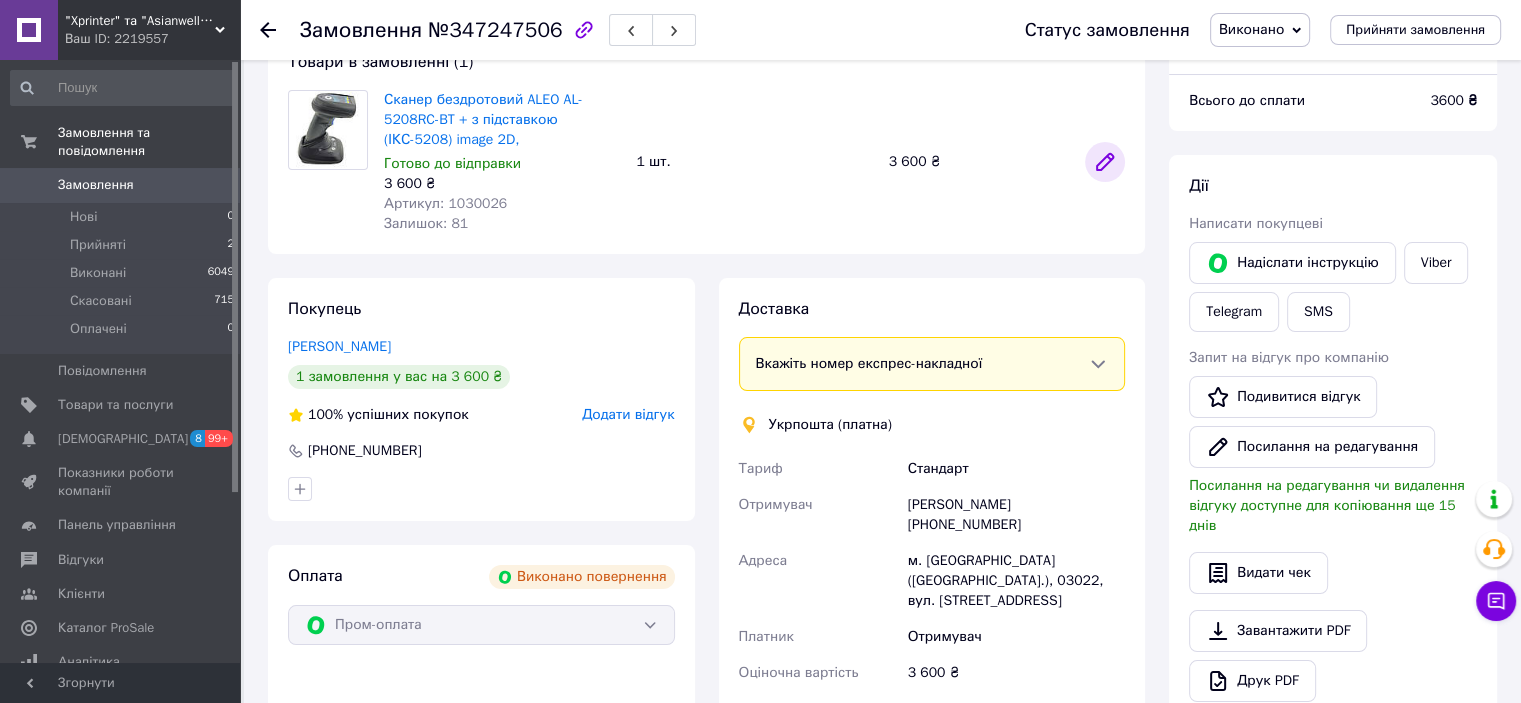 click 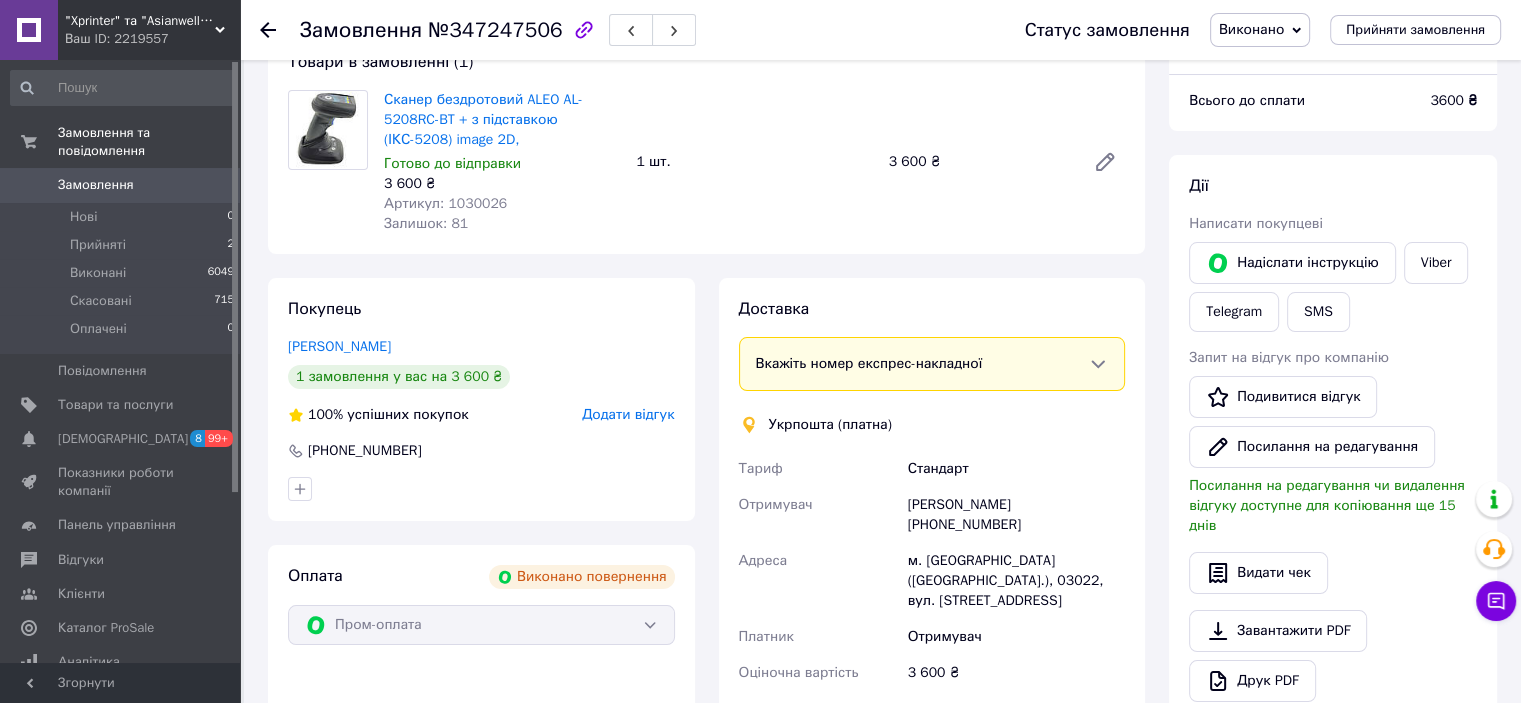 click on "Вкажіть номер експрес-накладної" at bounding box center [869, 363] 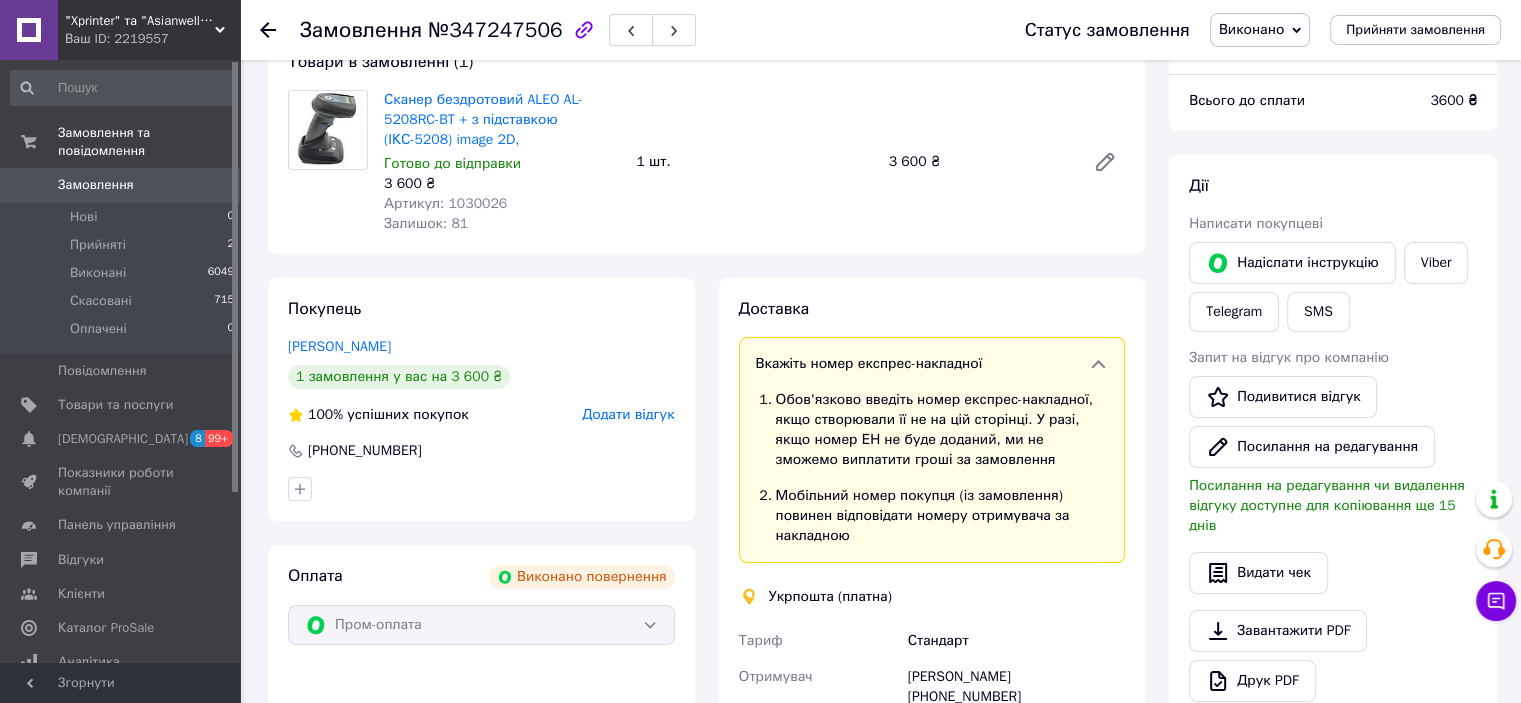 drag, startPoint x: 844, startPoint y: 544, endPoint x: 836, endPoint y: 607, distance: 63.505905 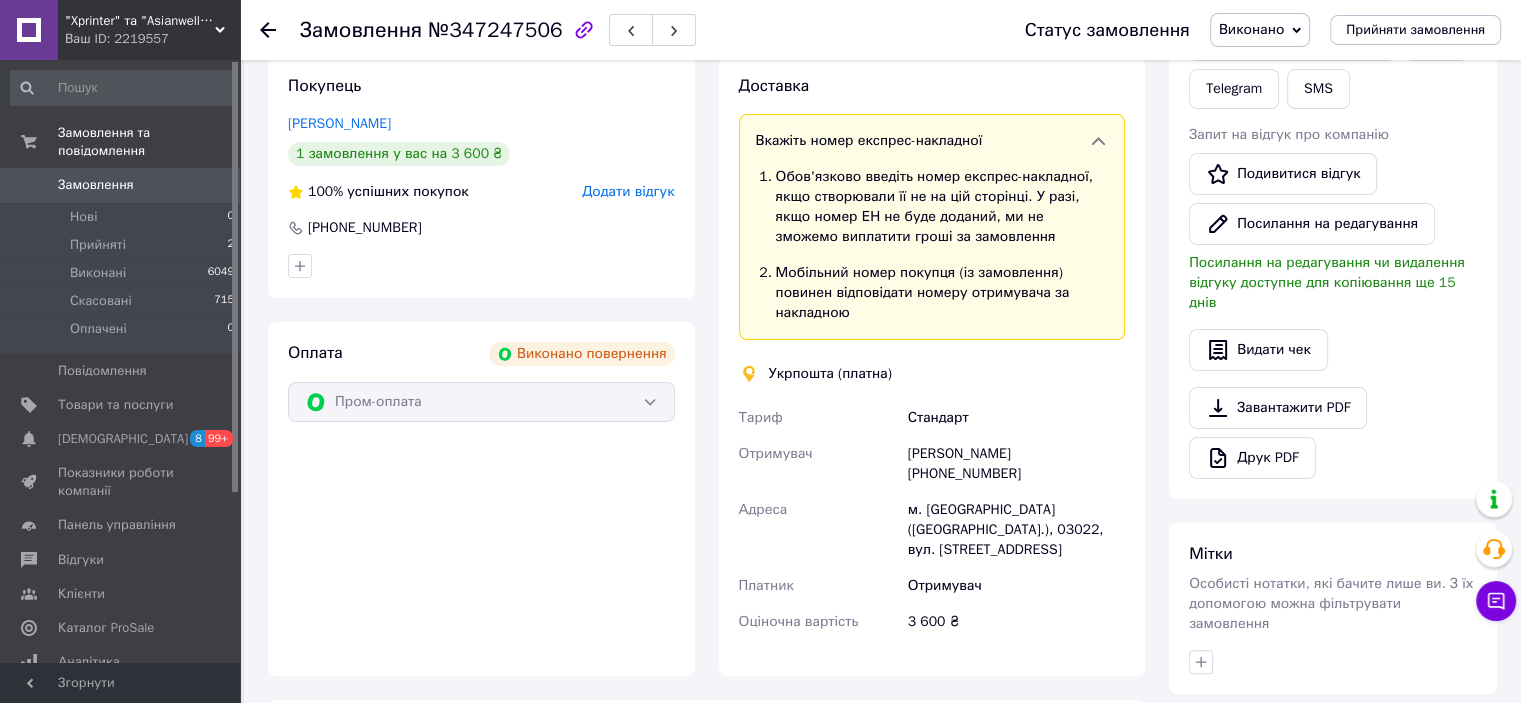 scroll, scrollTop: 85, scrollLeft: 0, axis: vertical 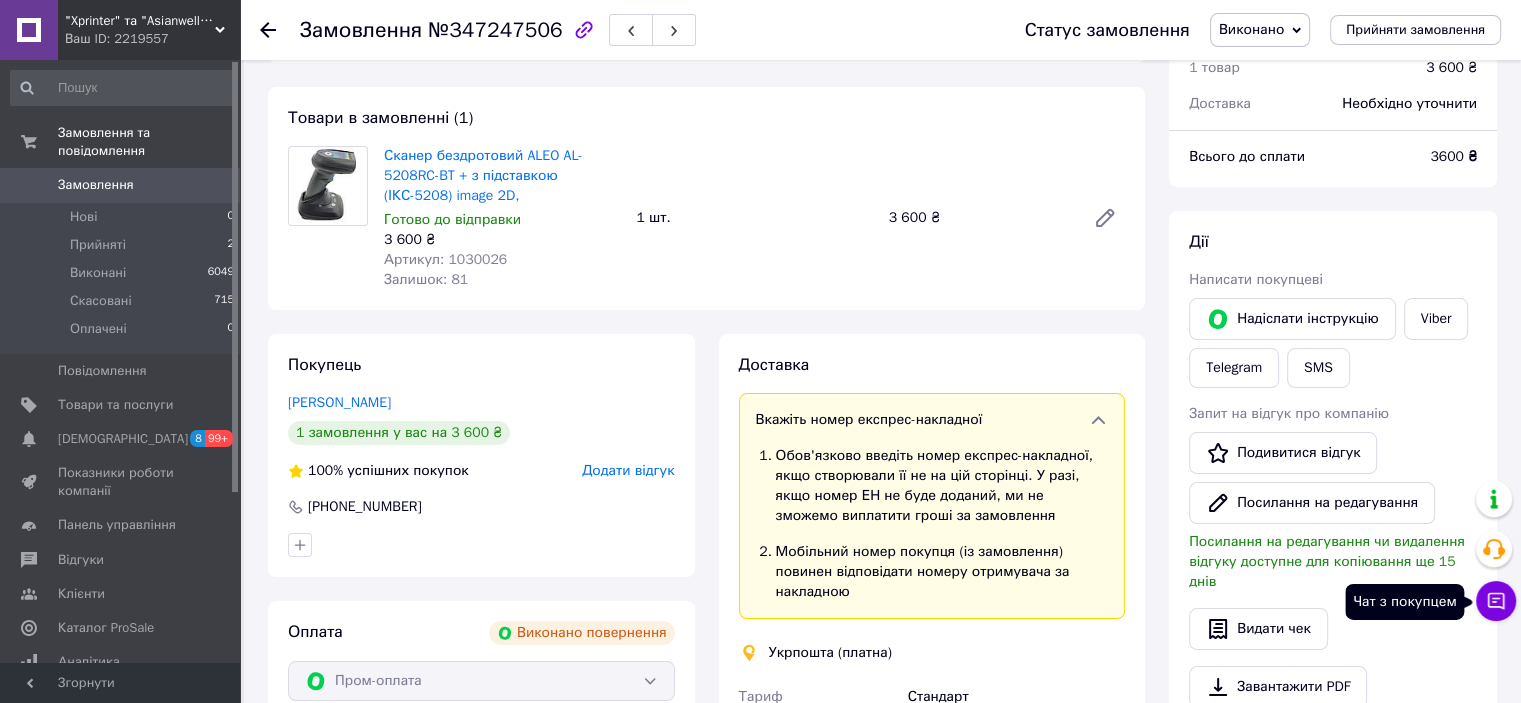 click 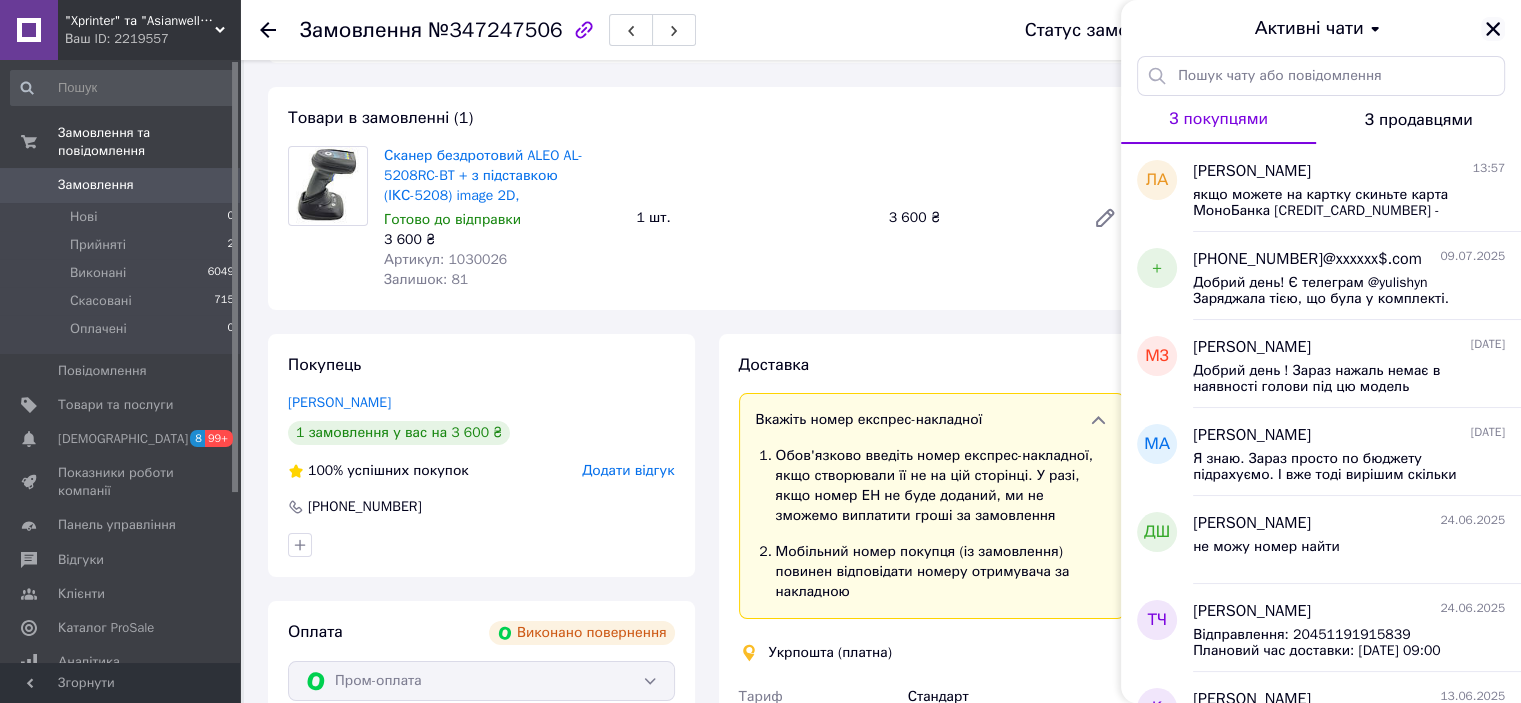 click 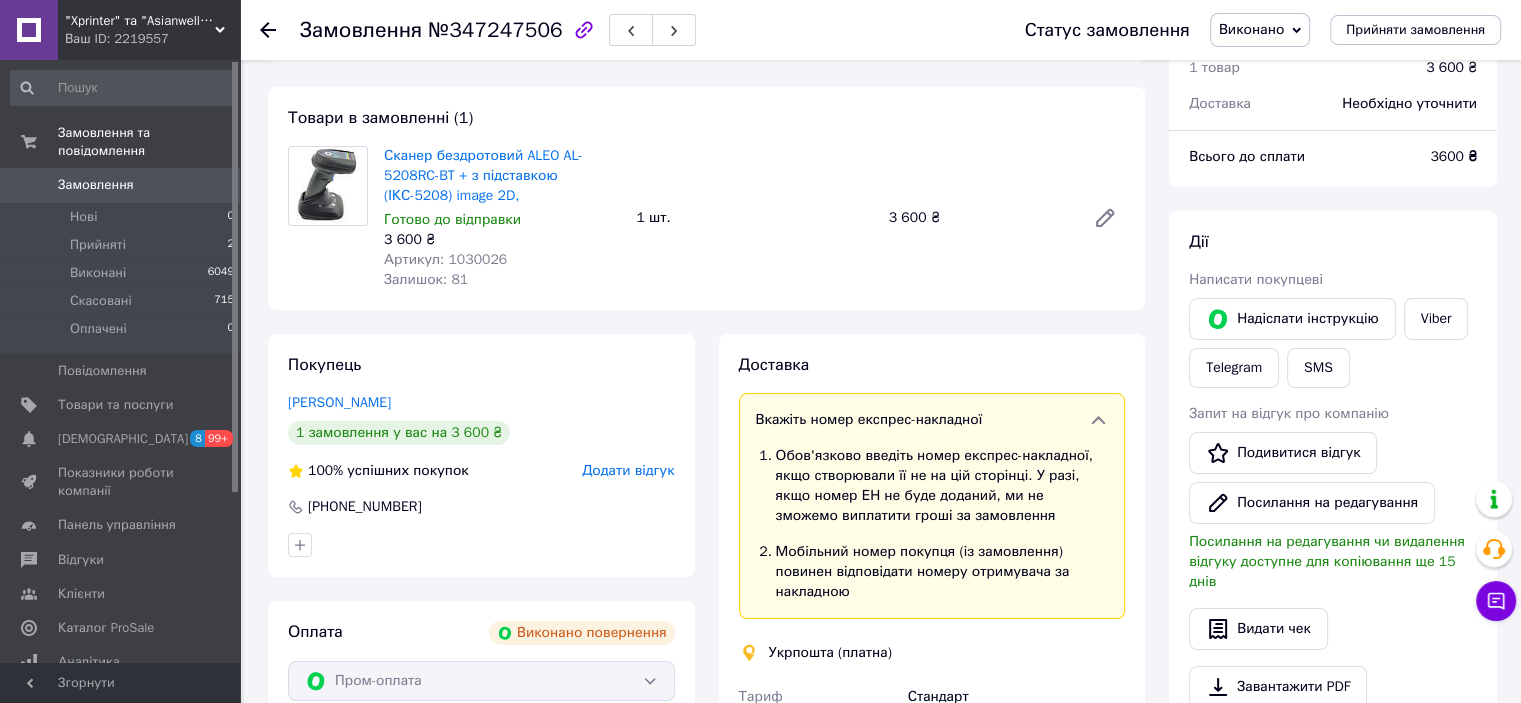 scroll, scrollTop: 0, scrollLeft: 0, axis: both 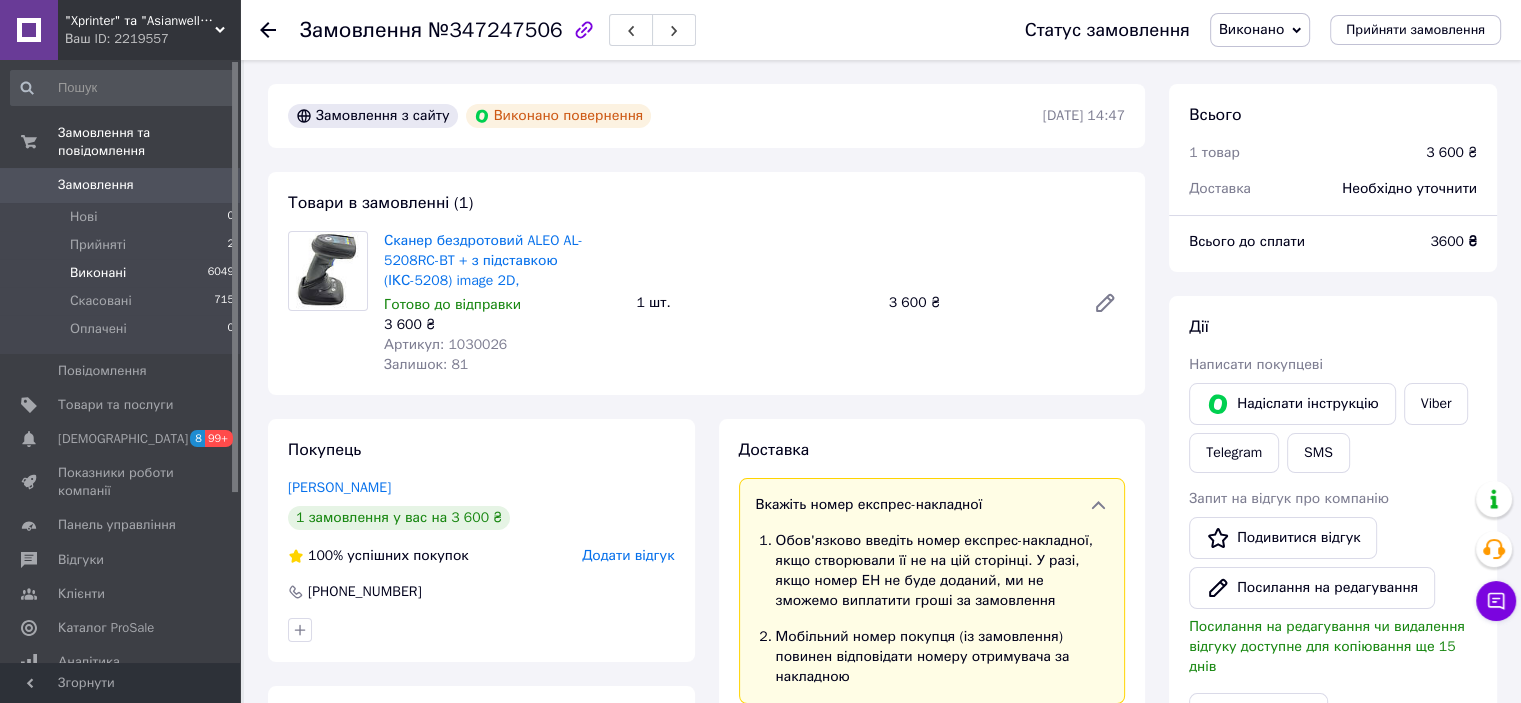 click on "Виконані" at bounding box center [98, 273] 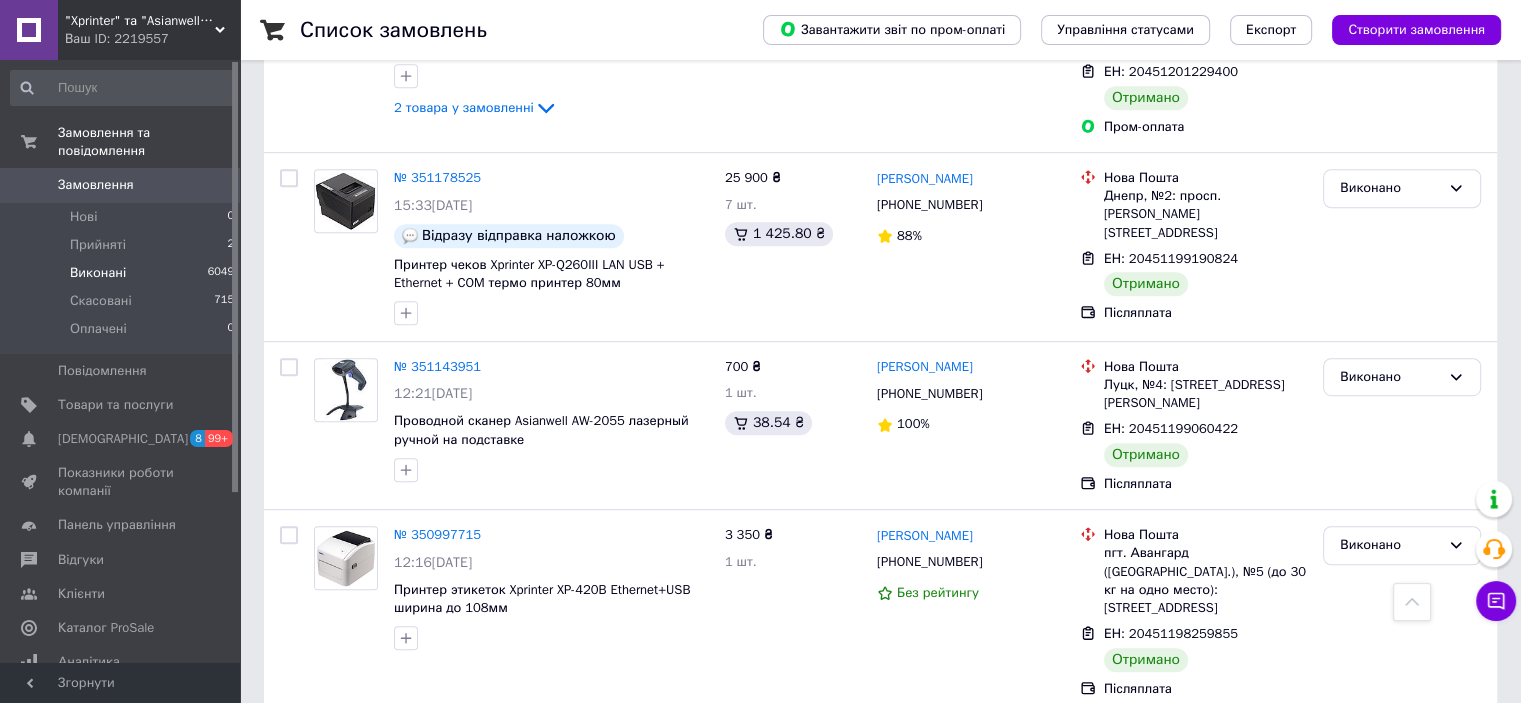 scroll, scrollTop: 0, scrollLeft: 0, axis: both 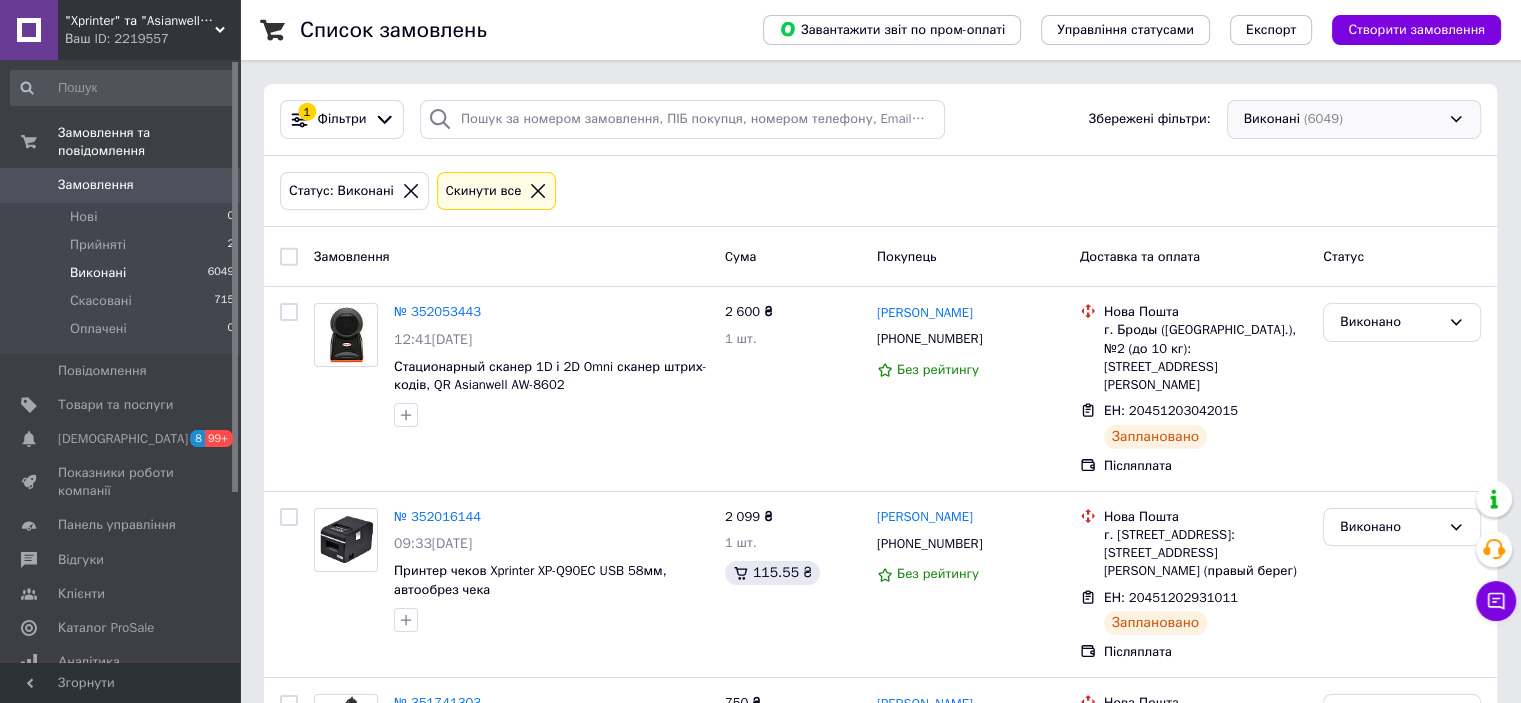 click on "Виконані (6049)" at bounding box center (1354, 119) 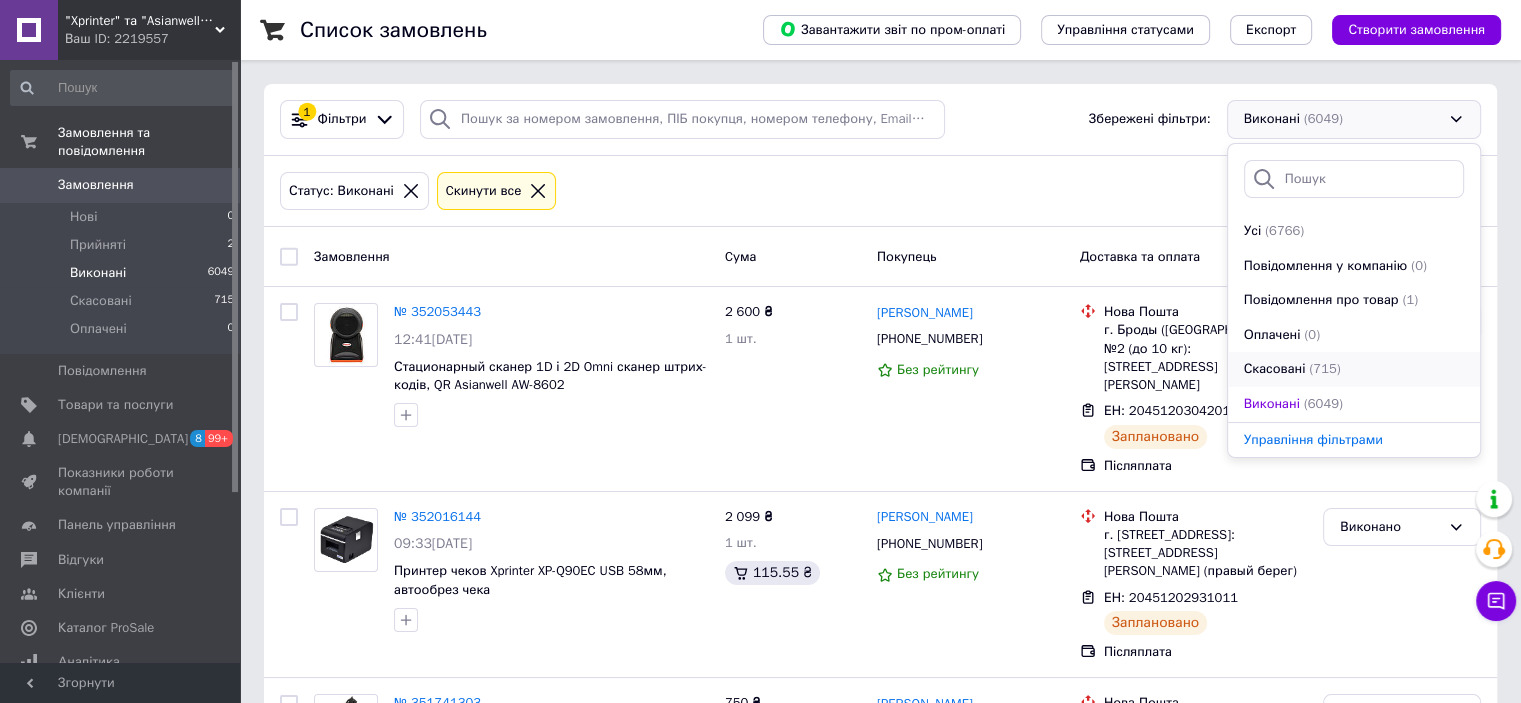 scroll, scrollTop: 68, scrollLeft: 0, axis: vertical 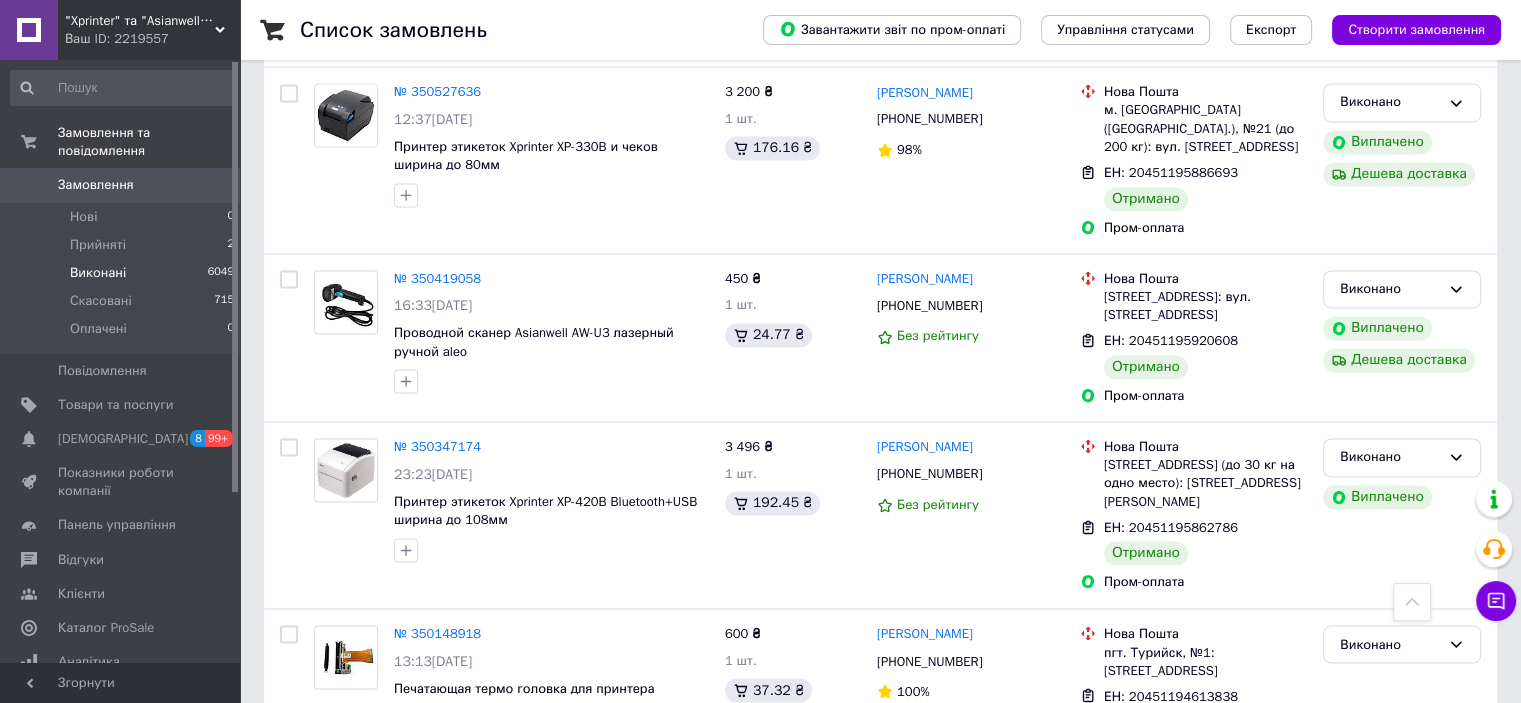 click on "2" at bounding box center [327, 821] 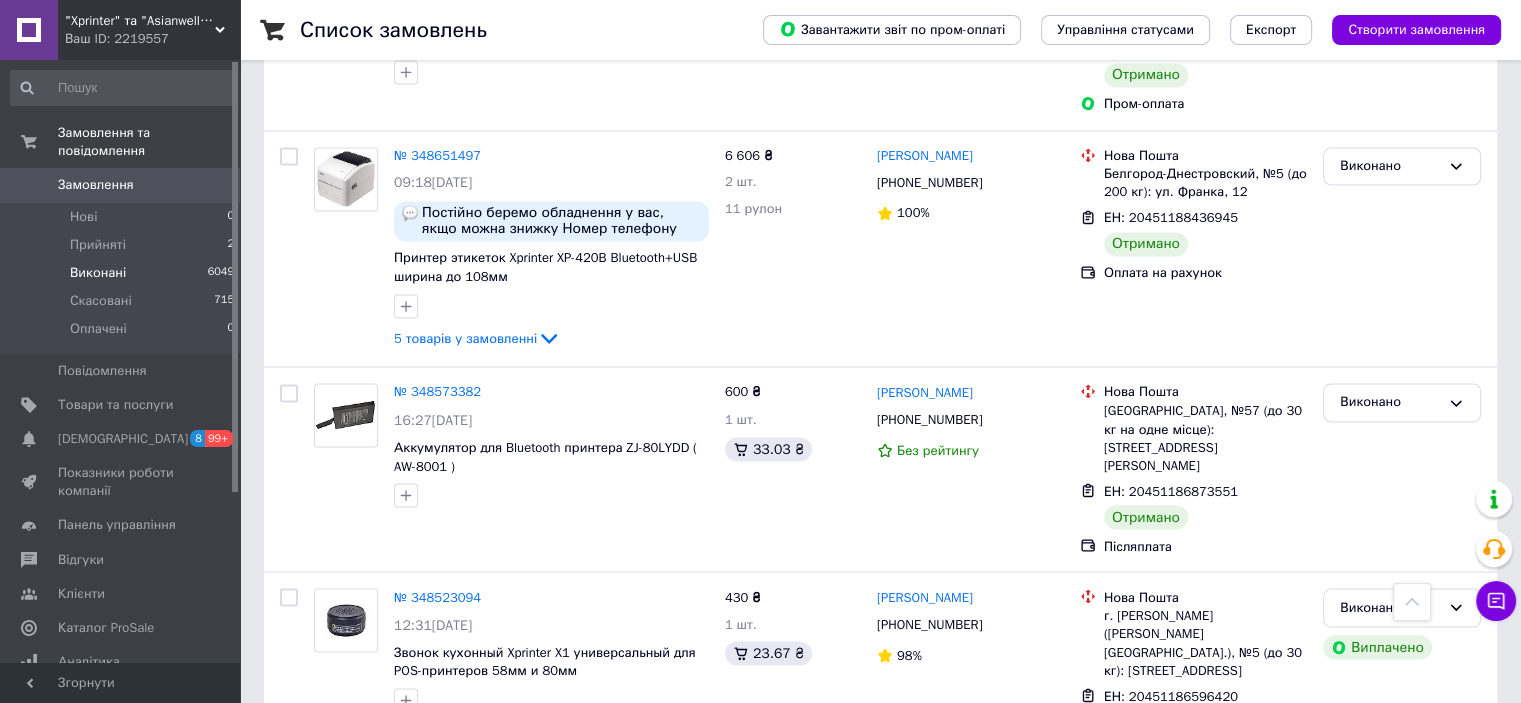 scroll, scrollTop: 3400, scrollLeft: 0, axis: vertical 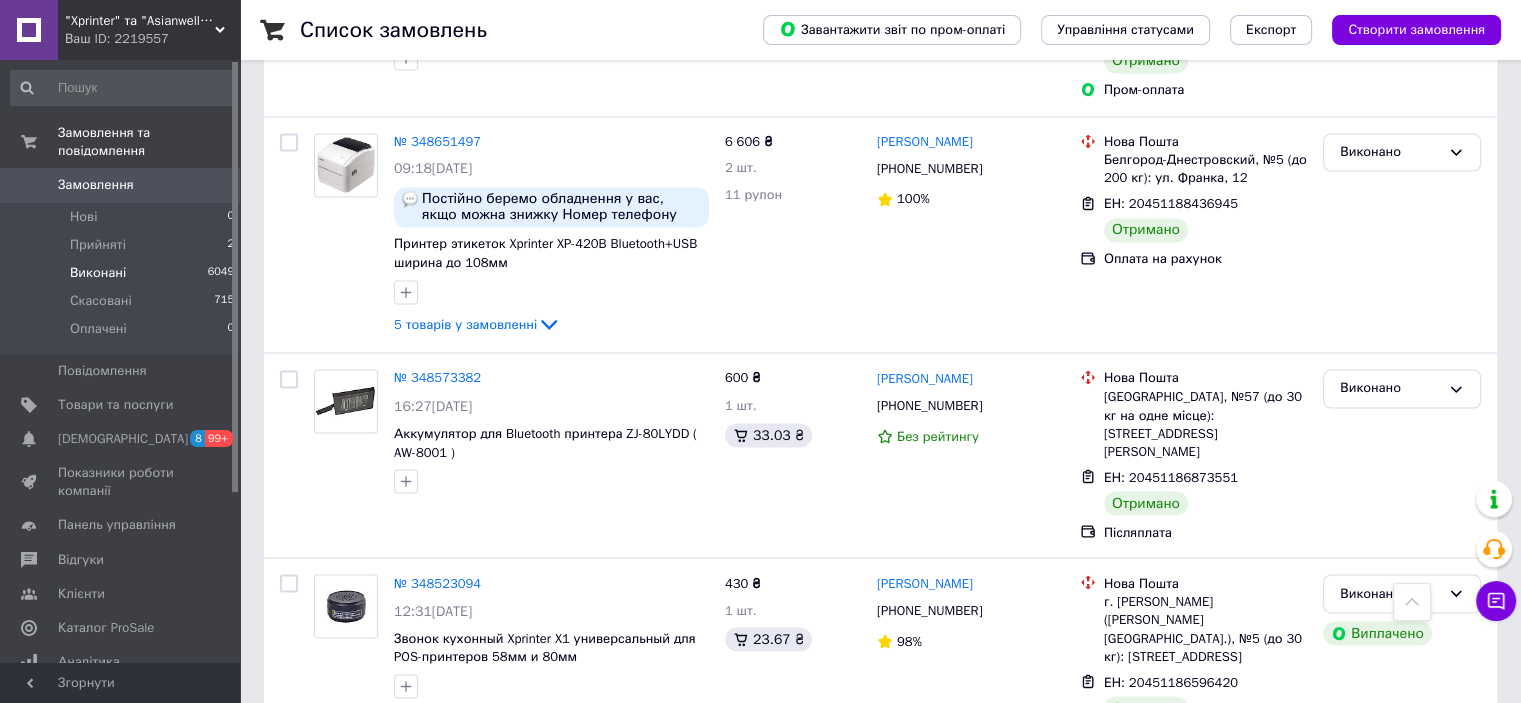 click on "3" at bounding box center (494, 975) 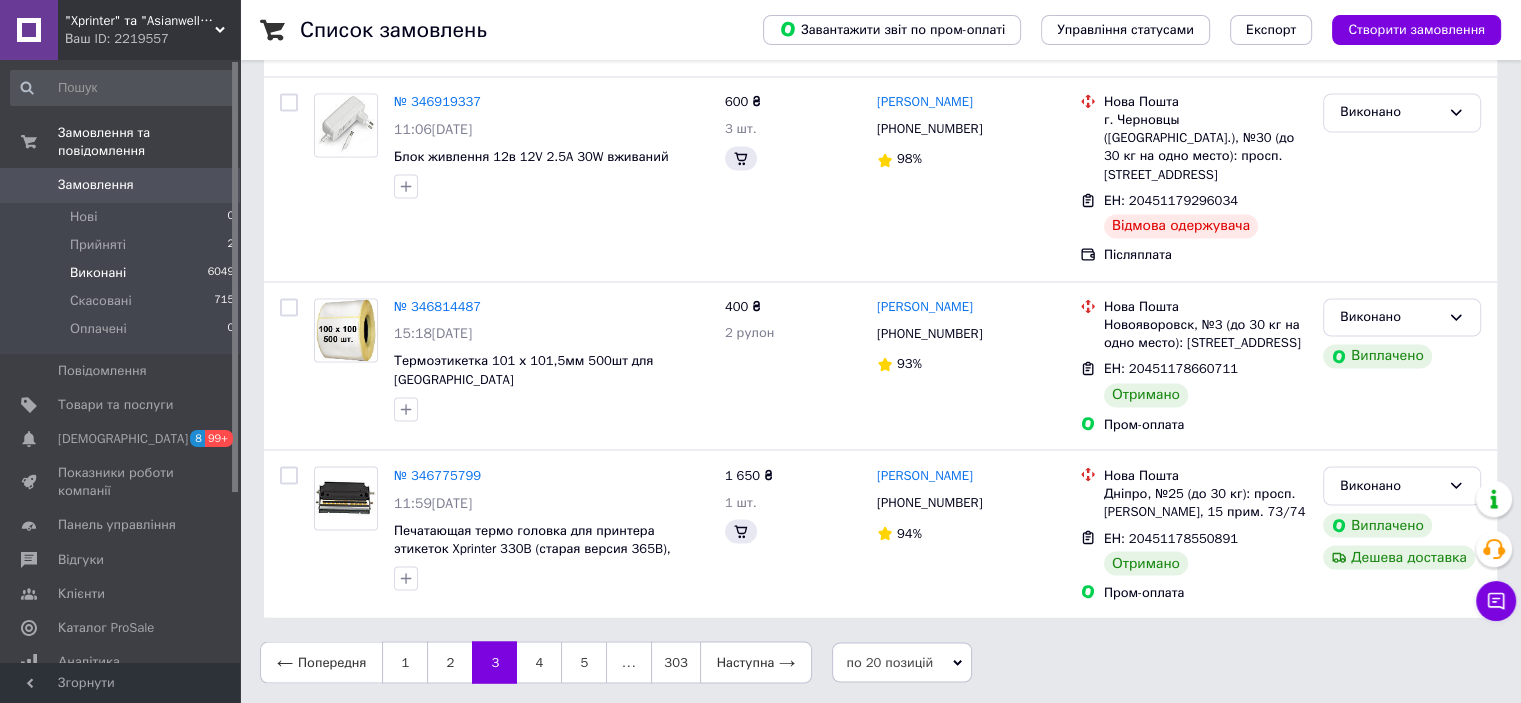 scroll, scrollTop: 0, scrollLeft: 0, axis: both 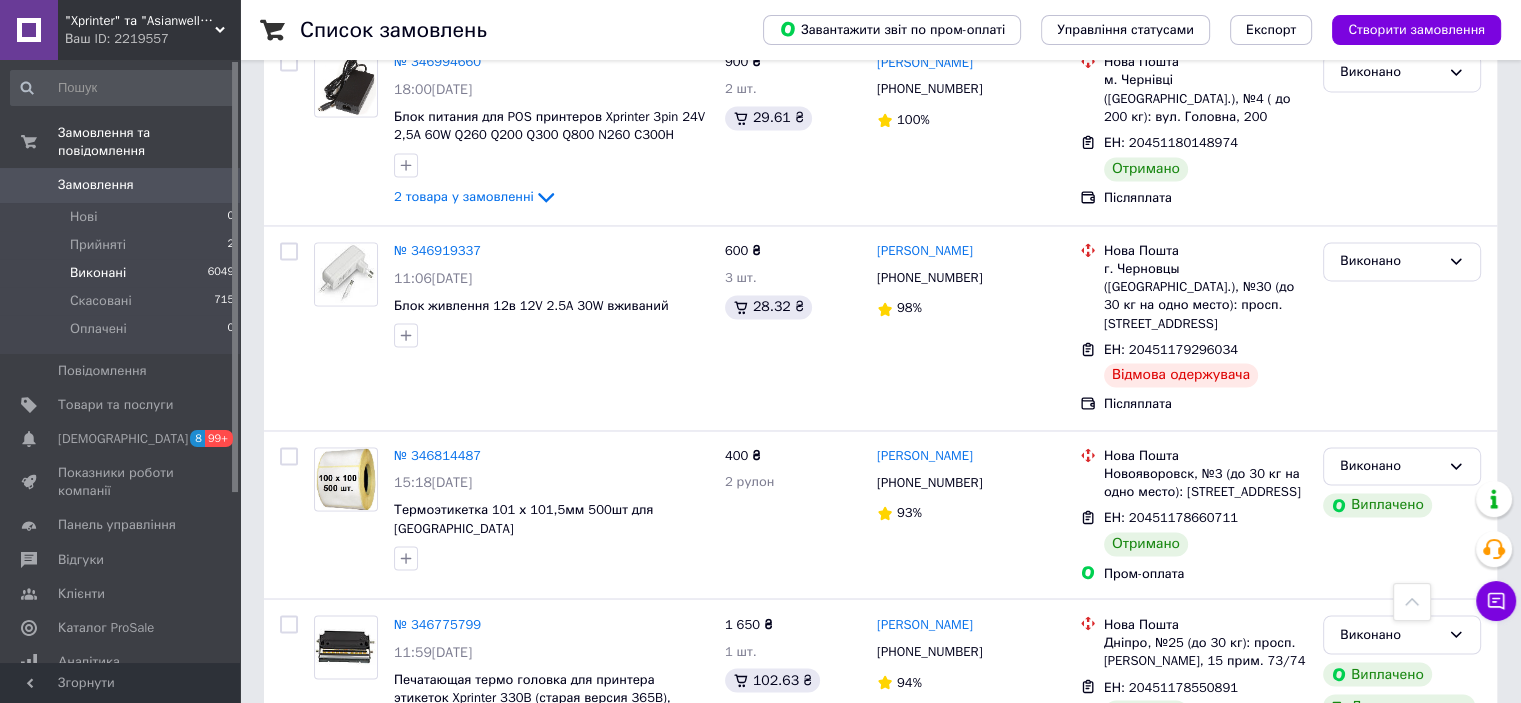 click on "4" at bounding box center [539, 811] 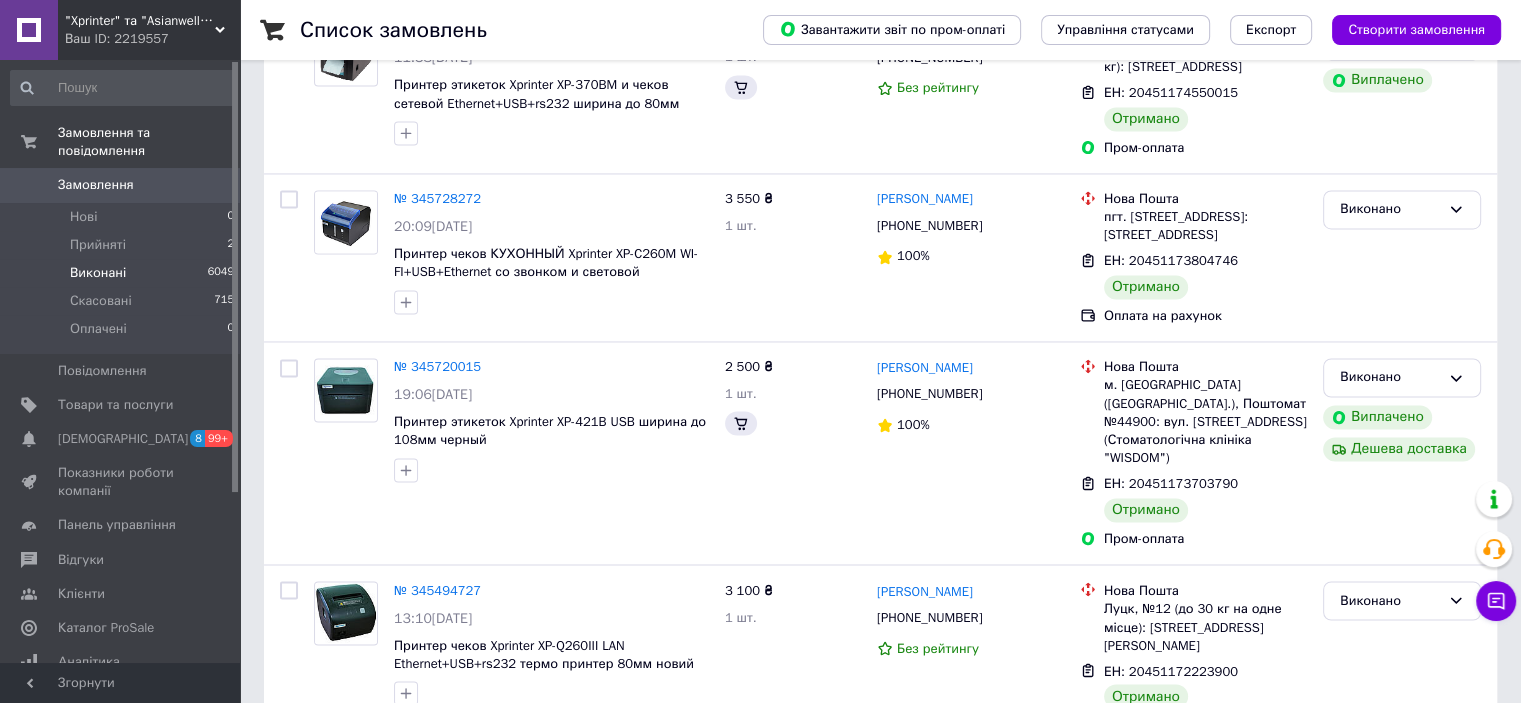 scroll, scrollTop: 0, scrollLeft: 0, axis: both 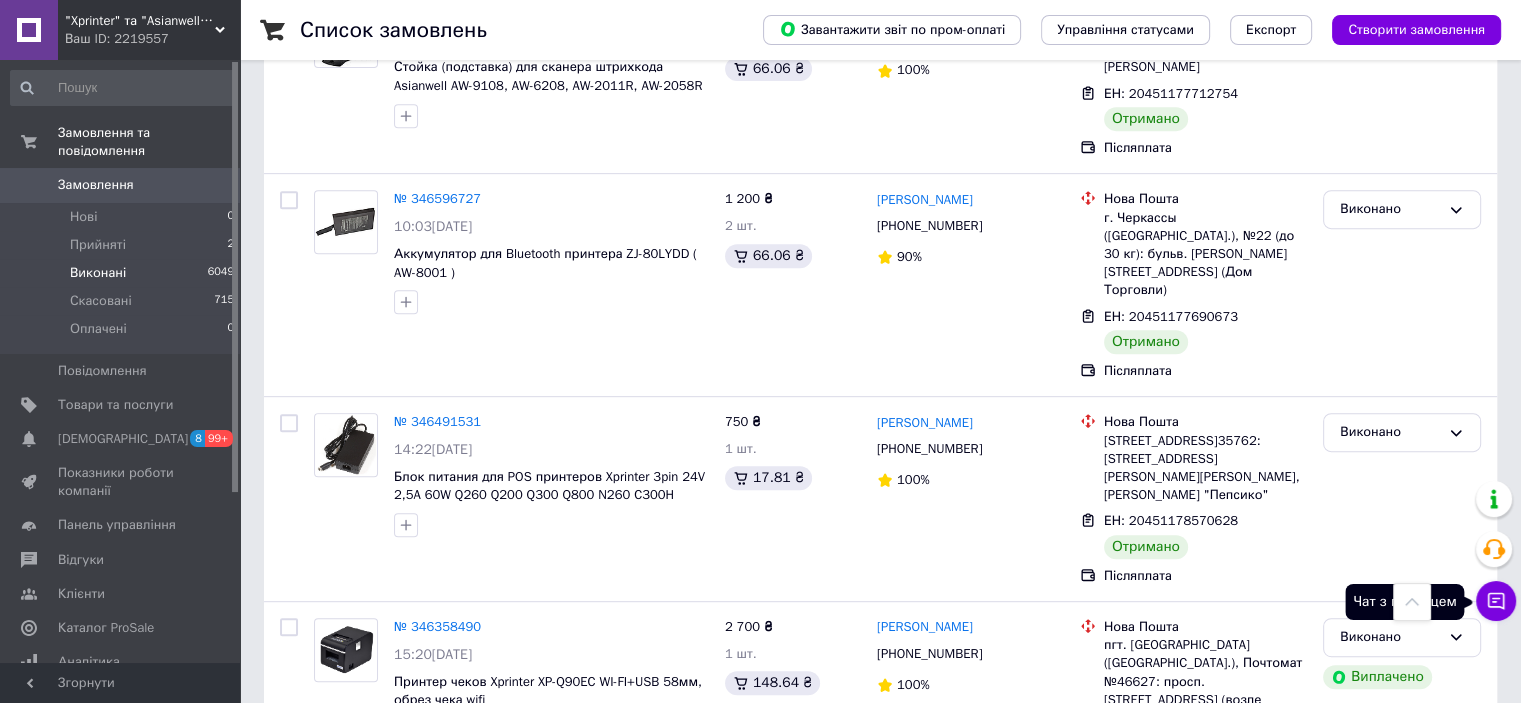 click on "Чат з покупцем" at bounding box center (1496, 601) 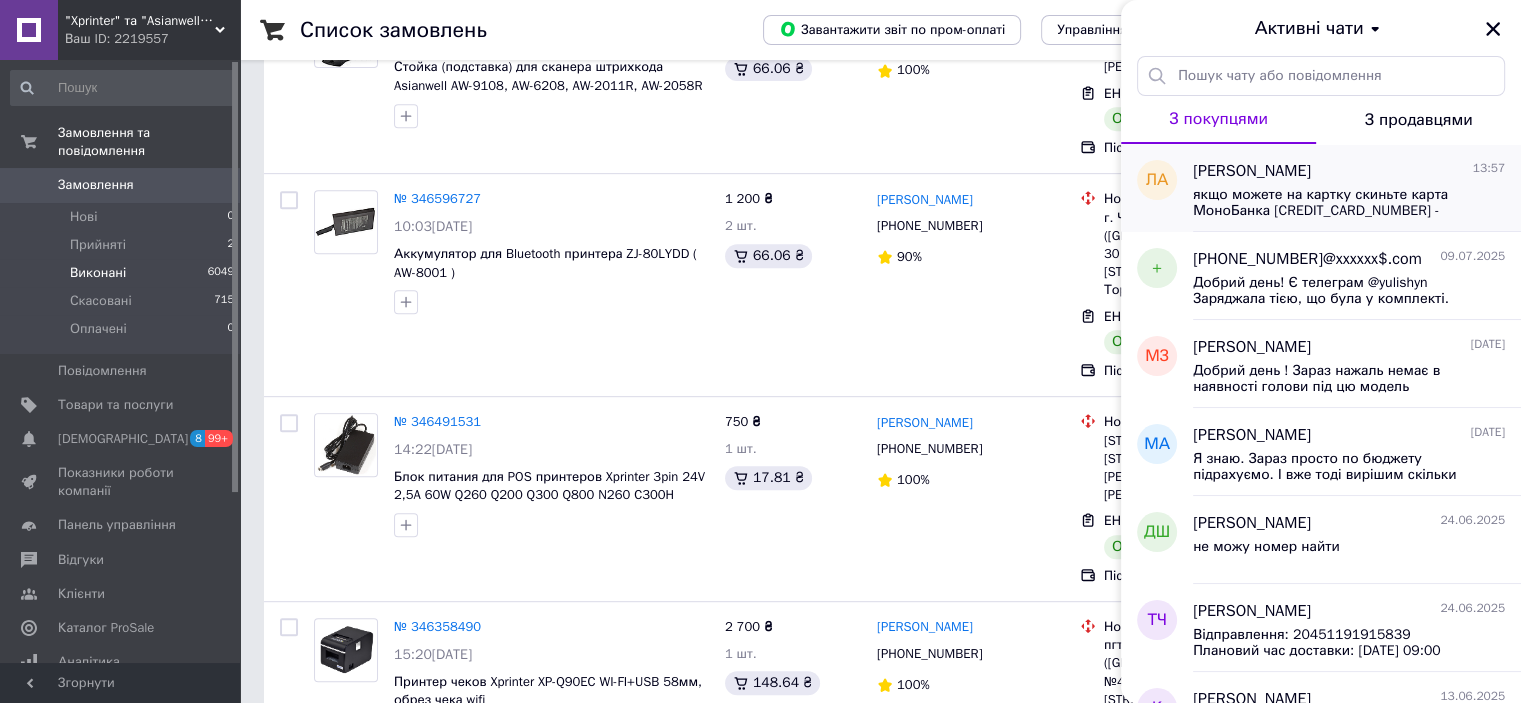 click on "якщо можете на картку скиньте
карта МоноБанка 4441 1110 3652 4969 - Леонова Яна" at bounding box center [1335, 203] 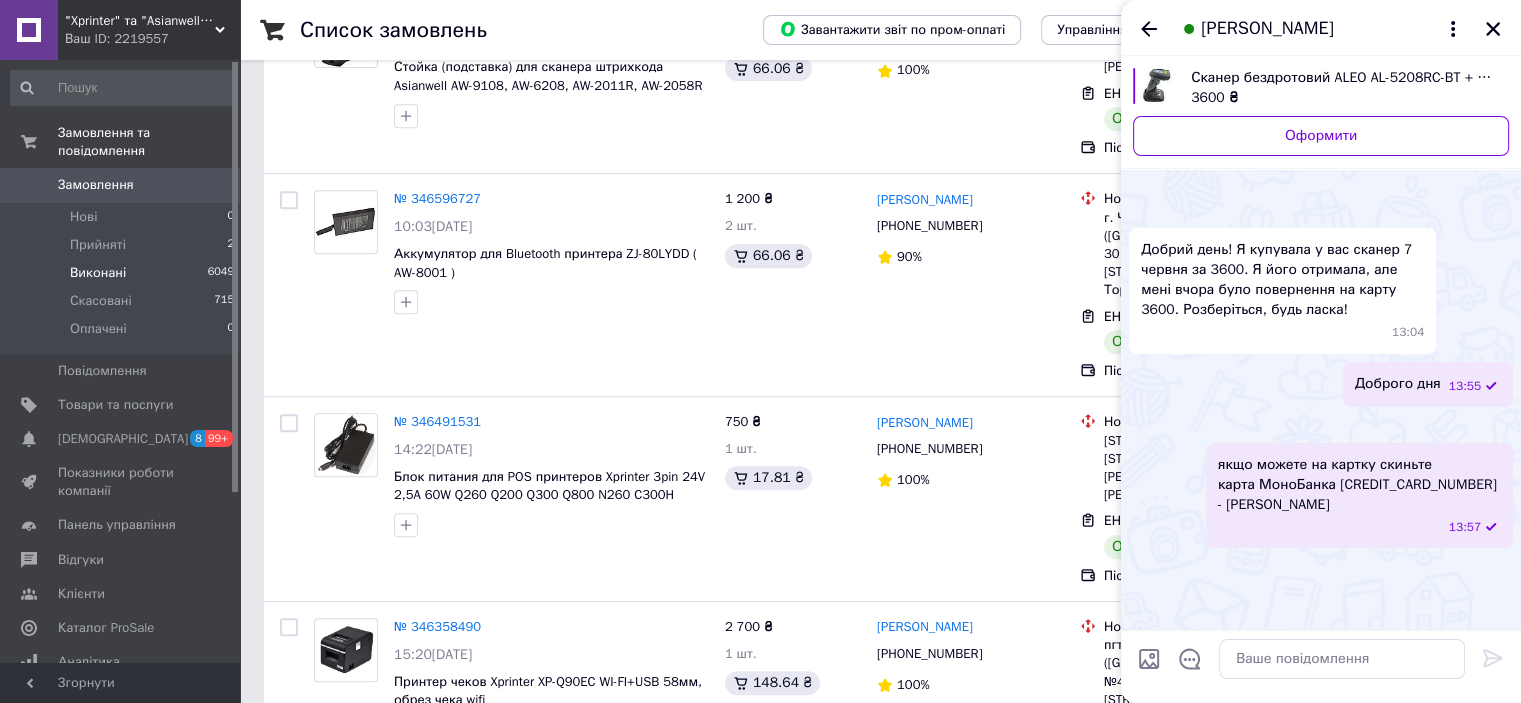 scroll, scrollTop: 68, scrollLeft: 0, axis: vertical 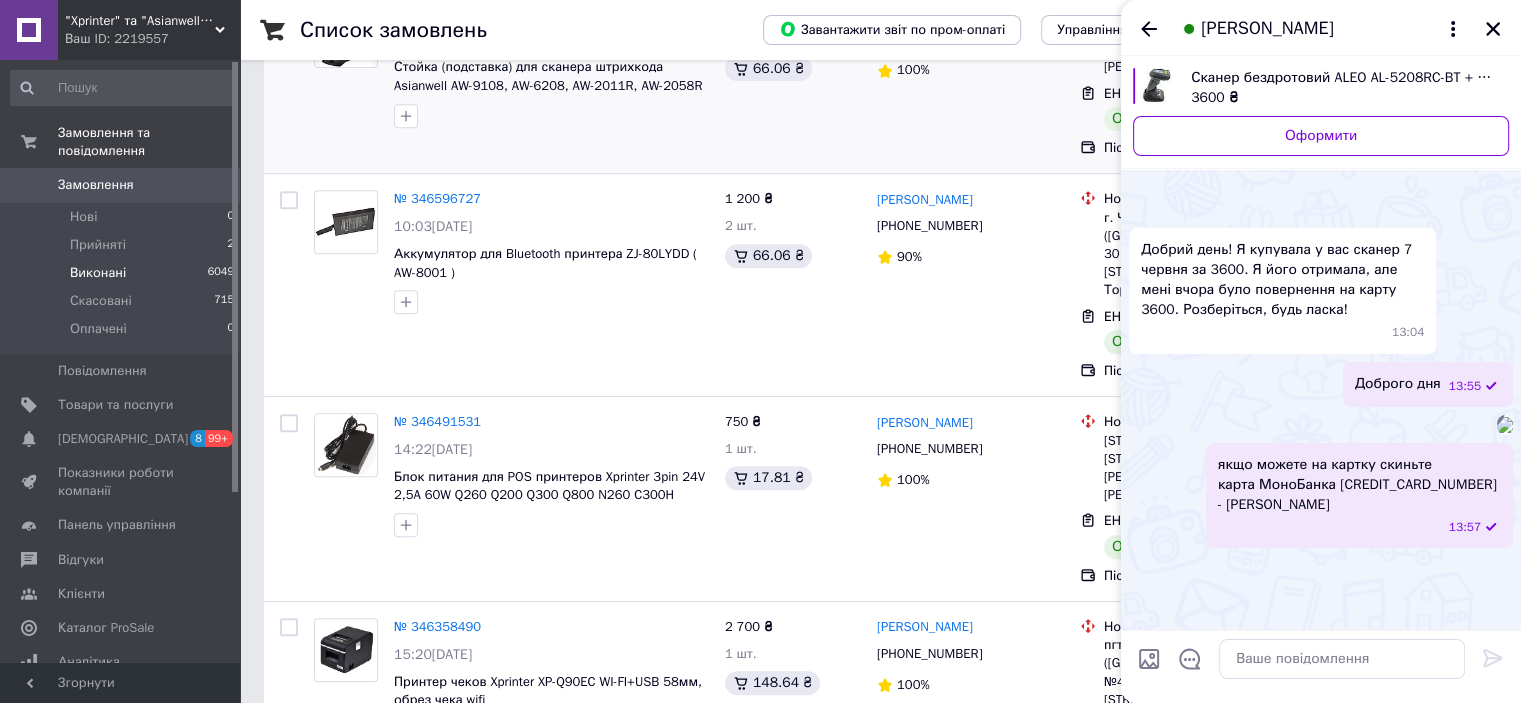click on "Семен Пенкас +380630656278 100%" at bounding box center [970, 81] 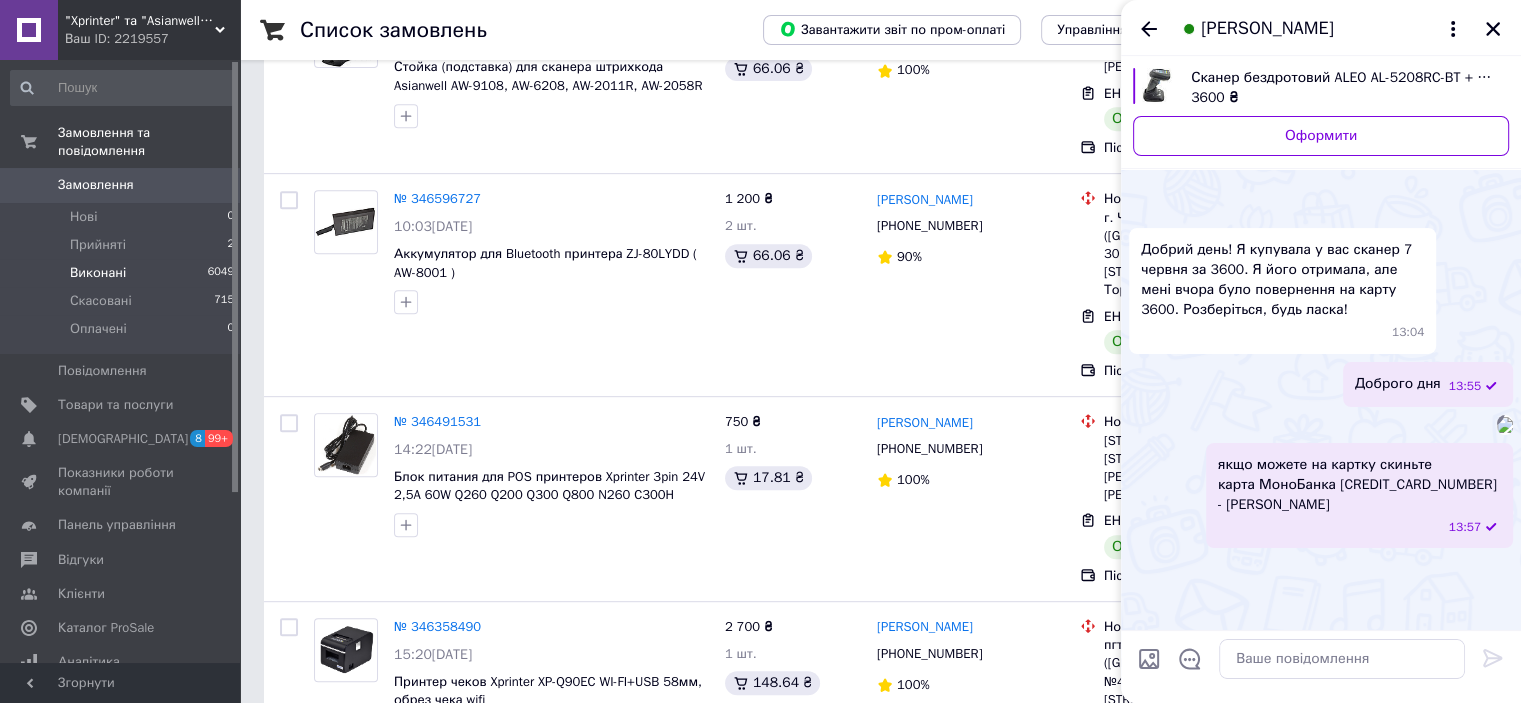 click 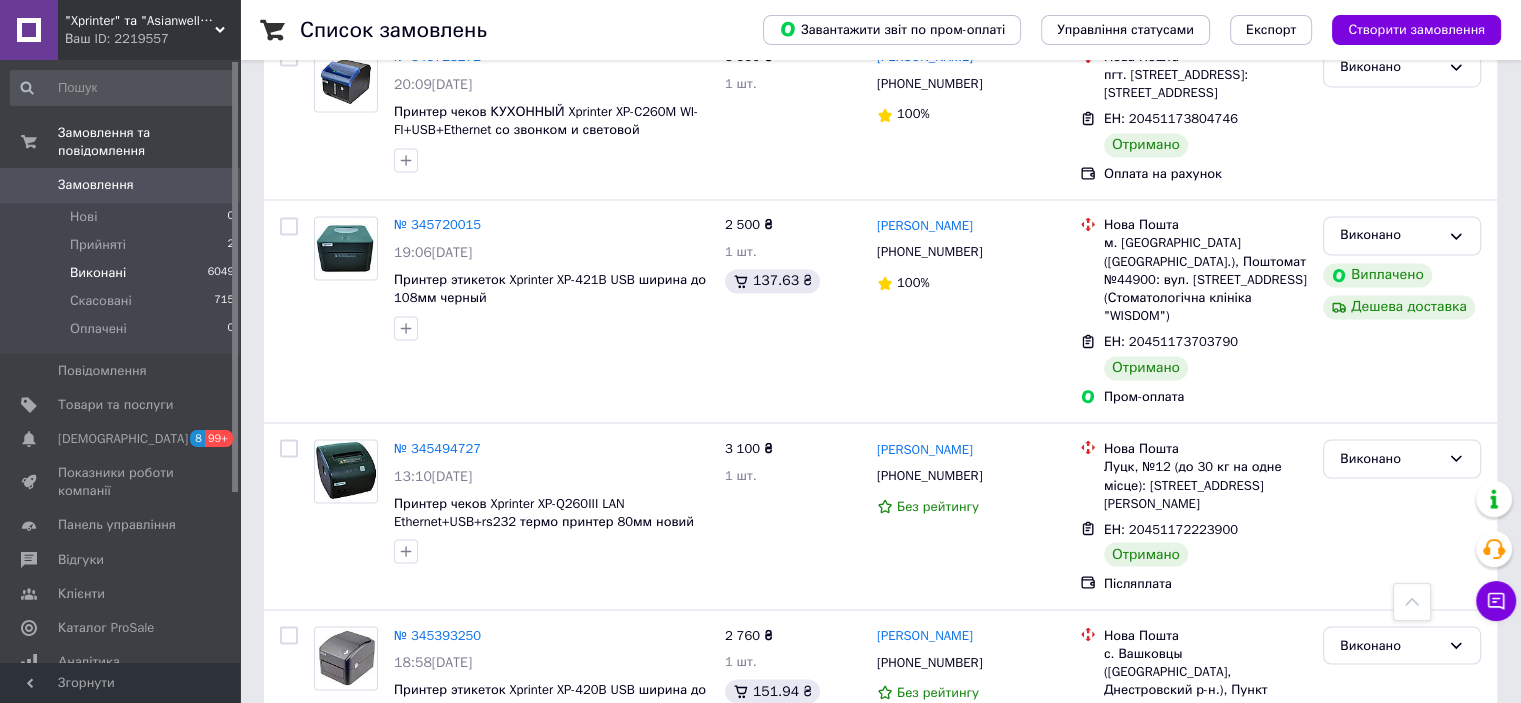 scroll, scrollTop: 3416, scrollLeft: 0, axis: vertical 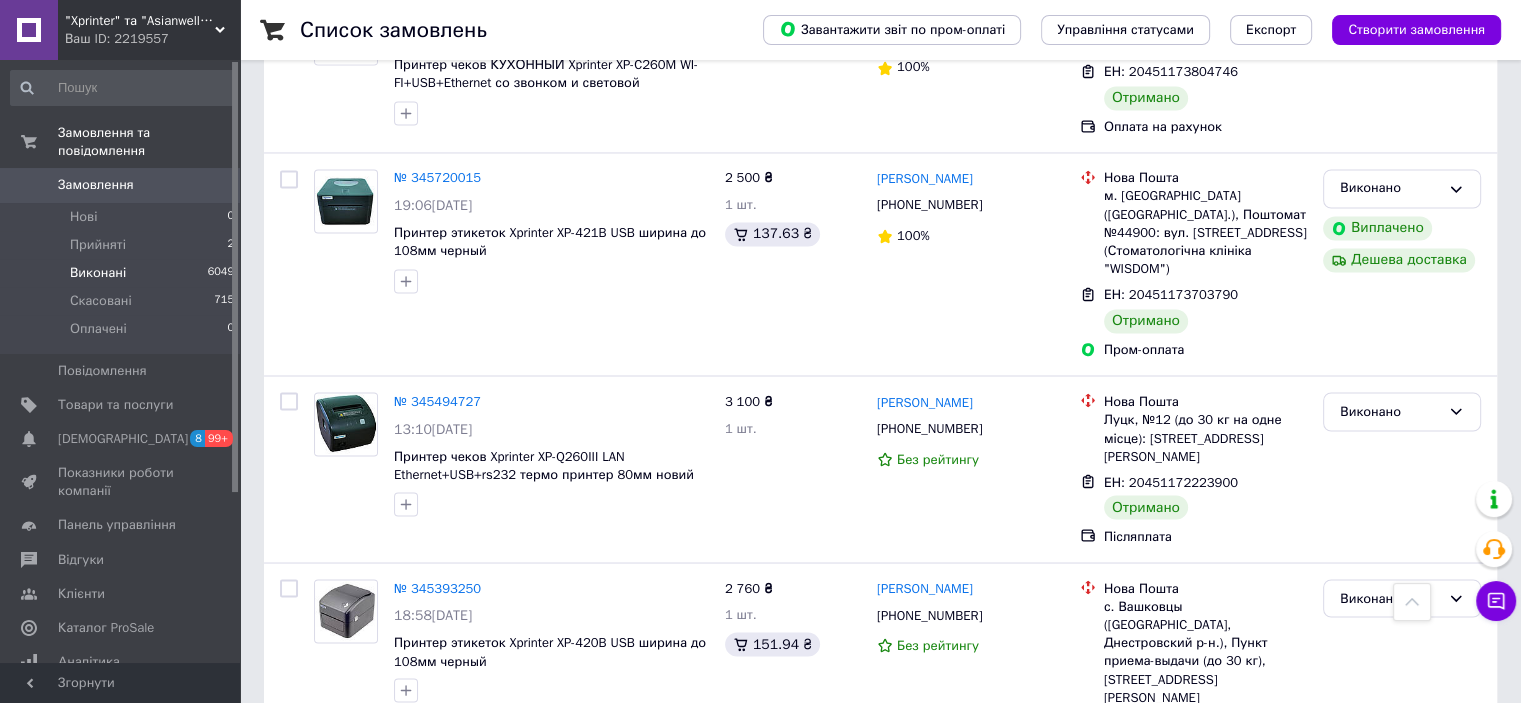 click on "5" at bounding box center [584, 848] 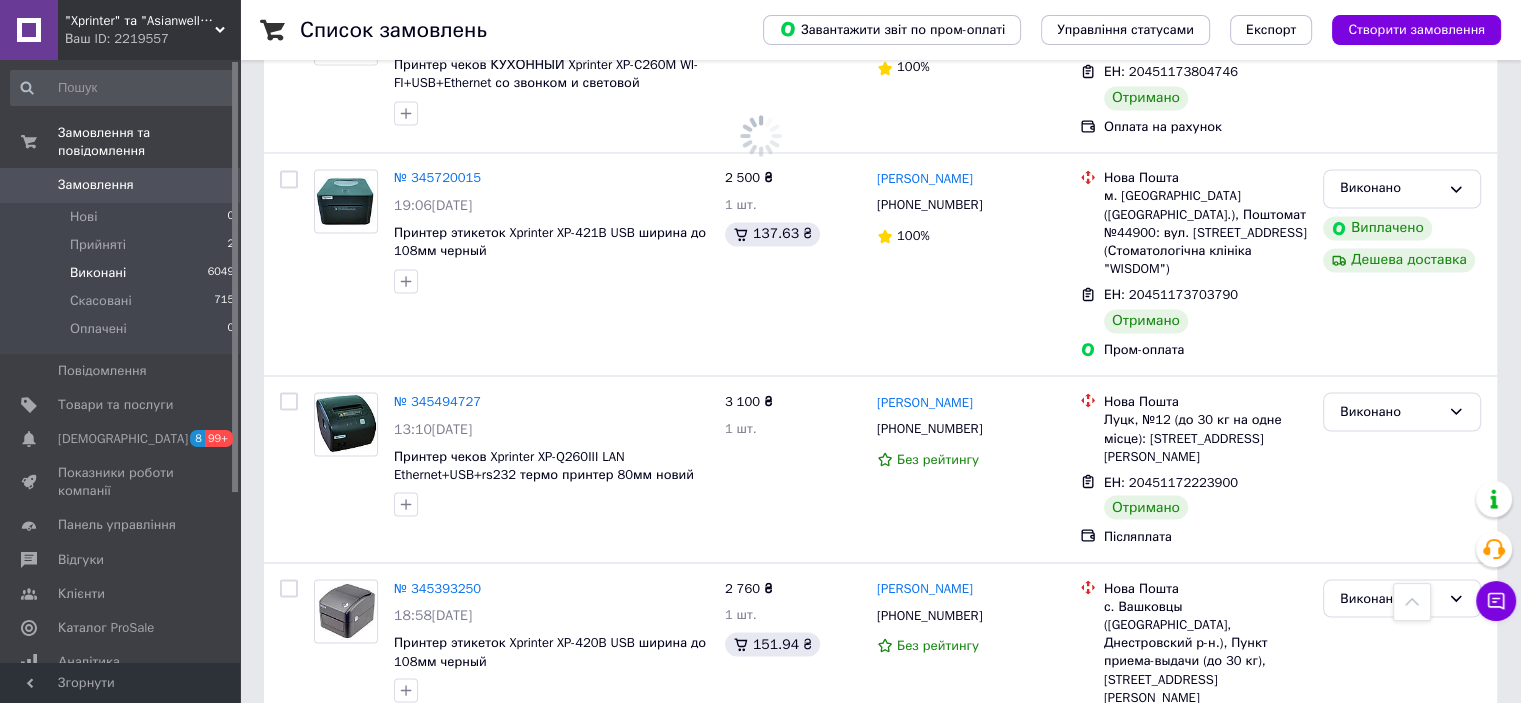 scroll, scrollTop: 0, scrollLeft: 0, axis: both 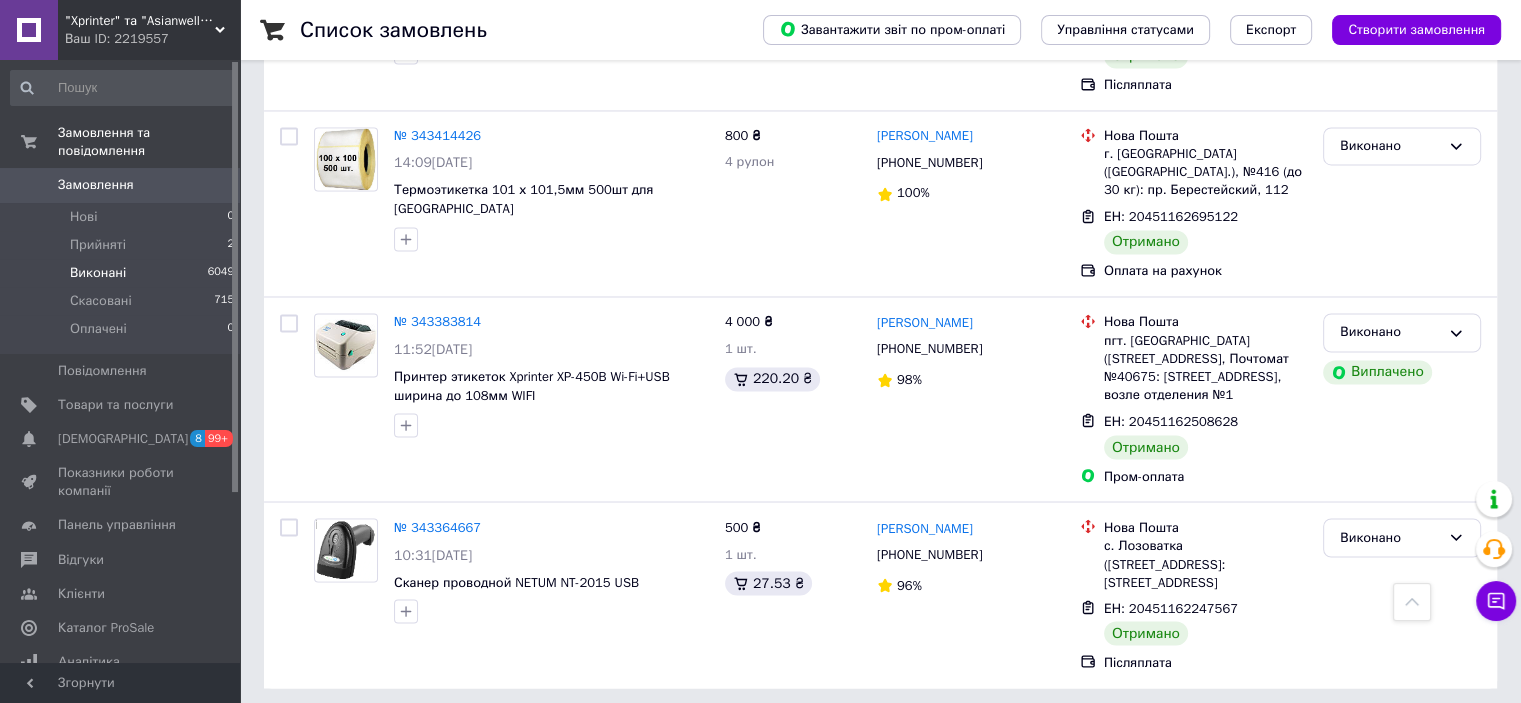 click on "6" at bounding box center [629, 733] 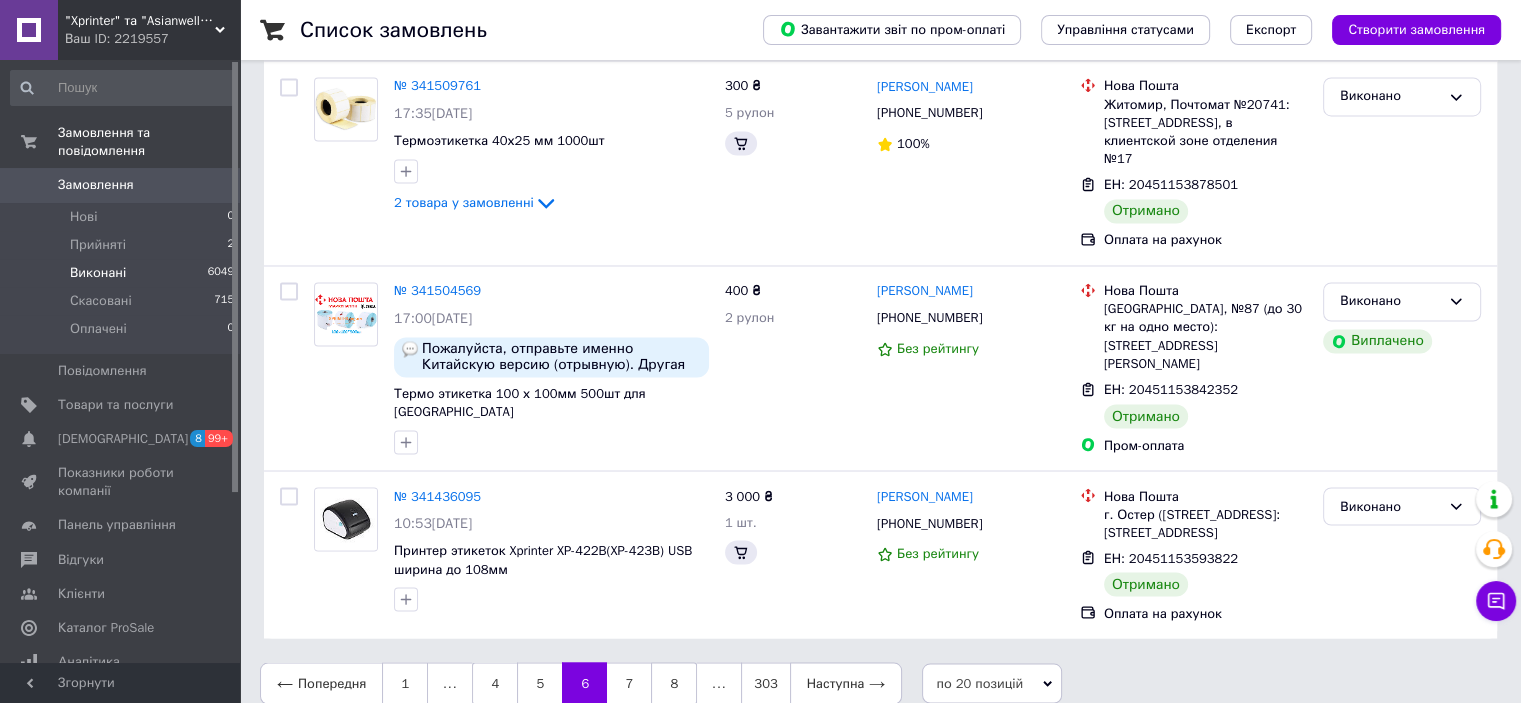 scroll, scrollTop: 0, scrollLeft: 0, axis: both 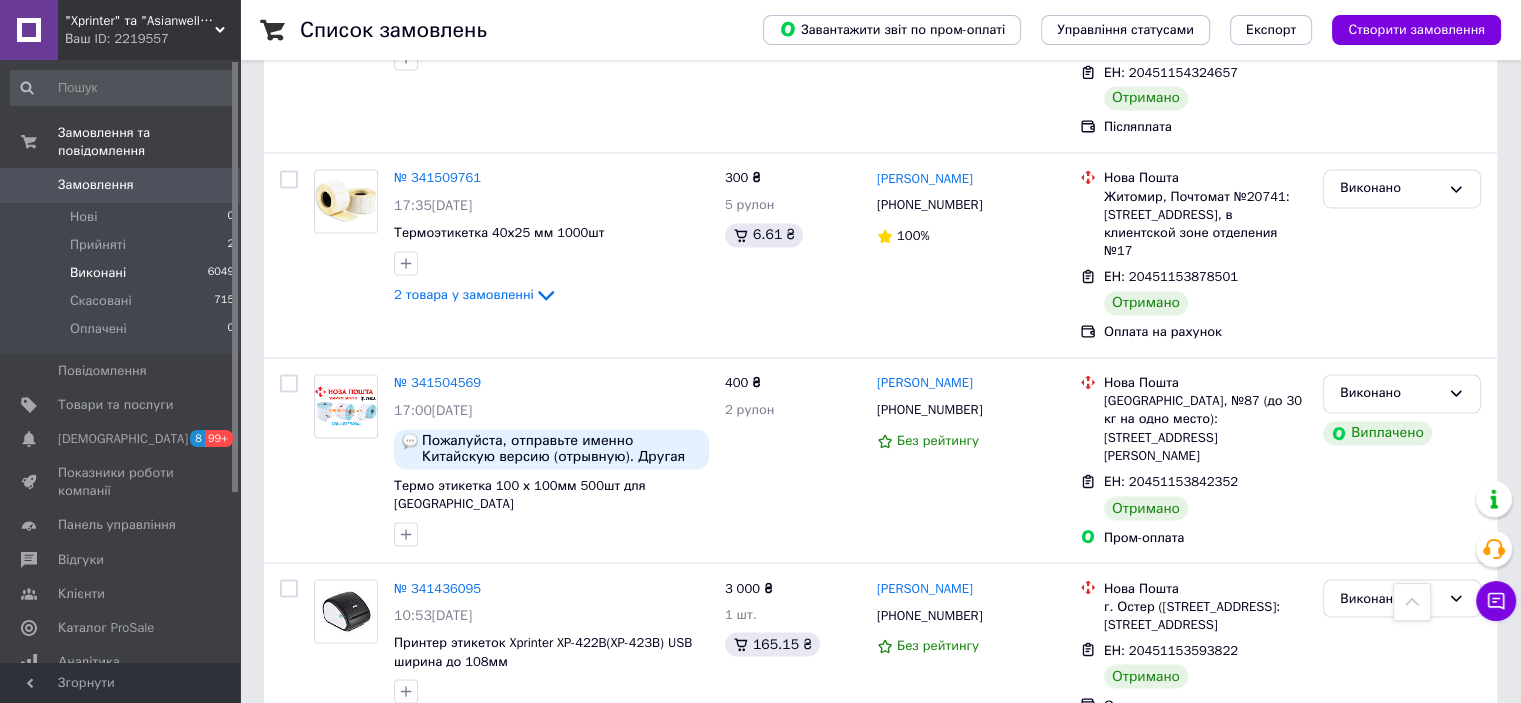 click on "7" at bounding box center [629, 775] 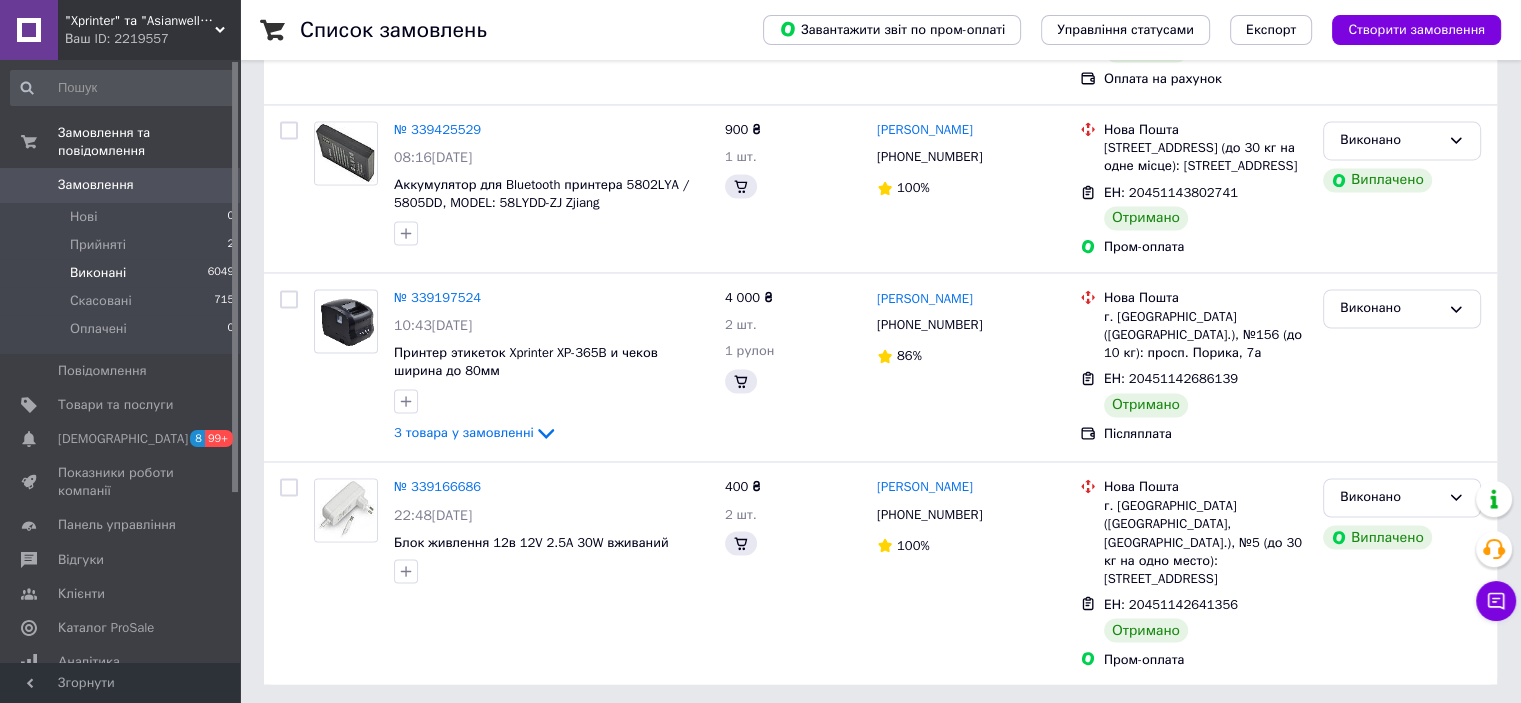 scroll, scrollTop: 0, scrollLeft: 0, axis: both 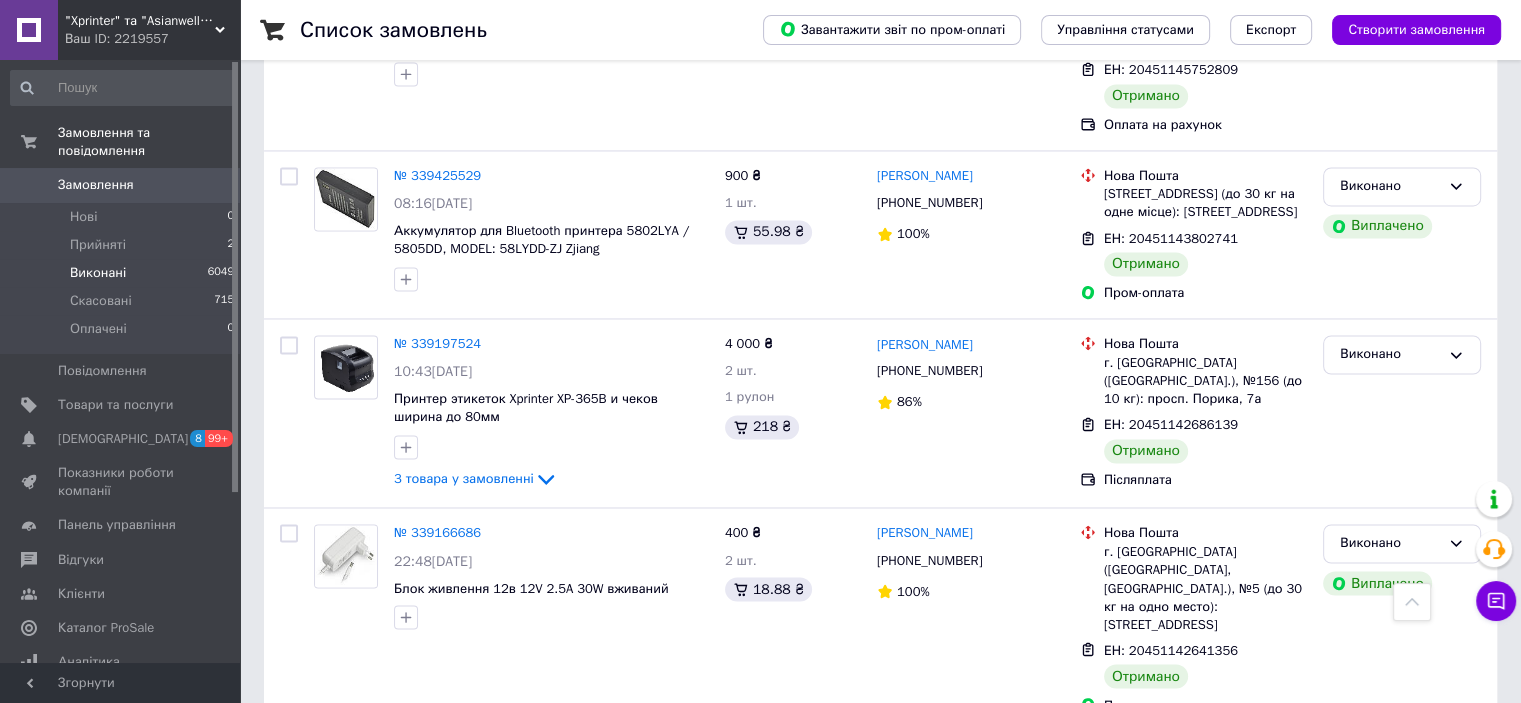 click on "8" at bounding box center [629, 775] 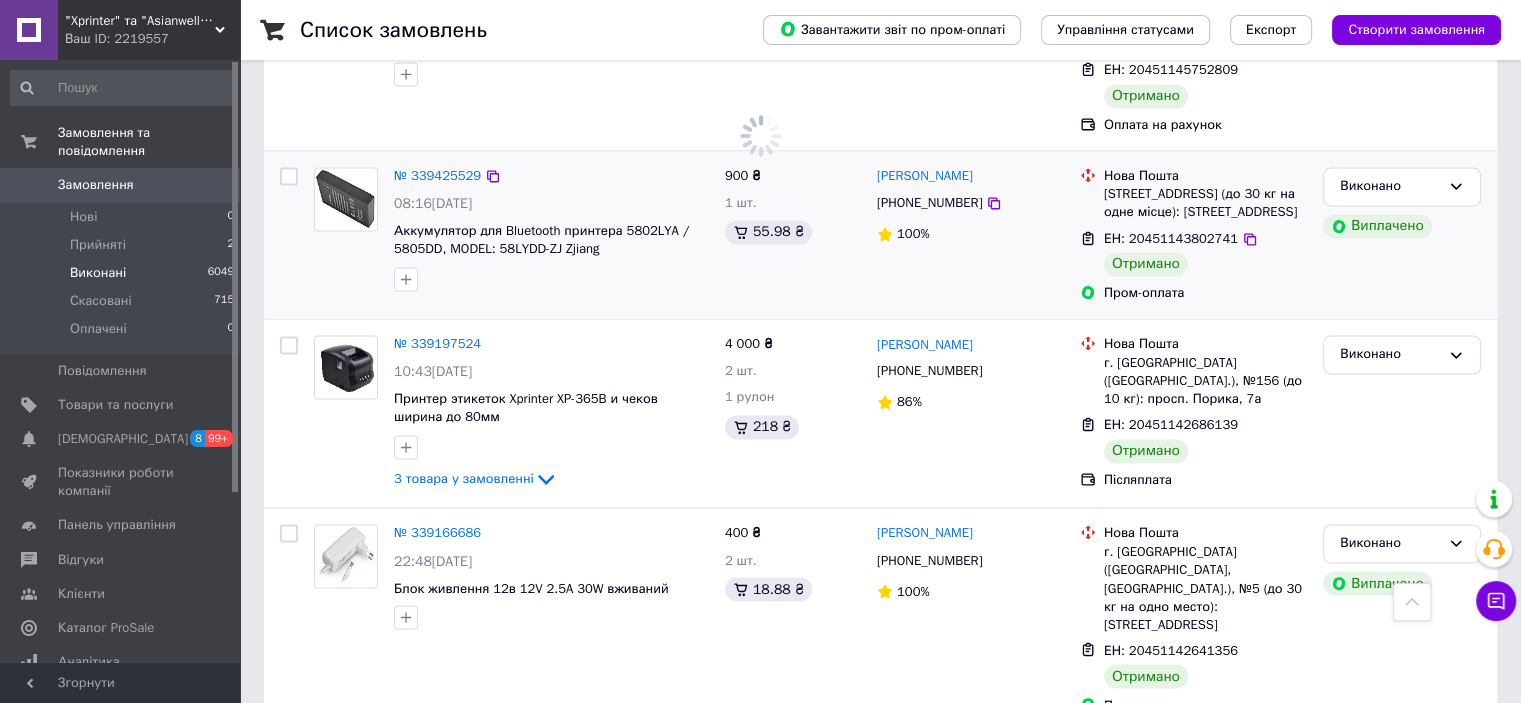 scroll, scrollTop: 0, scrollLeft: 0, axis: both 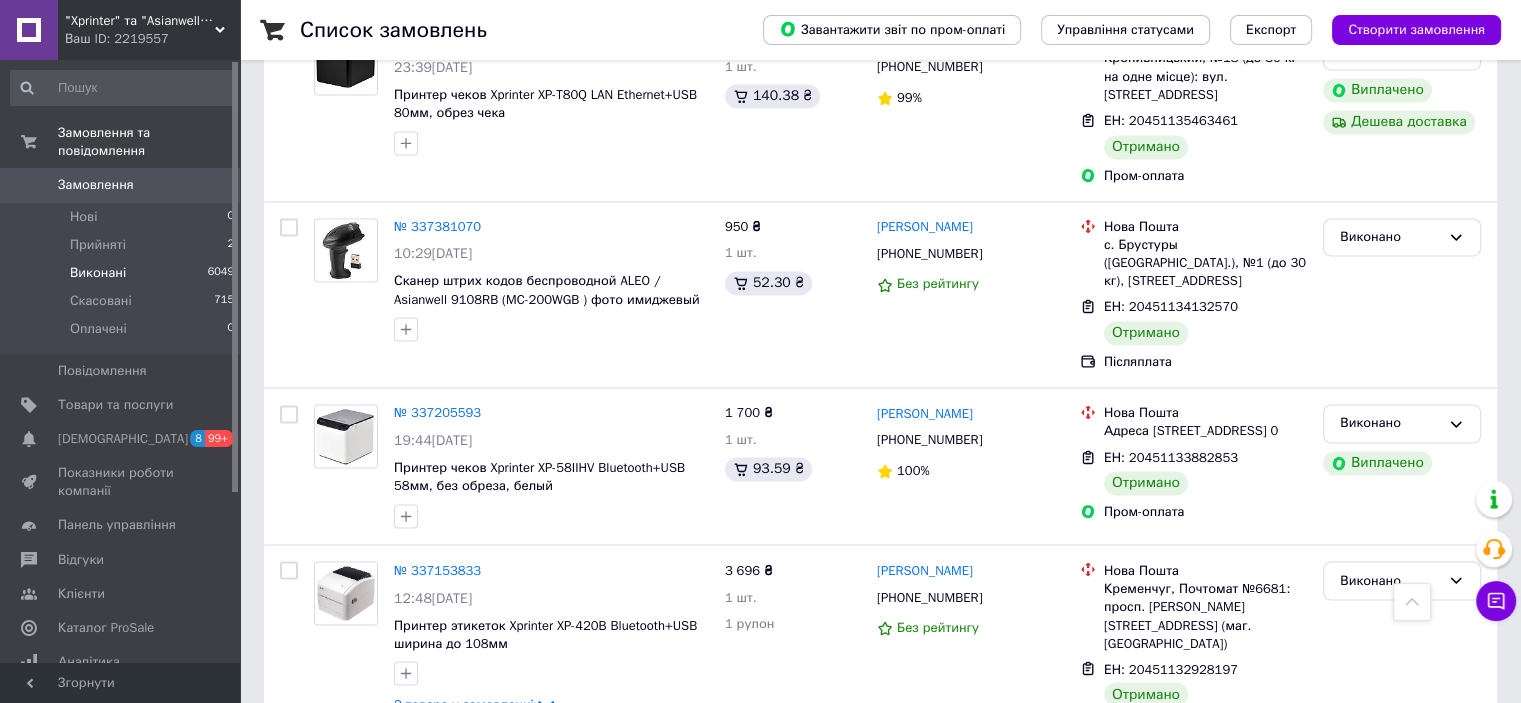 click 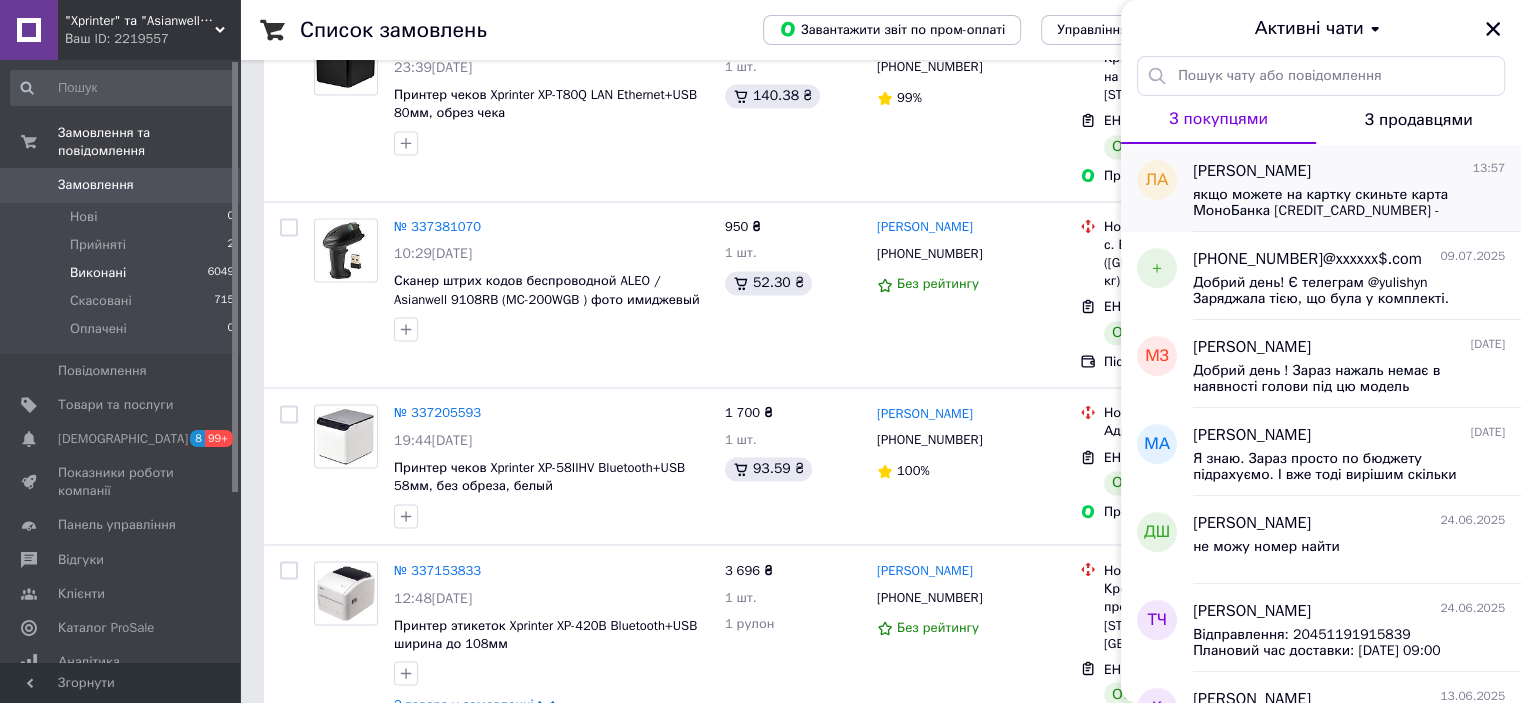 click on "якщо можете на картку скиньте
карта МоноБанка 4441 1110 3652 4969 - Леонова Яна" at bounding box center [1335, 203] 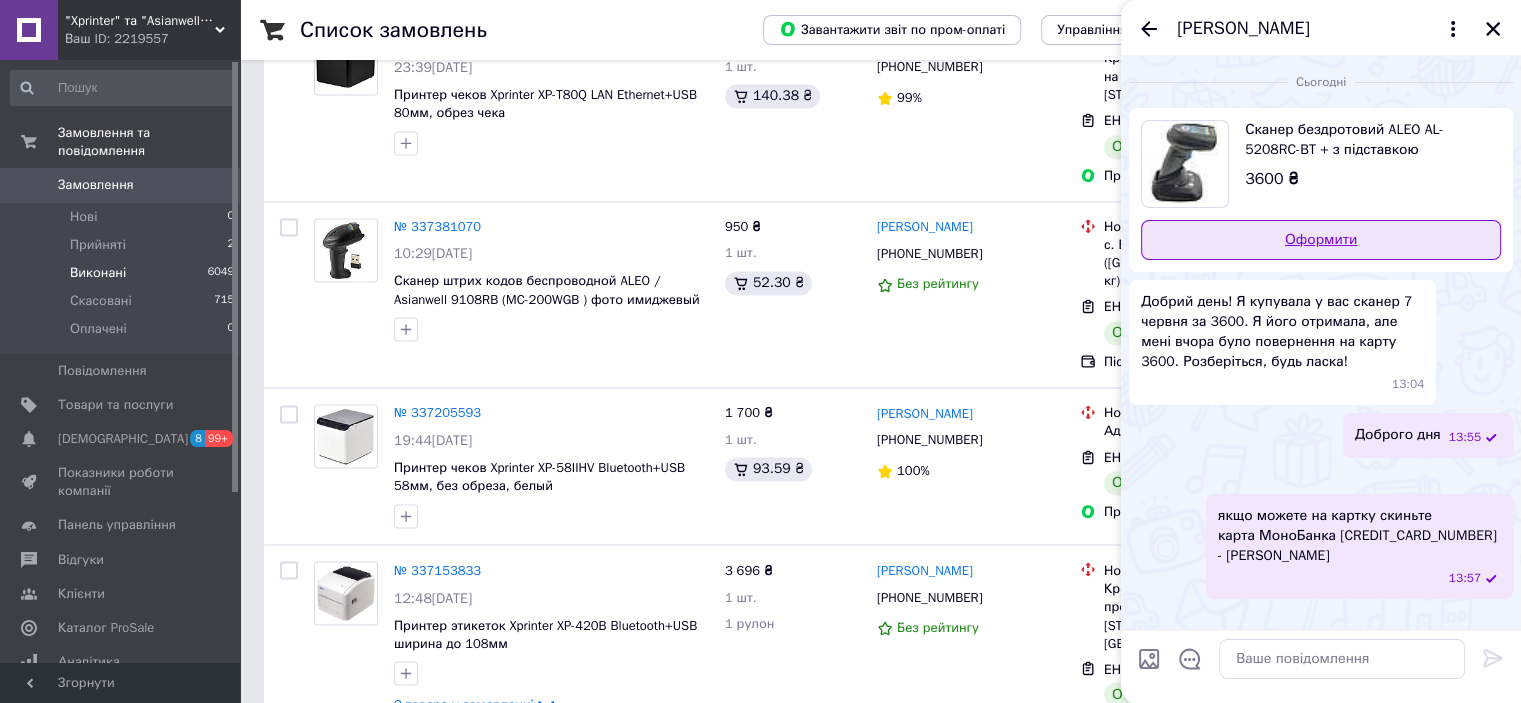 scroll, scrollTop: 0, scrollLeft: 0, axis: both 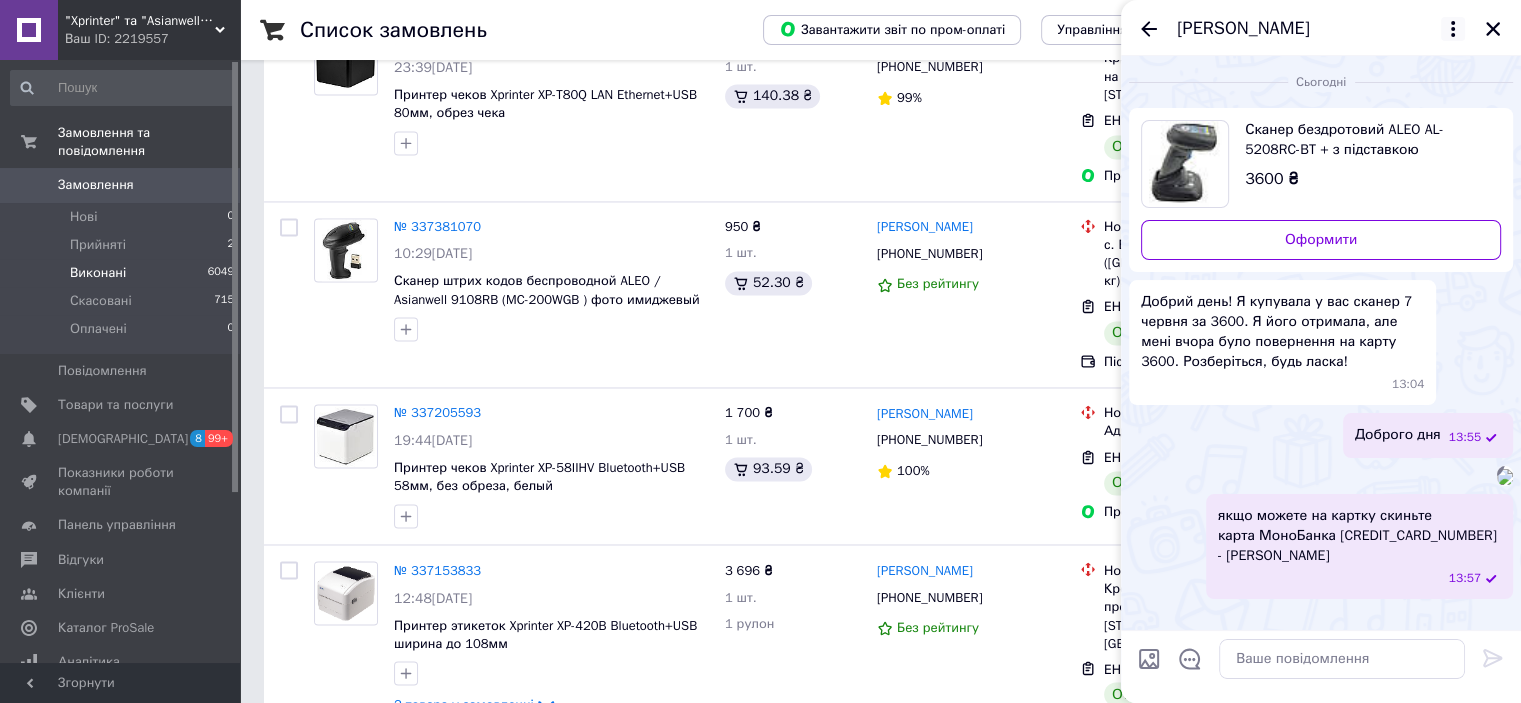click 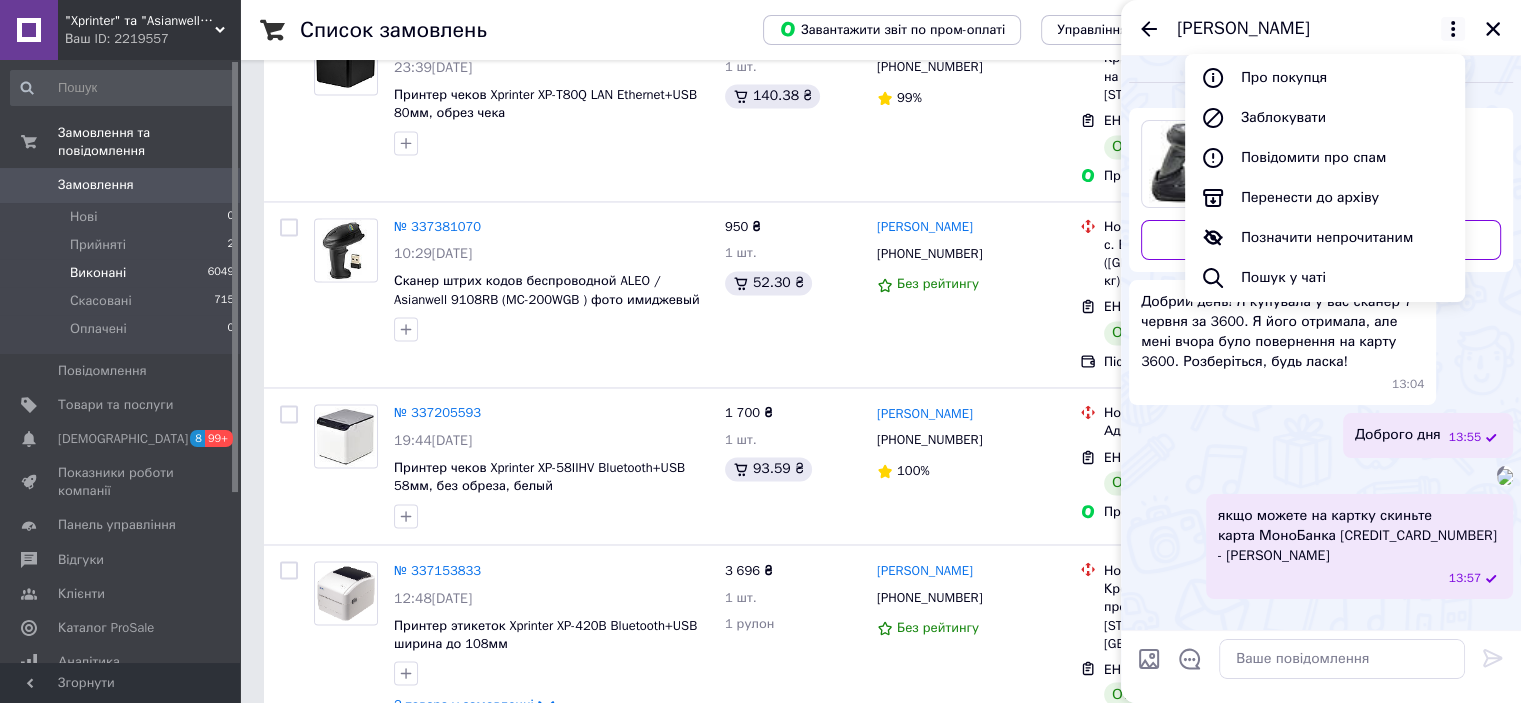 click on "Сьогодні" at bounding box center (1321, 82) 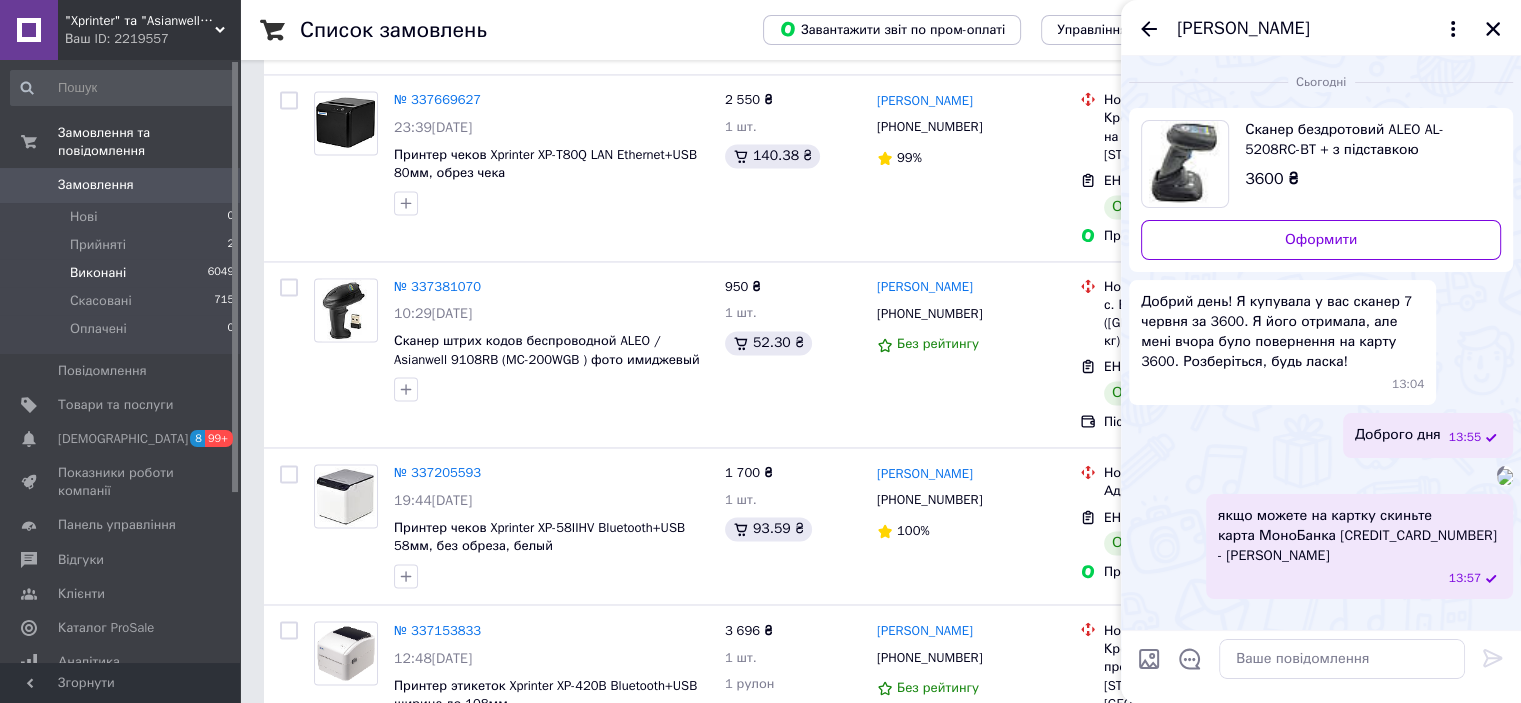 scroll, scrollTop: 3228, scrollLeft: 0, axis: vertical 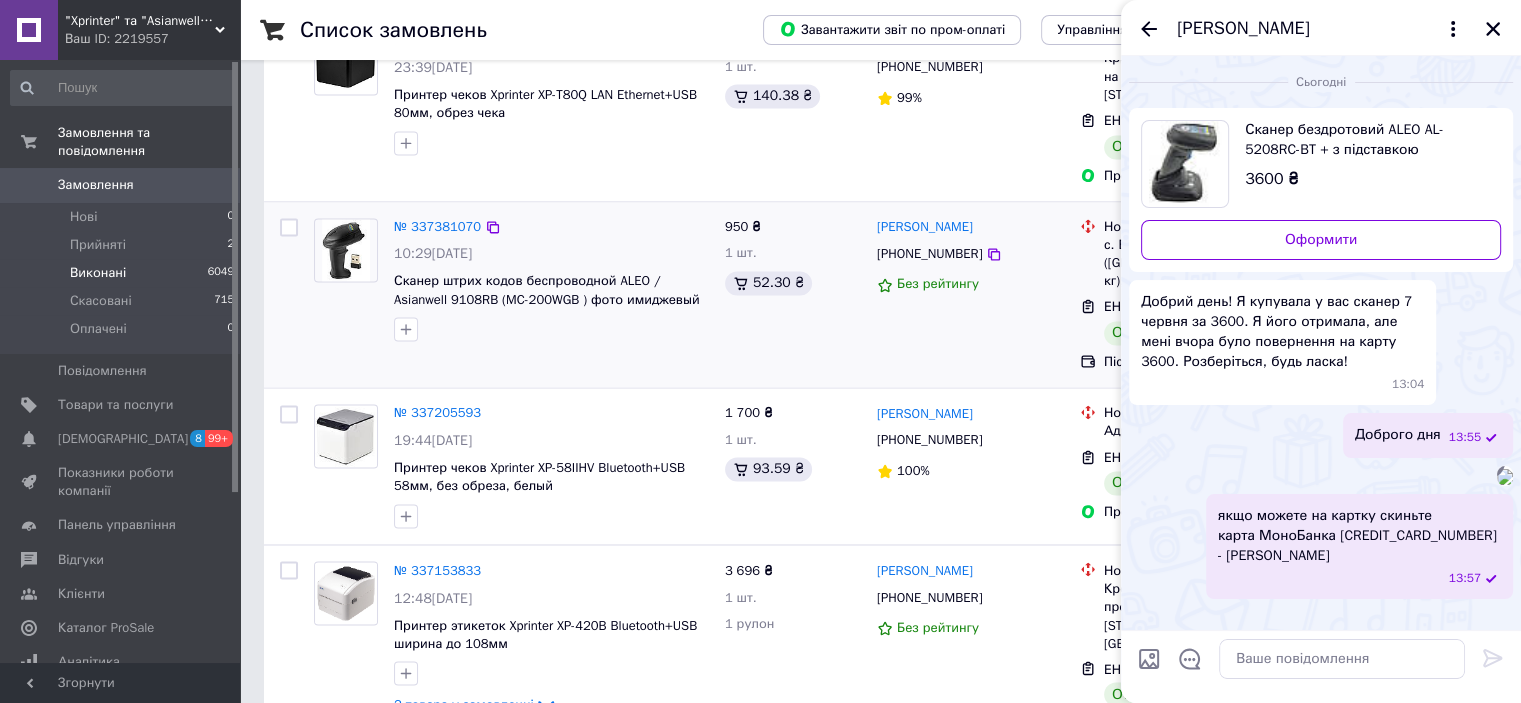 click on "юра арович +380961092637 Без рейтингу" at bounding box center (970, 295) 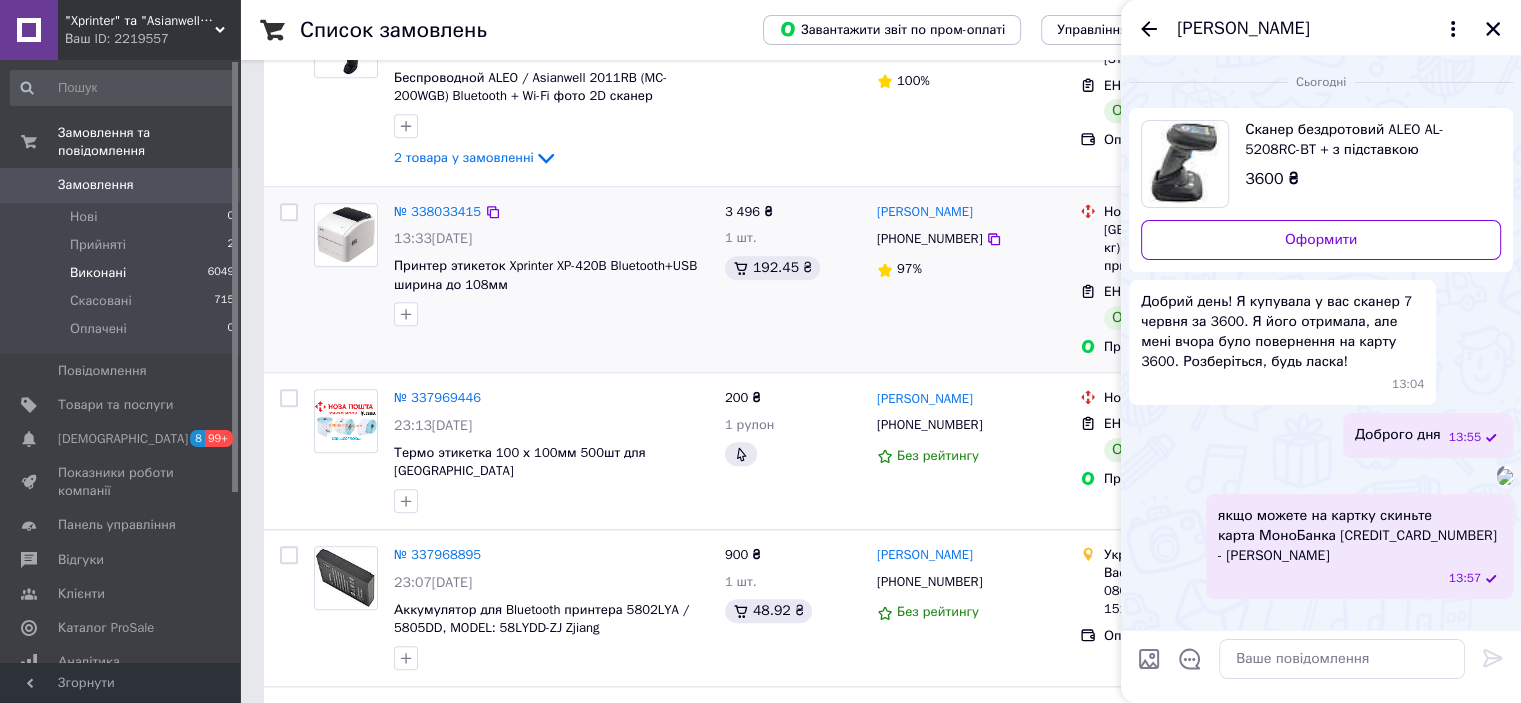 scroll, scrollTop: 3228, scrollLeft: 0, axis: vertical 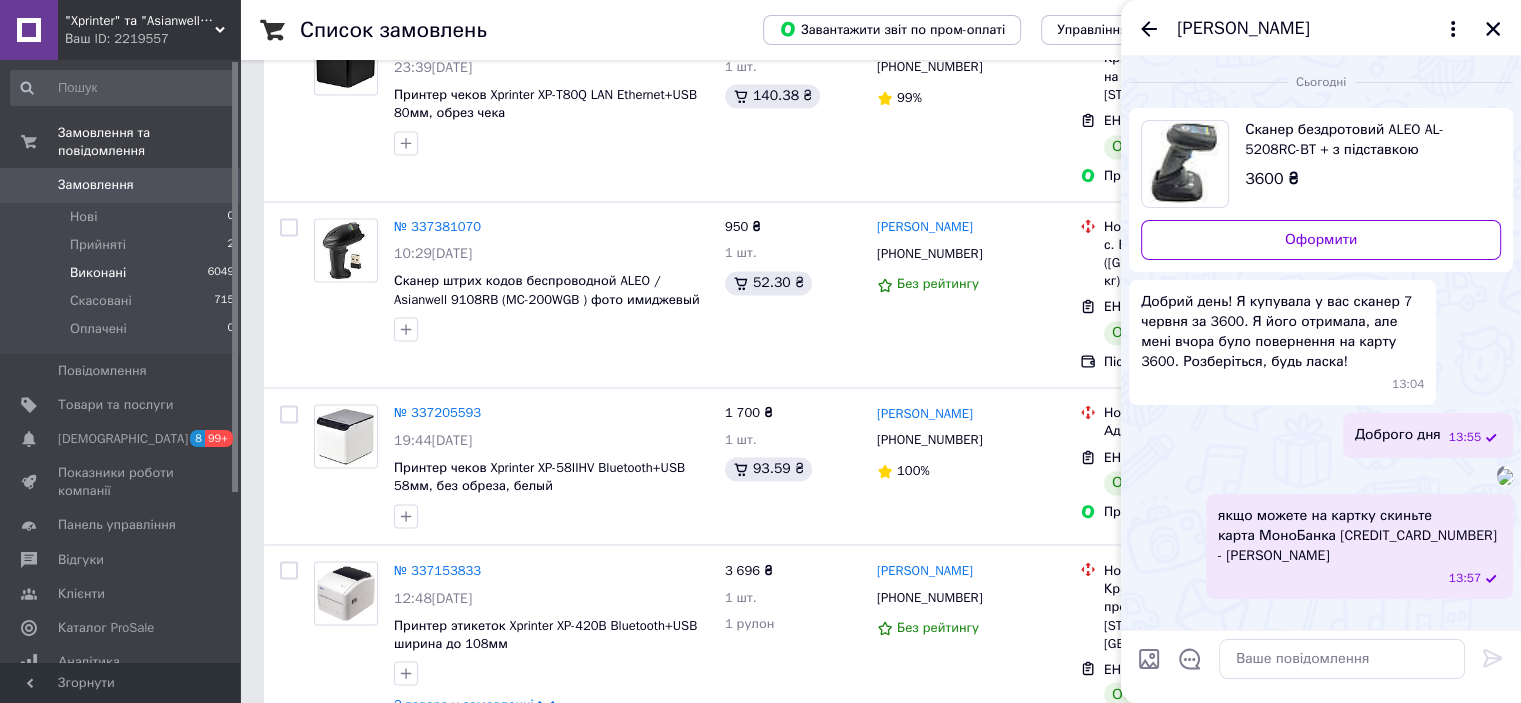 click on "6" at bounding box center [494, 794] 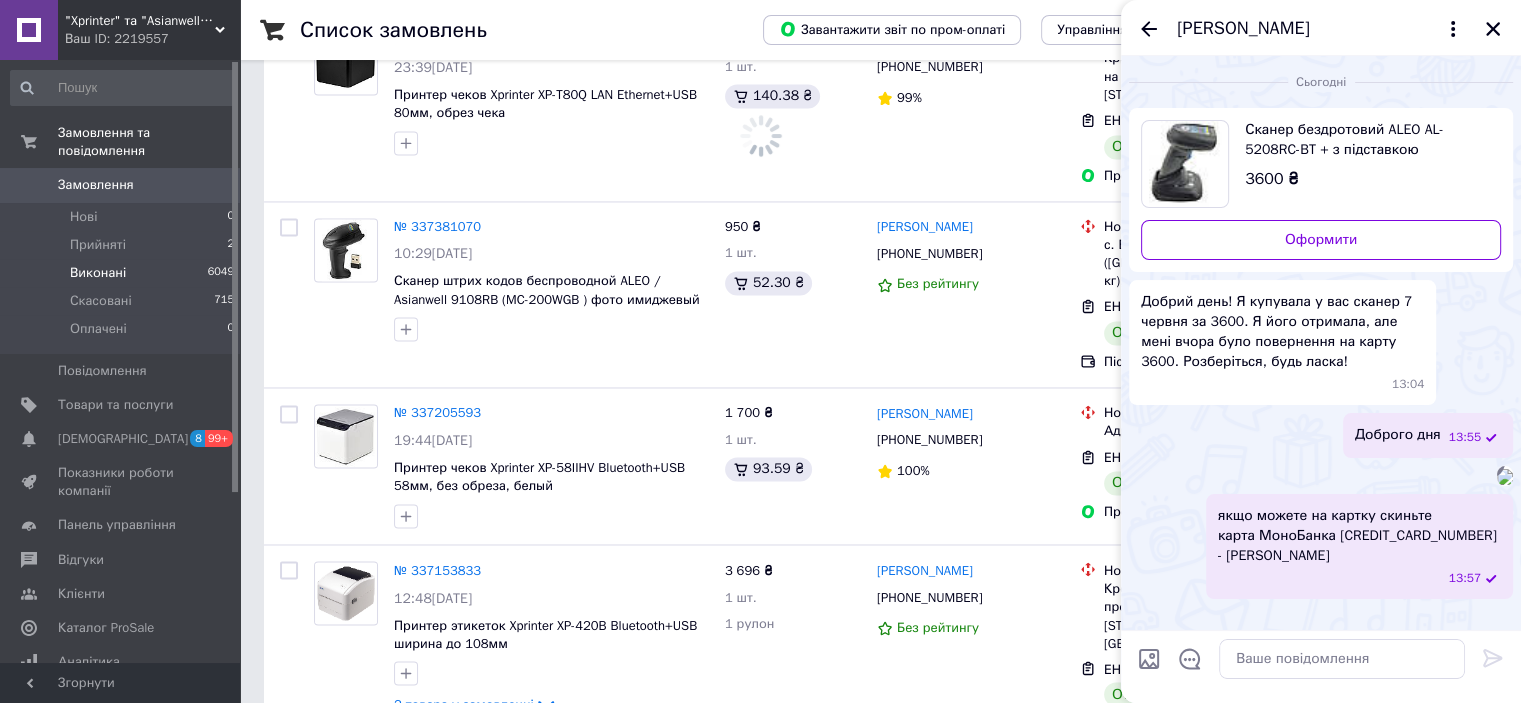 click on "4" at bounding box center (494, 794) 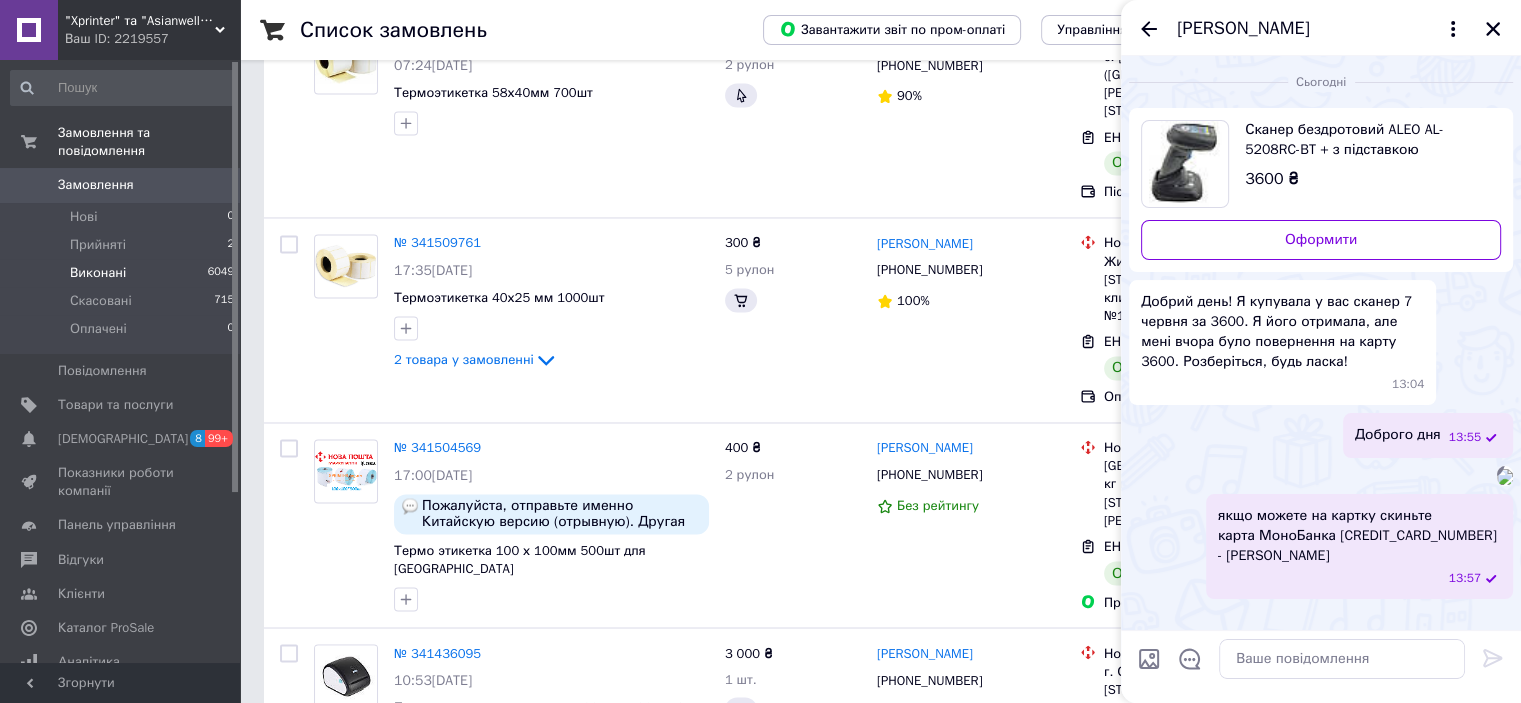 scroll, scrollTop: 0, scrollLeft: 0, axis: both 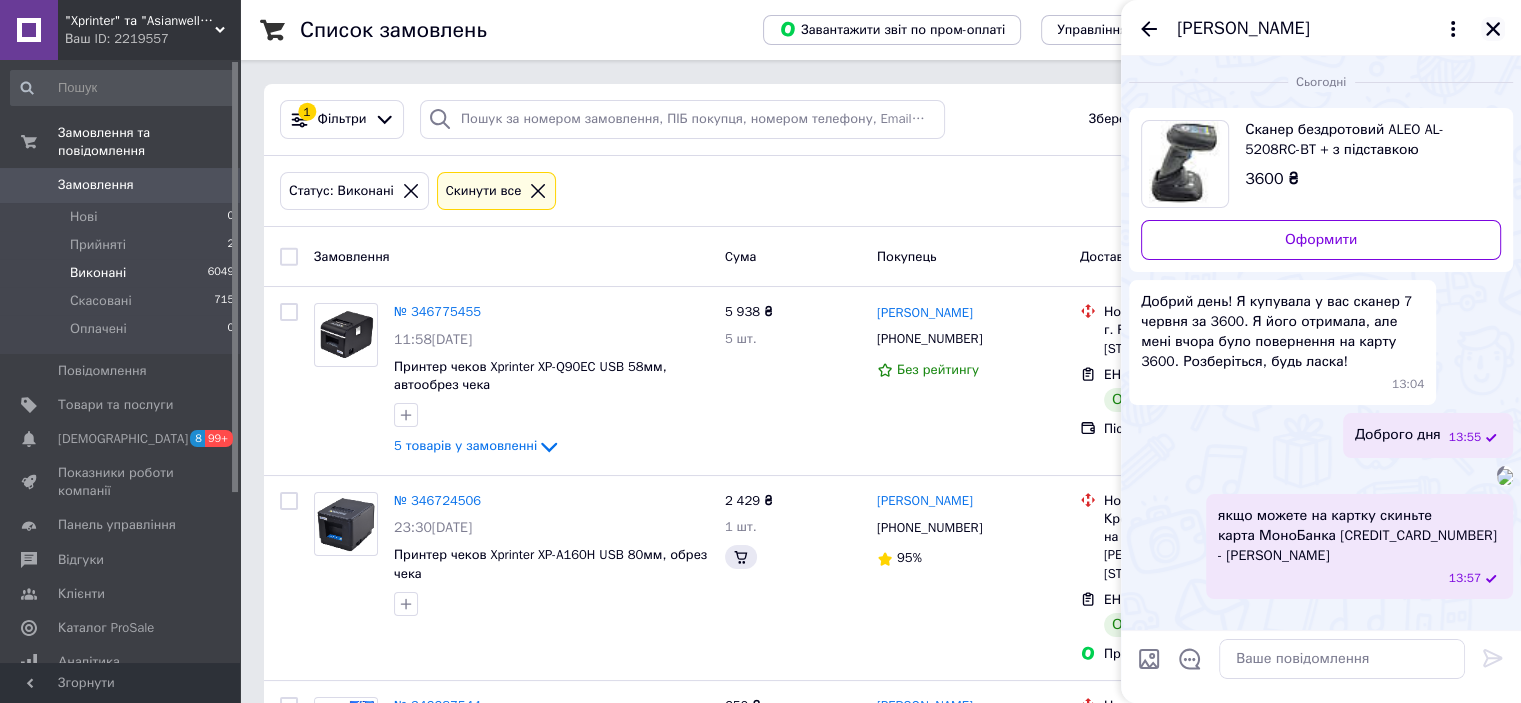 click 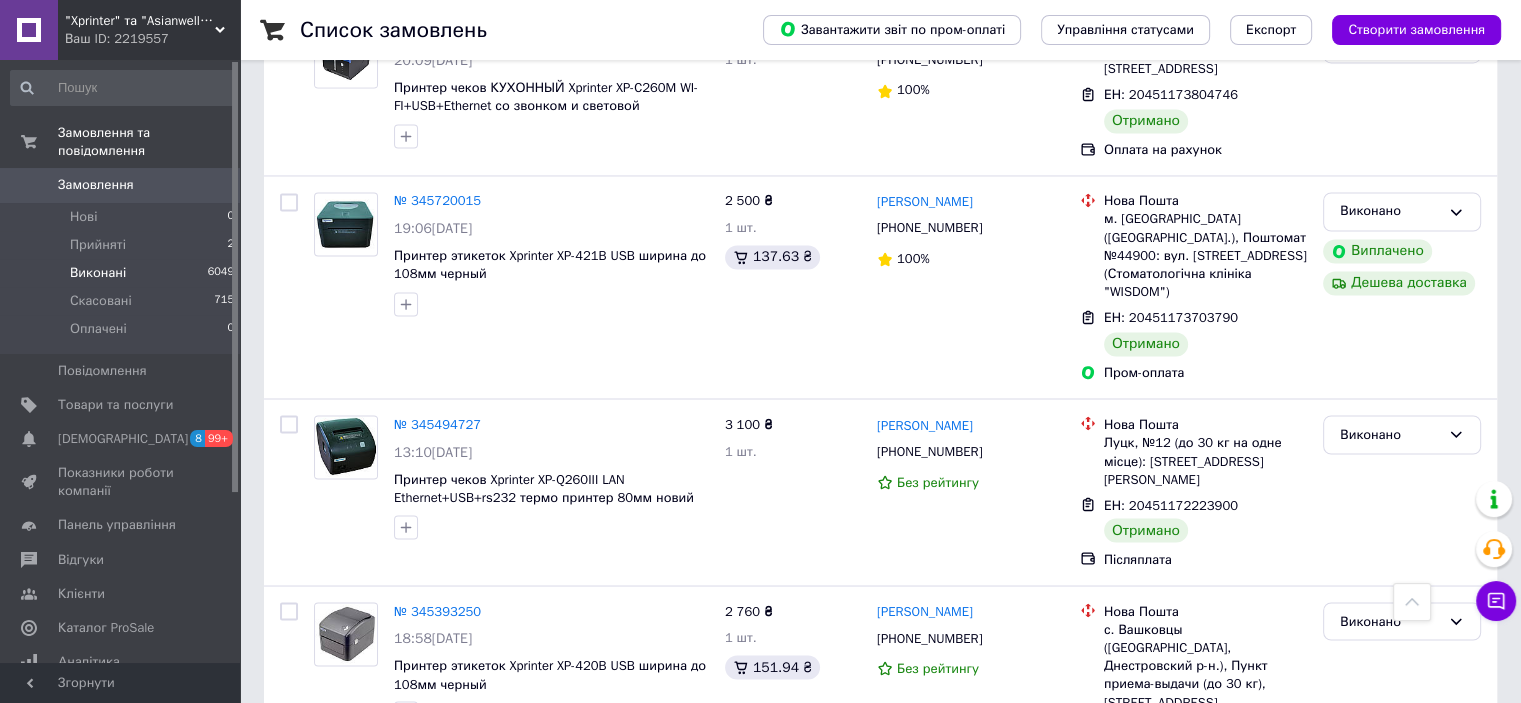 scroll, scrollTop: 3416, scrollLeft: 0, axis: vertical 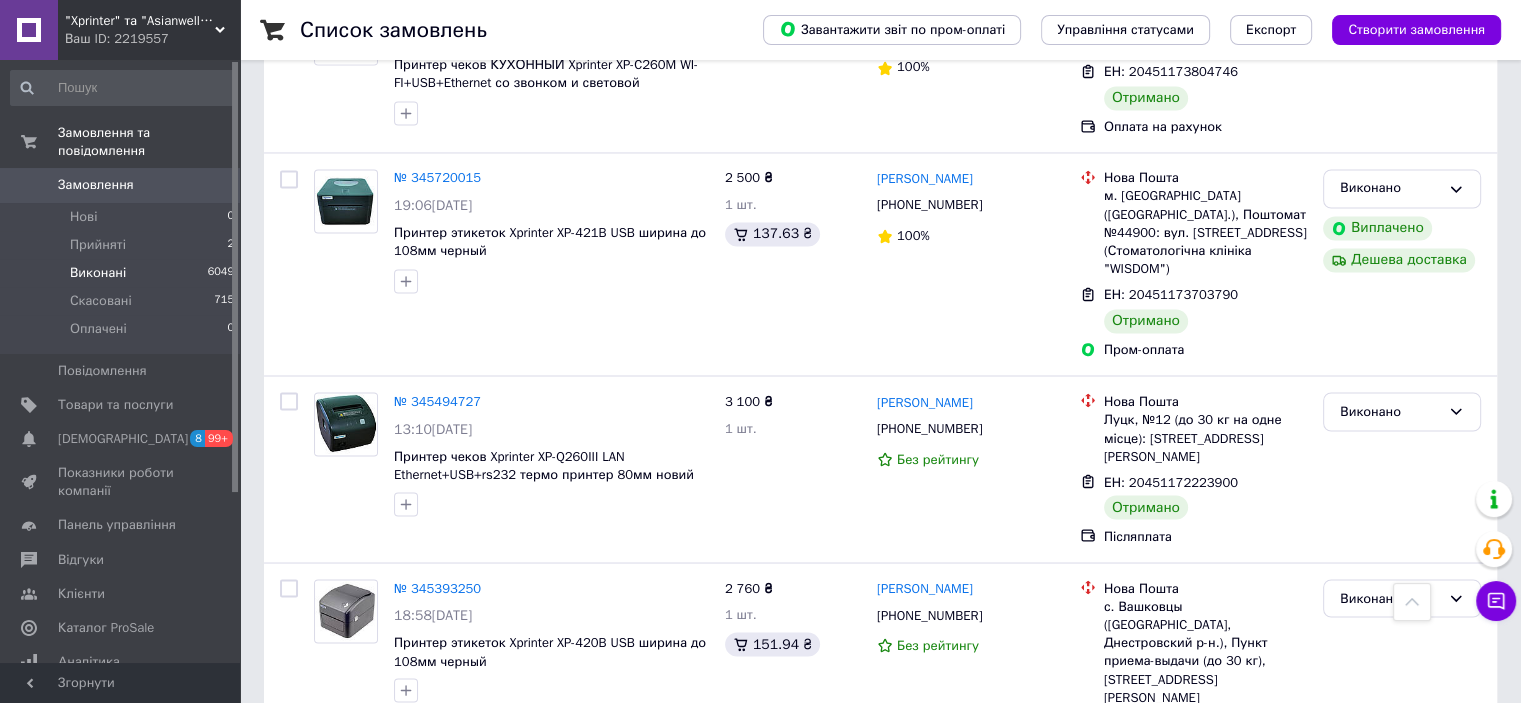 click on "3" at bounding box center (494, 848) 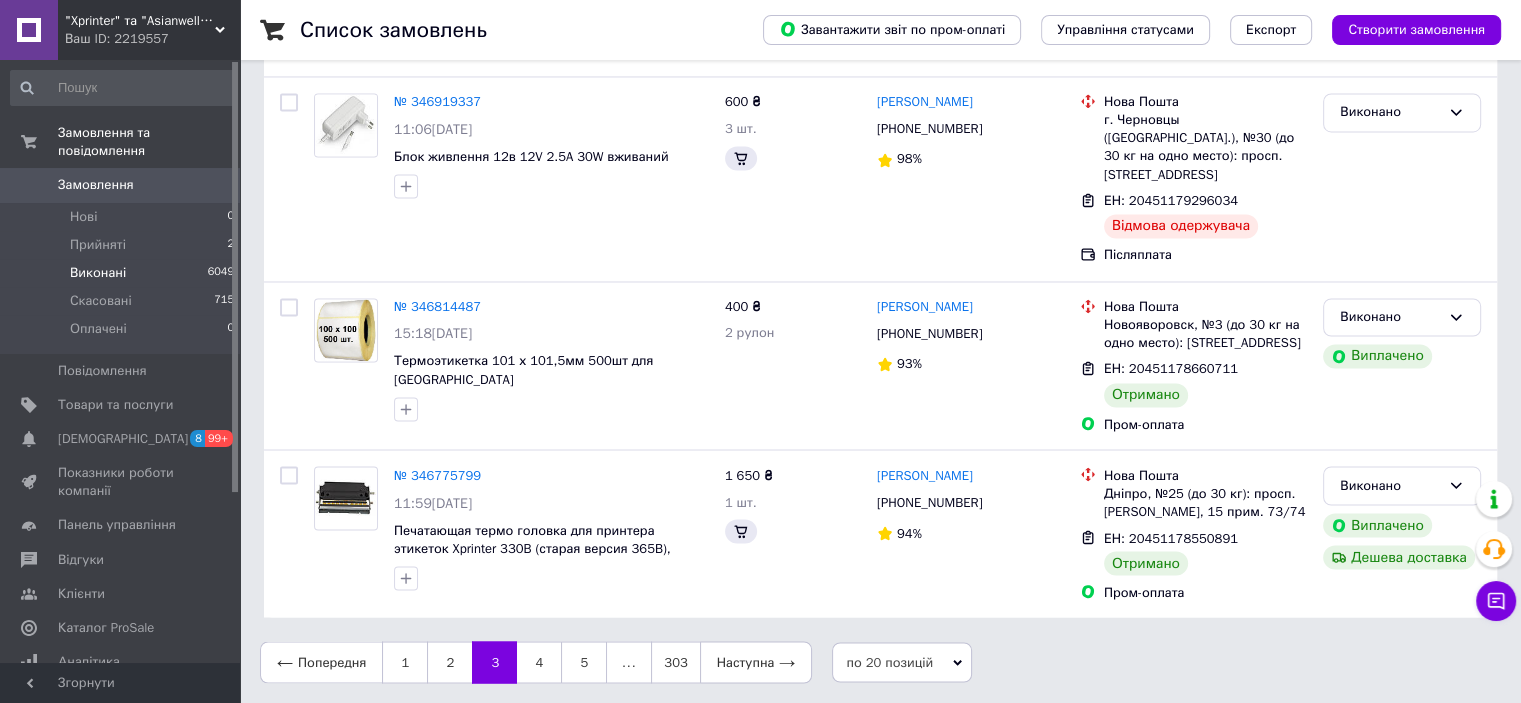 scroll, scrollTop: 0, scrollLeft: 0, axis: both 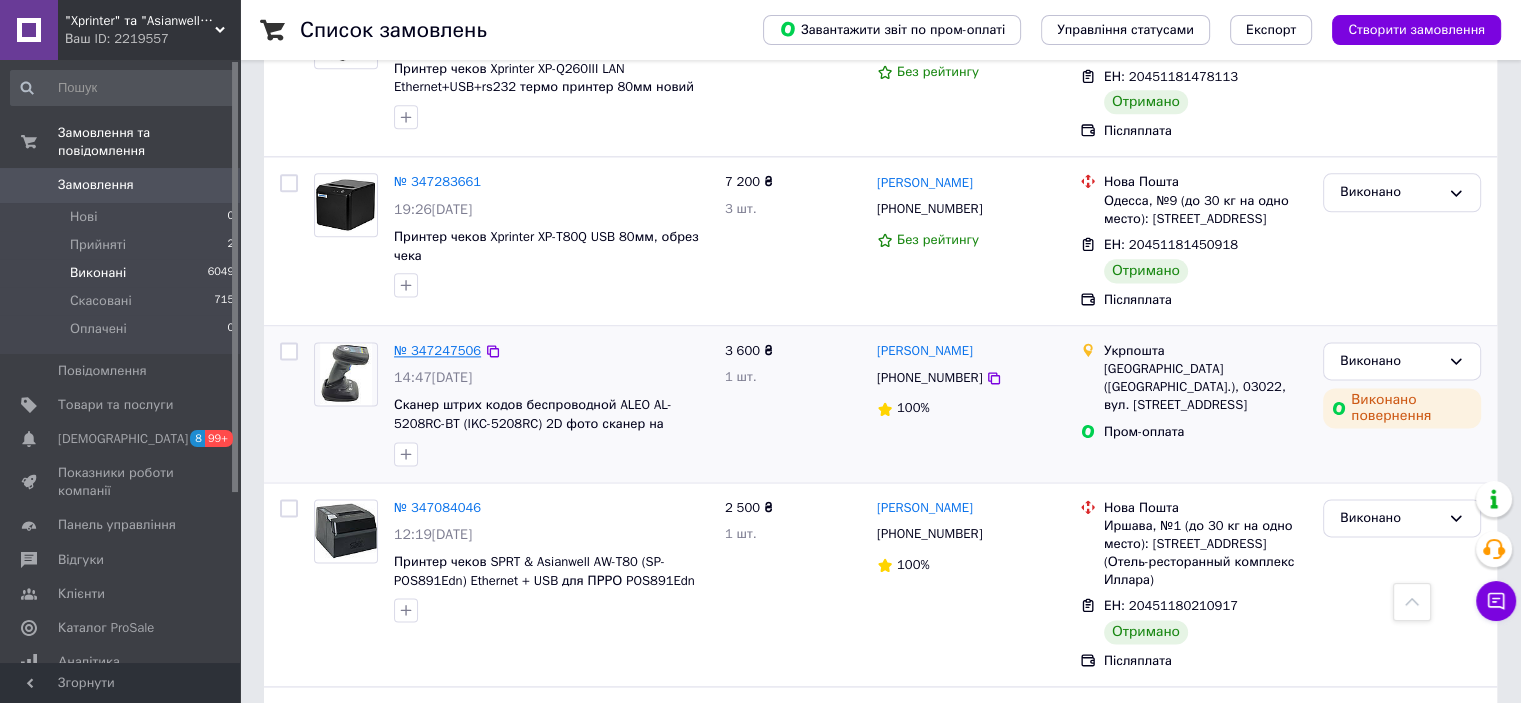 click on "№ 347247506" at bounding box center [437, 350] 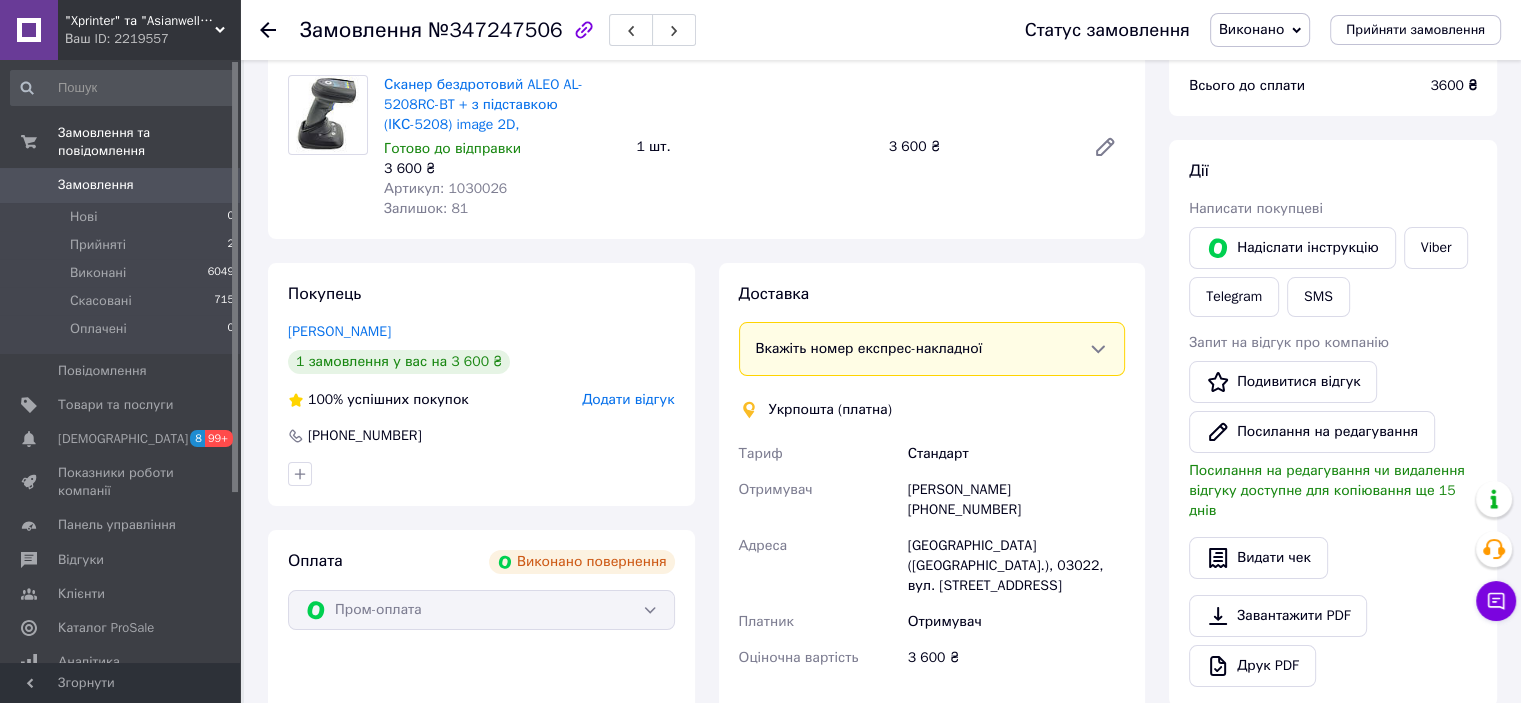 scroll, scrollTop: 871, scrollLeft: 0, axis: vertical 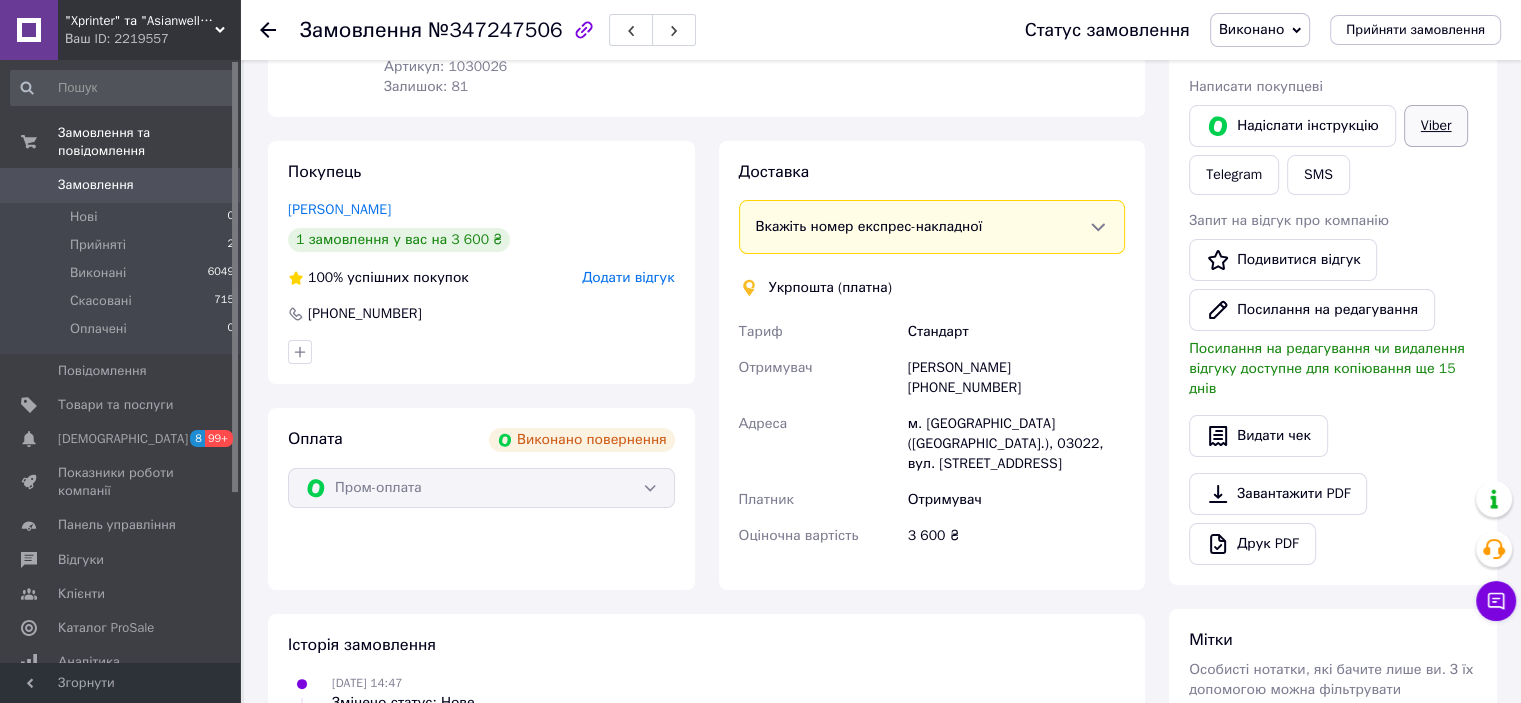 click on "Viber" at bounding box center (1436, 126) 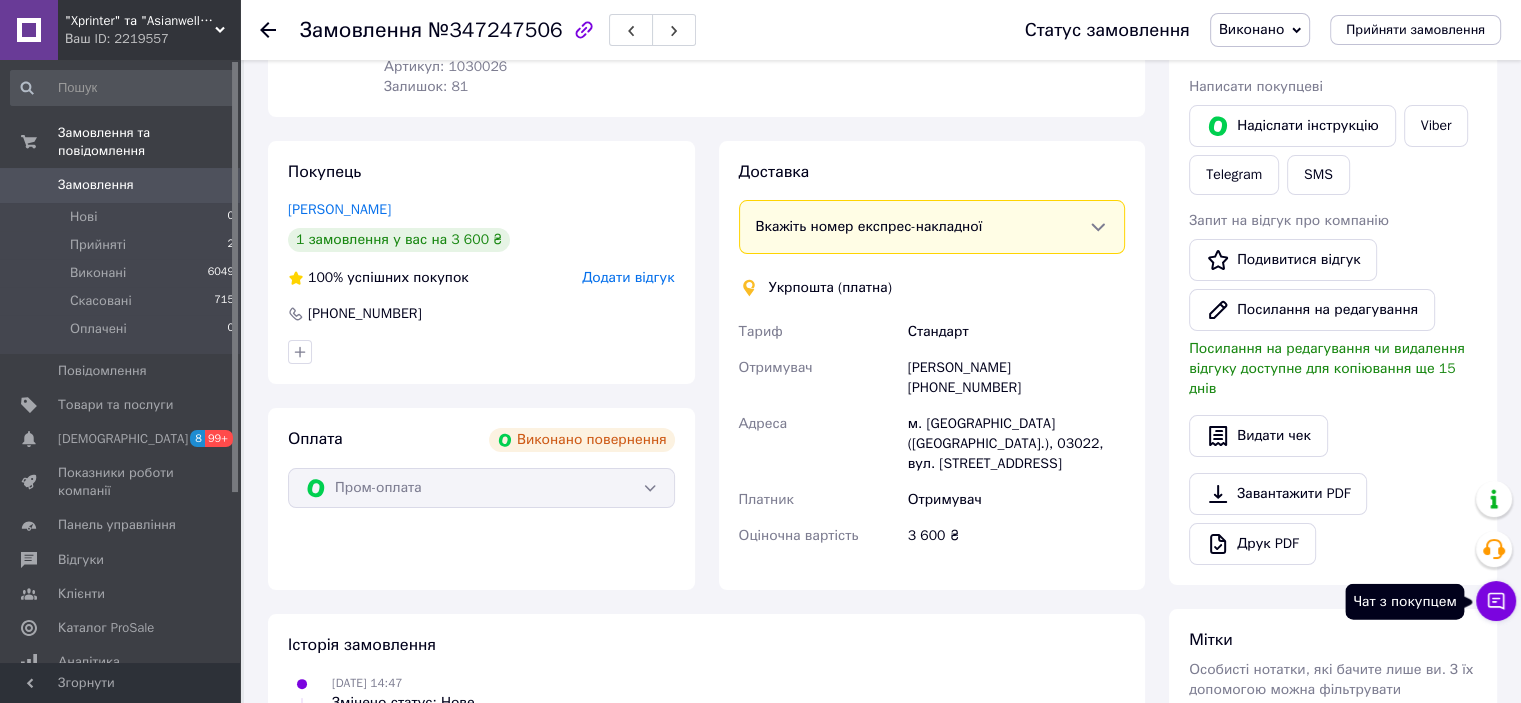 click 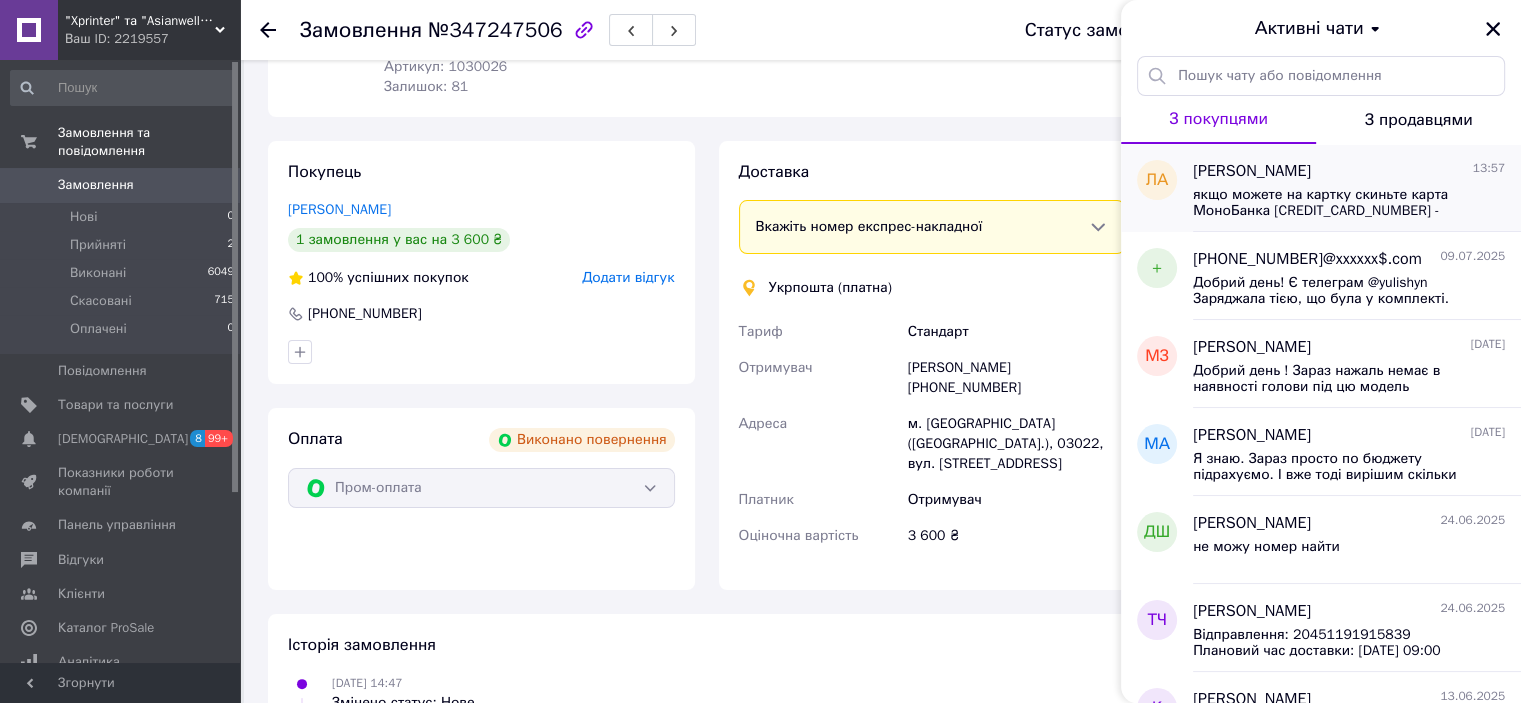 click on "якщо можете на картку скиньте
карта МоноБанка 4441 1110 3652 4969 - Леонова Яна" at bounding box center (1335, 203) 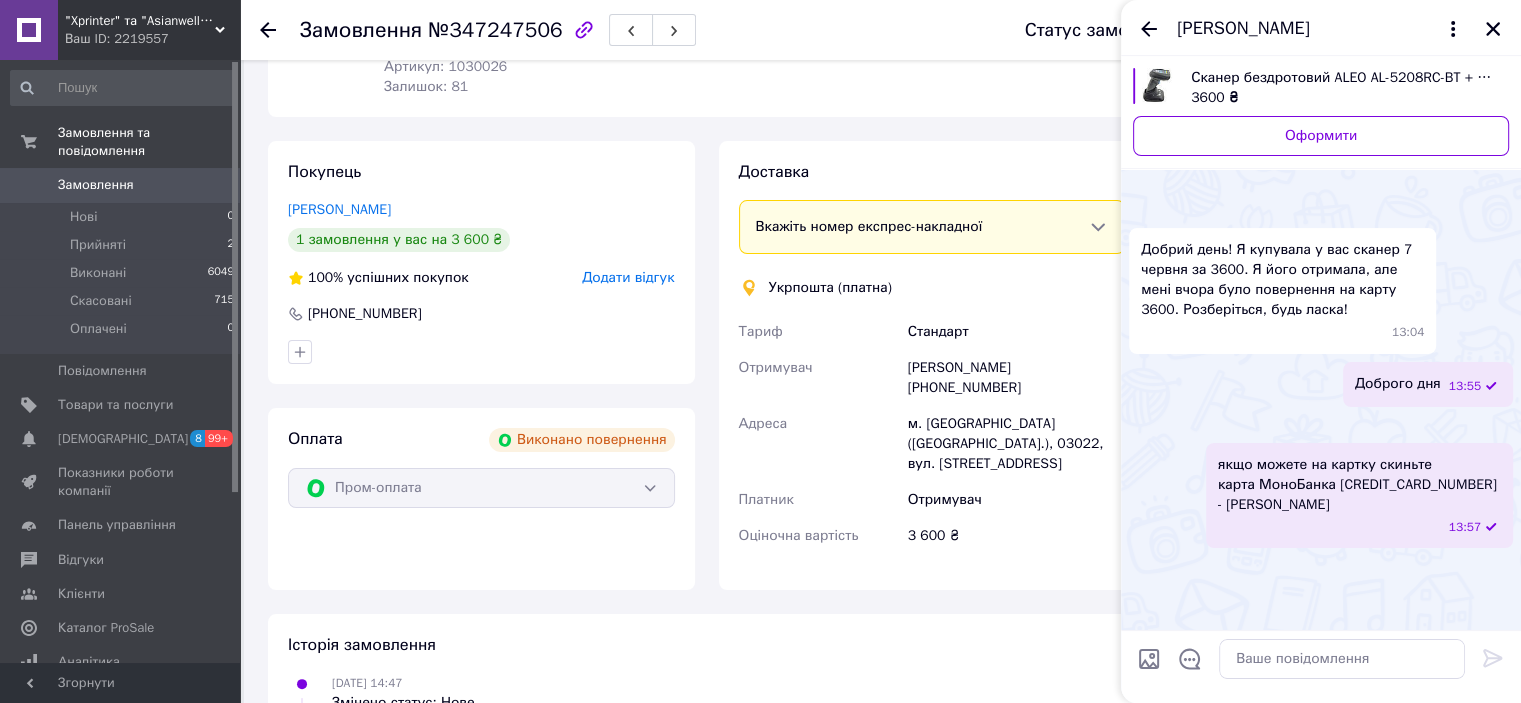 scroll, scrollTop: 68, scrollLeft: 0, axis: vertical 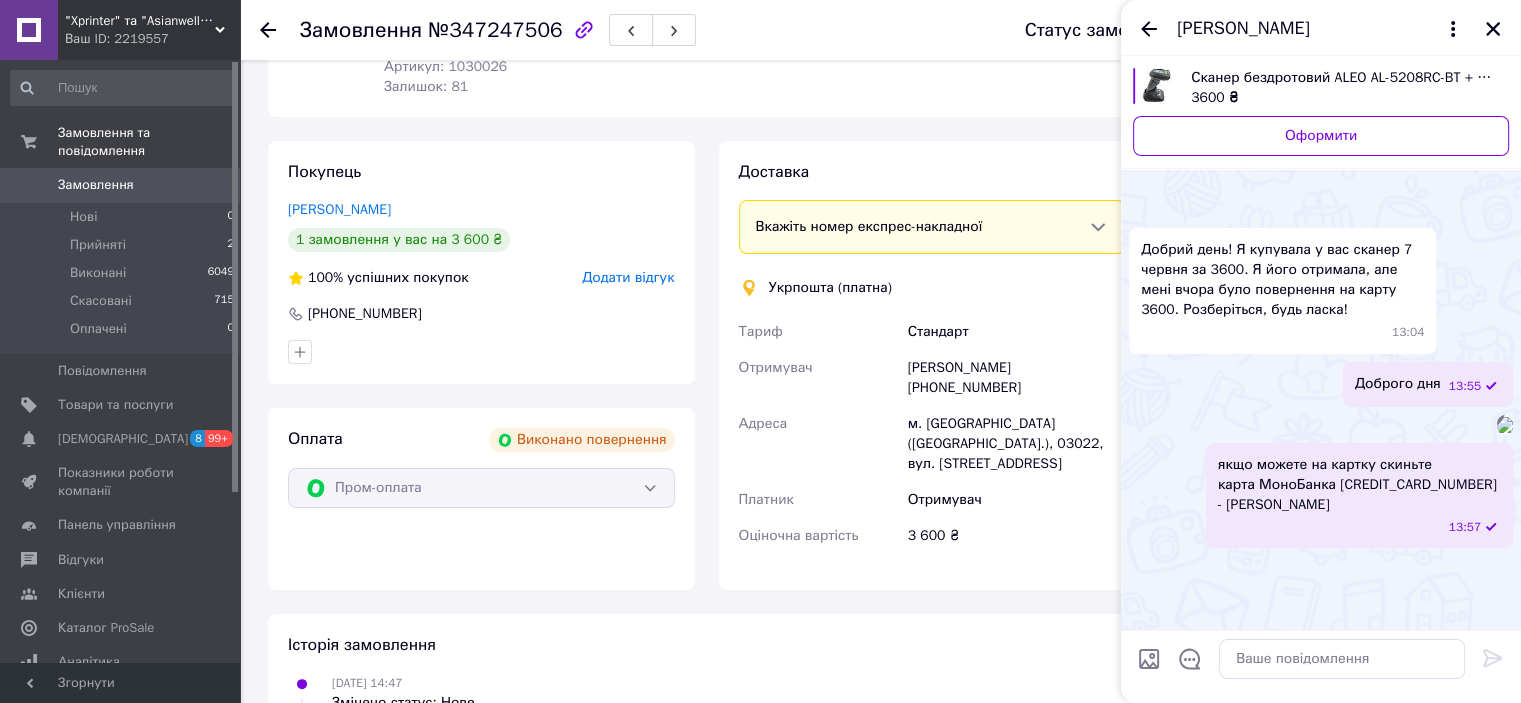 click on "Історія замовлення" at bounding box center (706, 645) 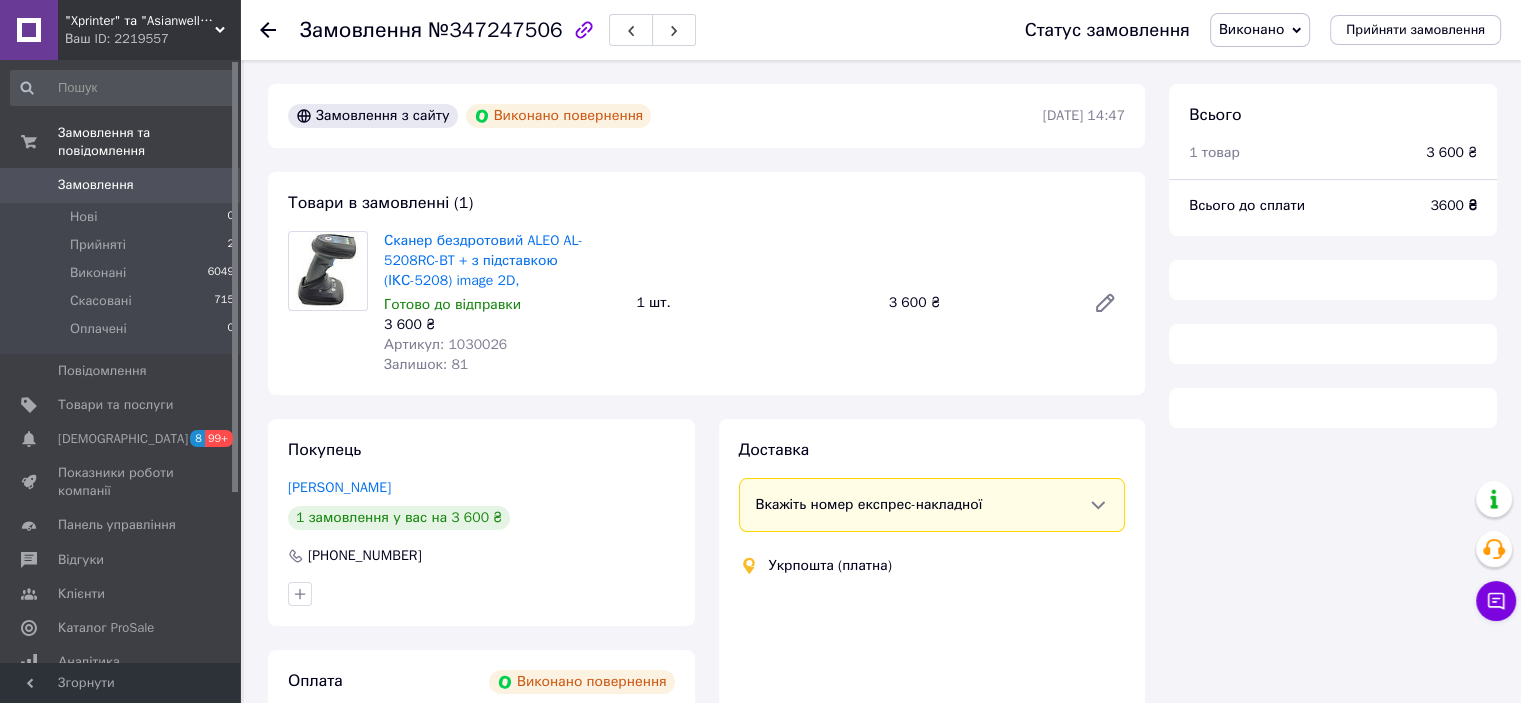 scroll, scrollTop: 156, scrollLeft: 0, axis: vertical 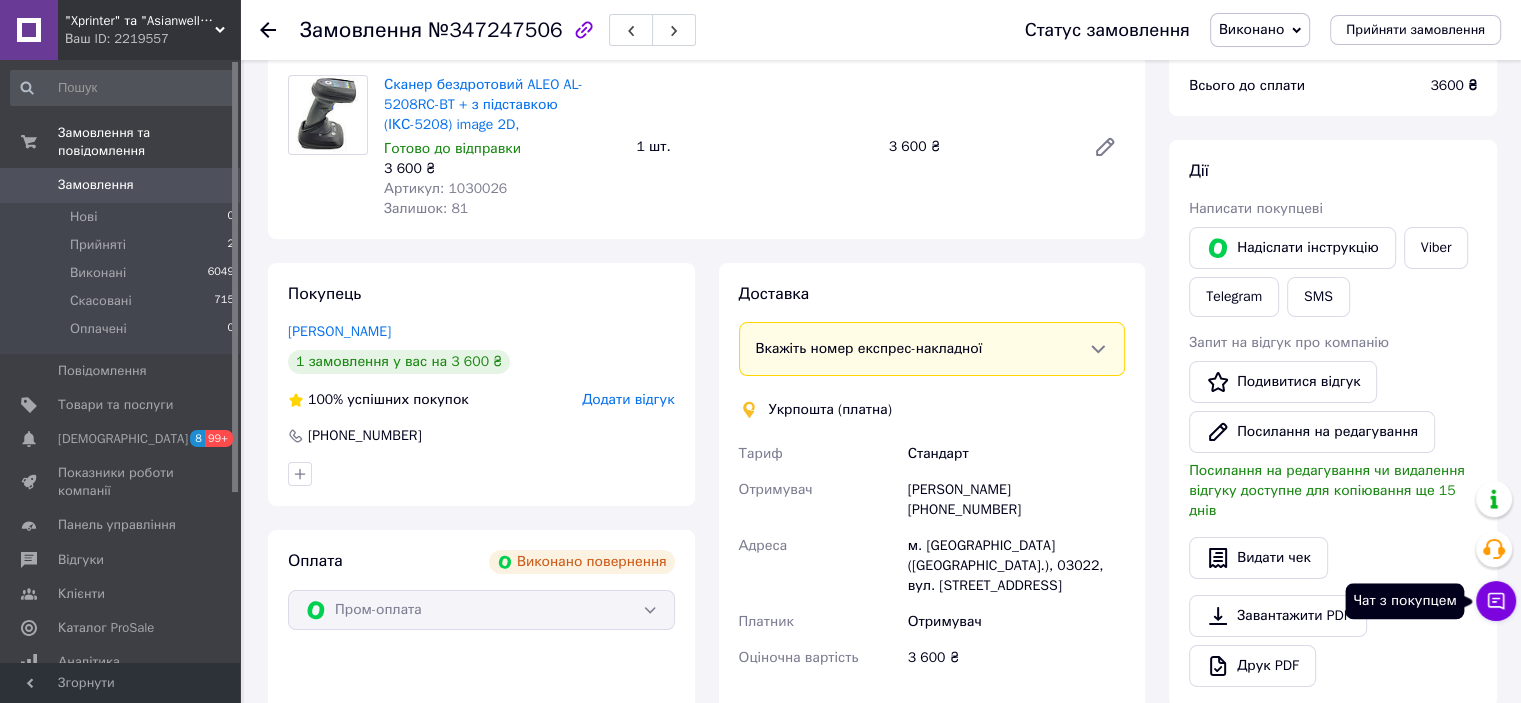 click 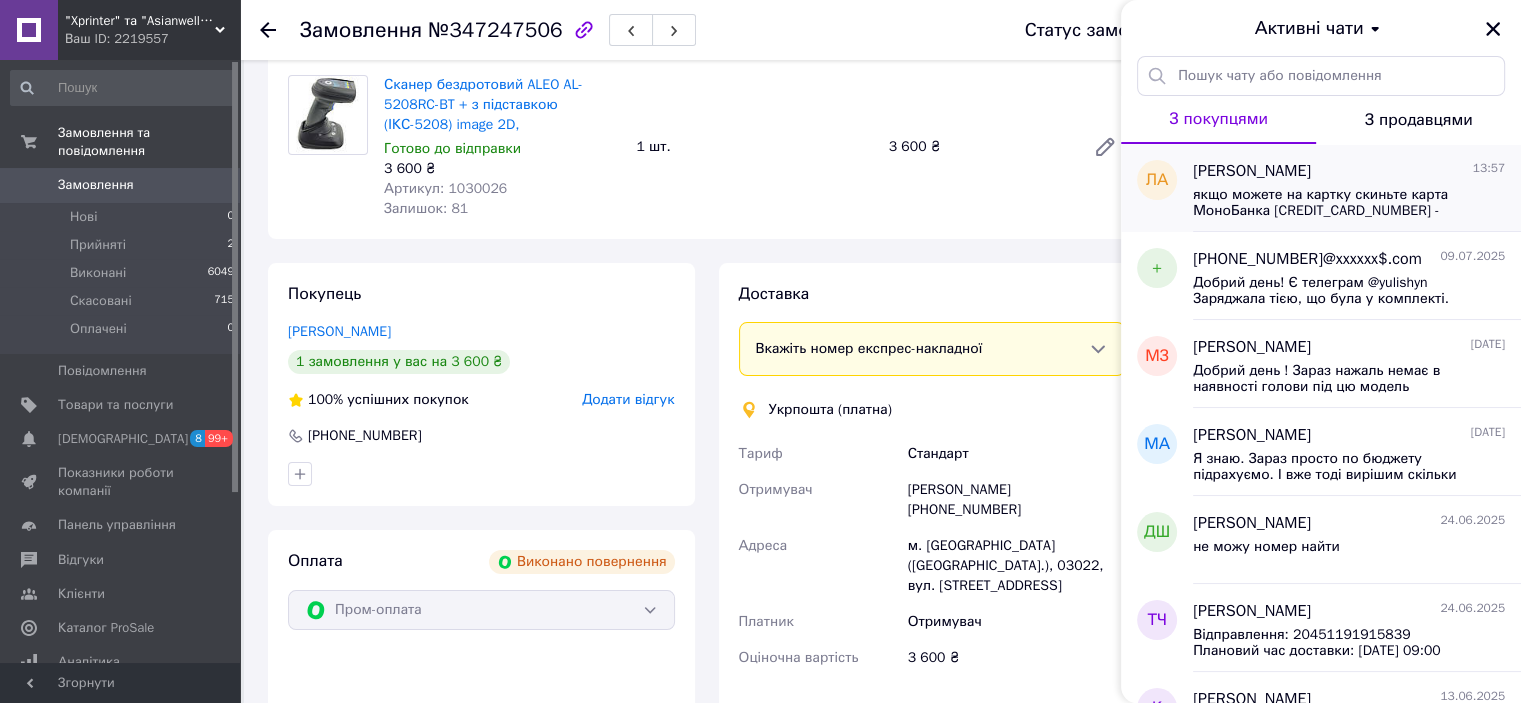 click on "якщо можете на картку скиньте
карта МоноБанка 4441 1110 3652 4969 - Леонова Яна" at bounding box center [1335, 203] 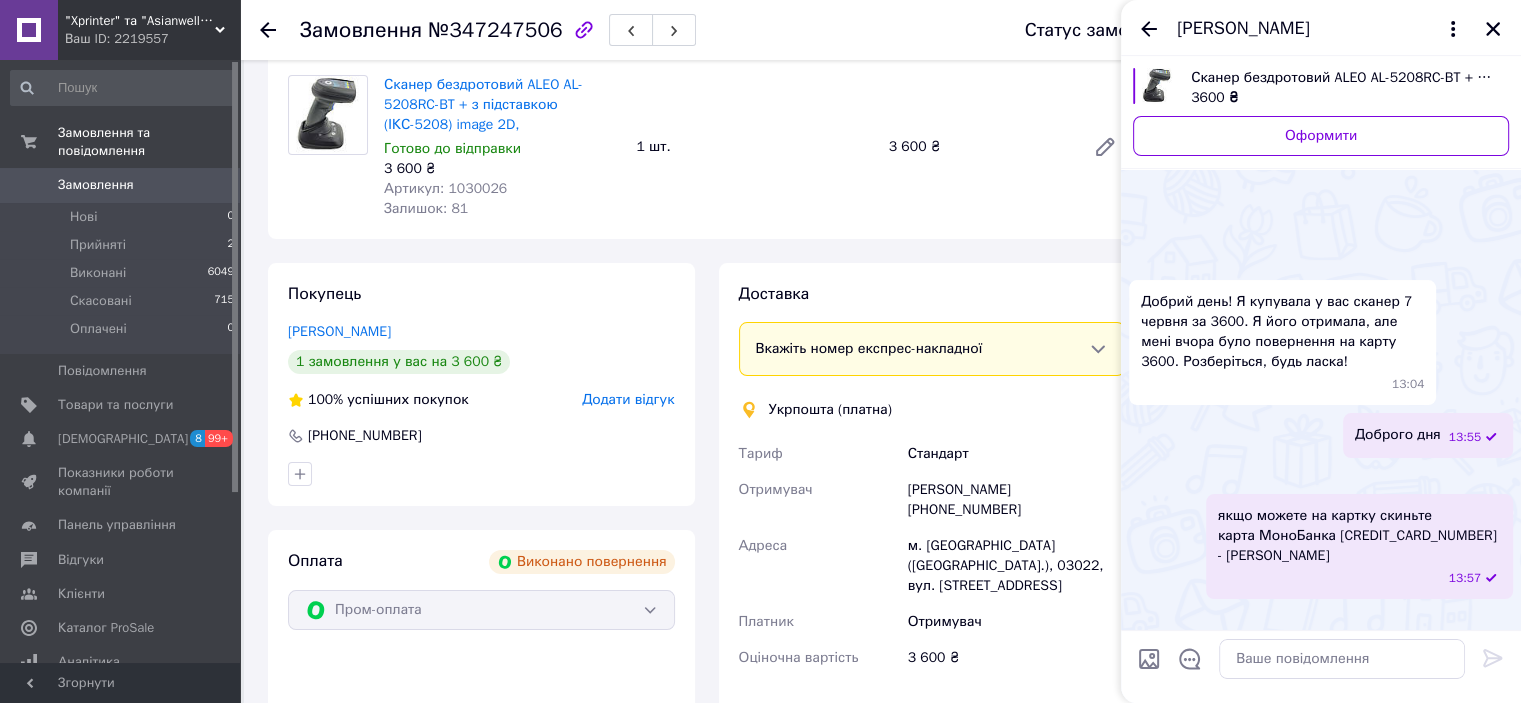 scroll, scrollTop: 0, scrollLeft: 0, axis: both 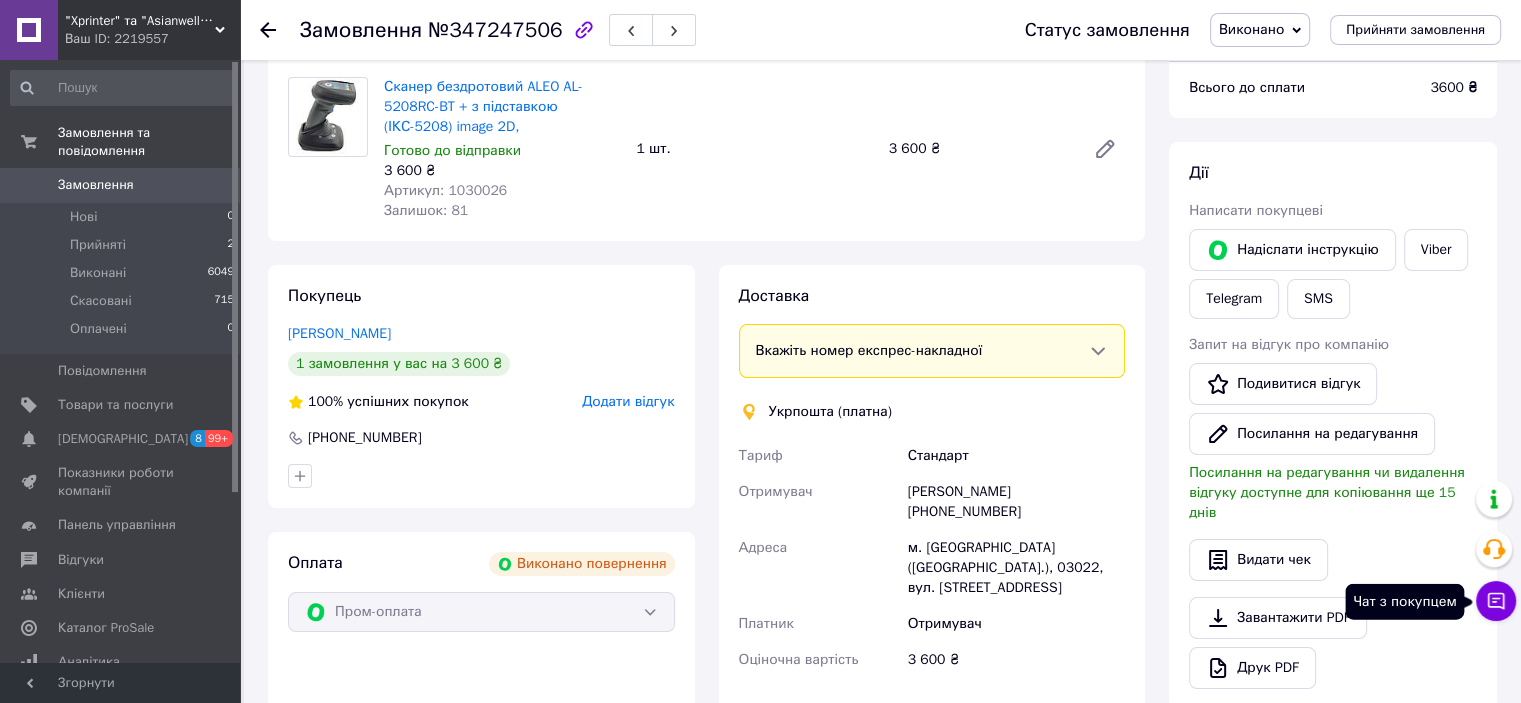 click on "Чат з покупцем" at bounding box center (1496, 601) 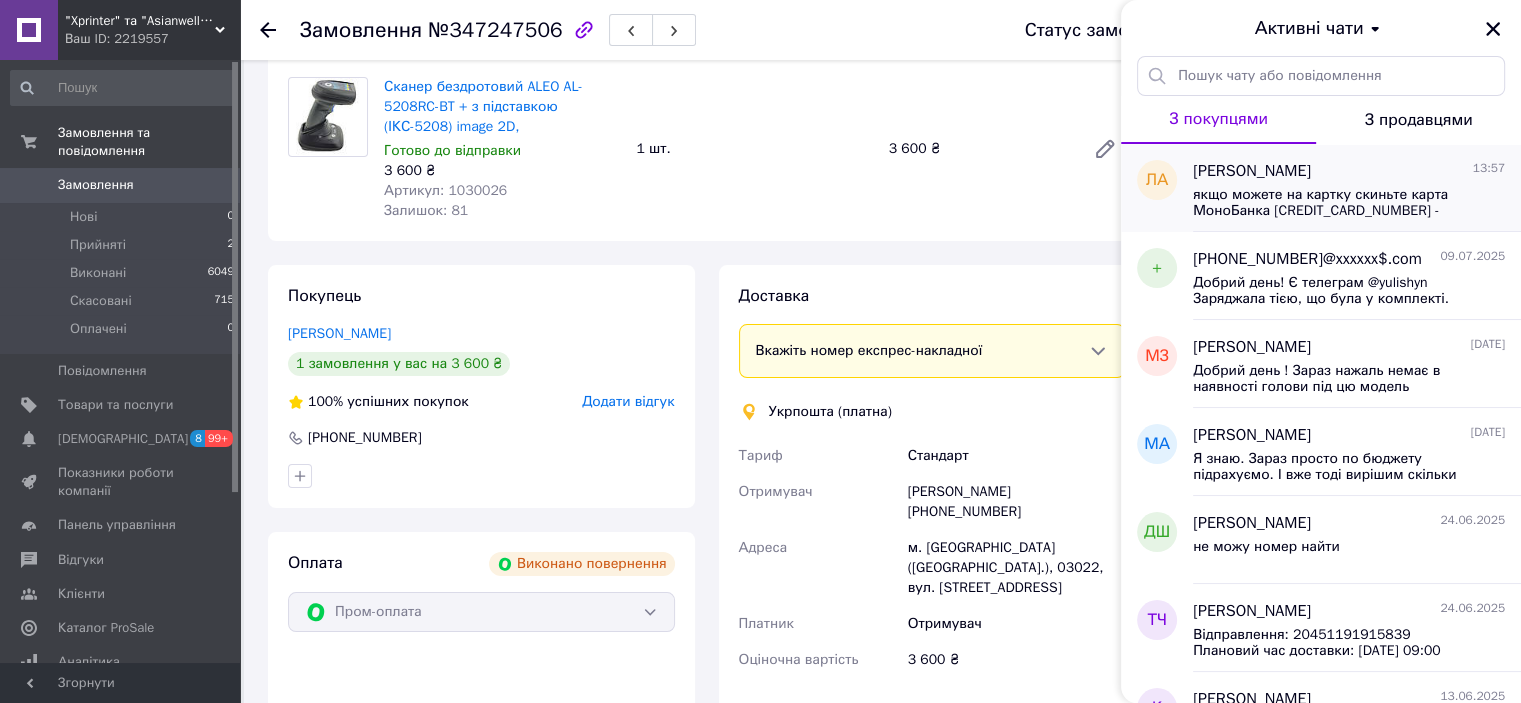 click on "якщо можете на картку скиньте
карта МоноБанка [CREDIT_CARD_NUMBER] - [PERSON_NAME]" at bounding box center (1335, 203) 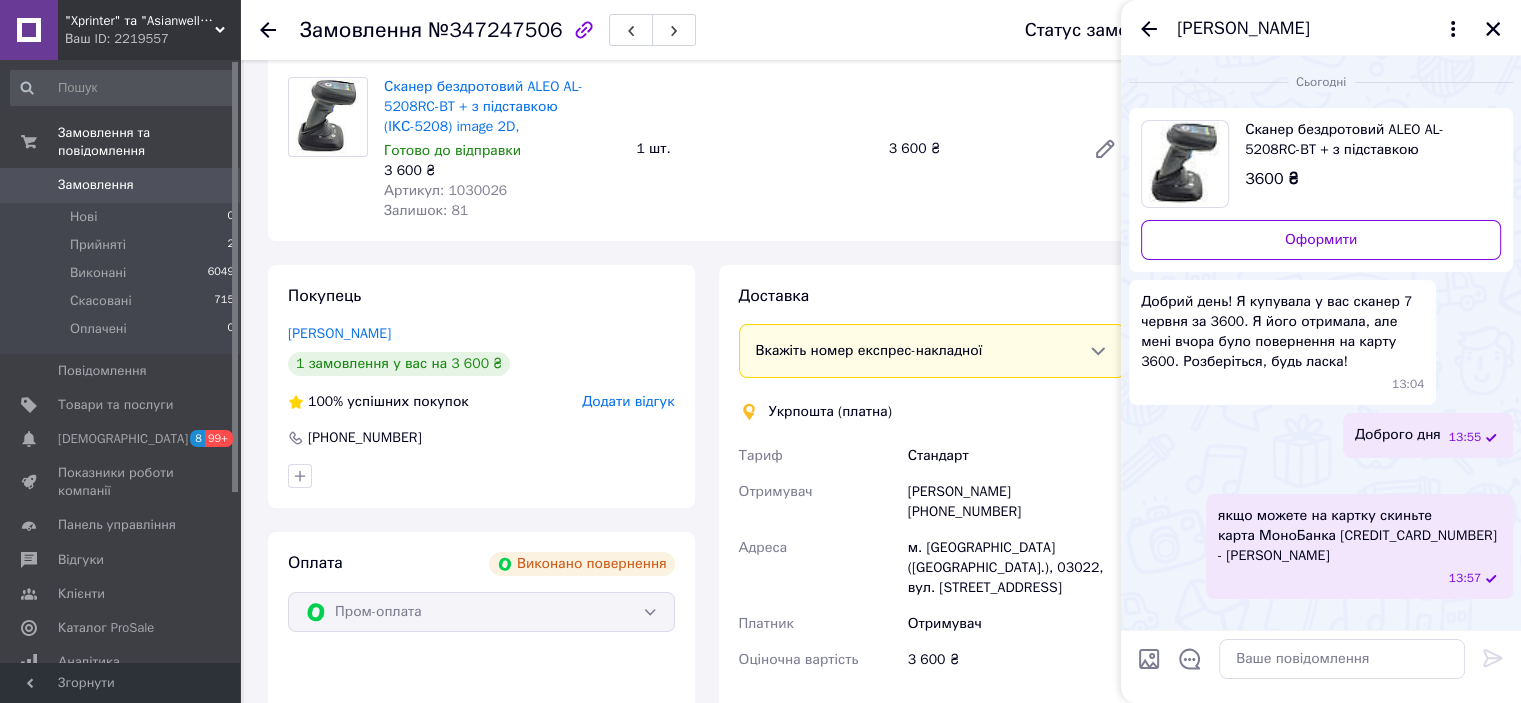 scroll, scrollTop: 120, scrollLeft: 0, axis: vertical 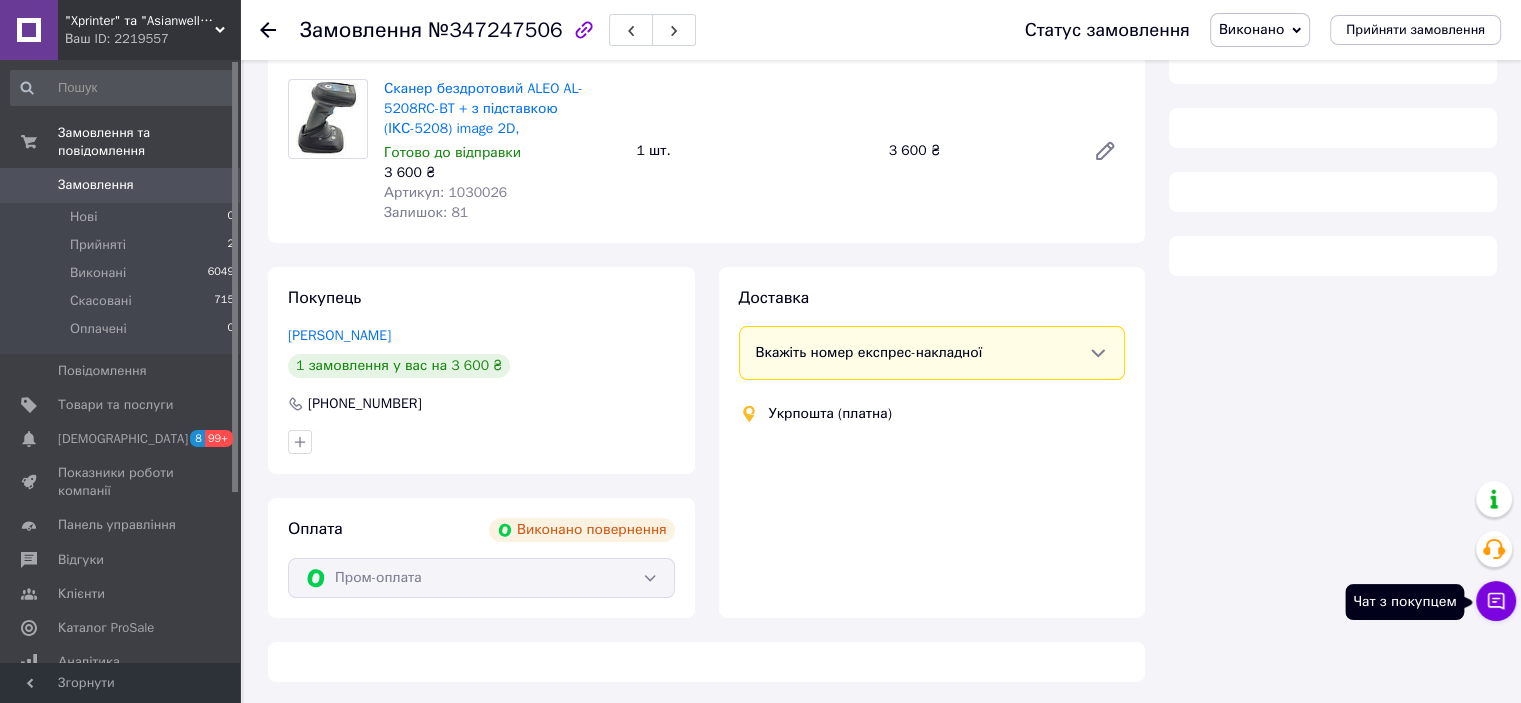 click 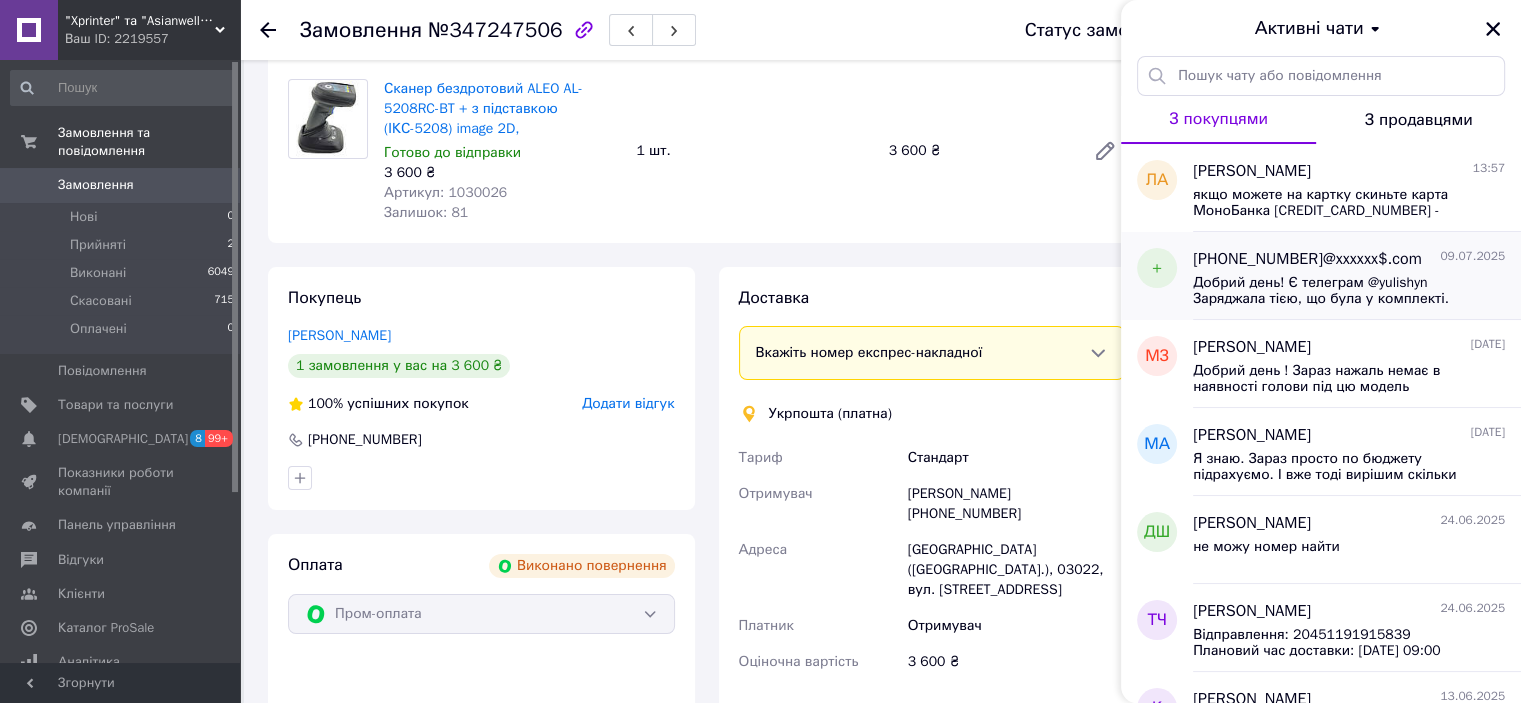 scroll, scrollTop: 12, scrollLeft: 0, axis: vertical 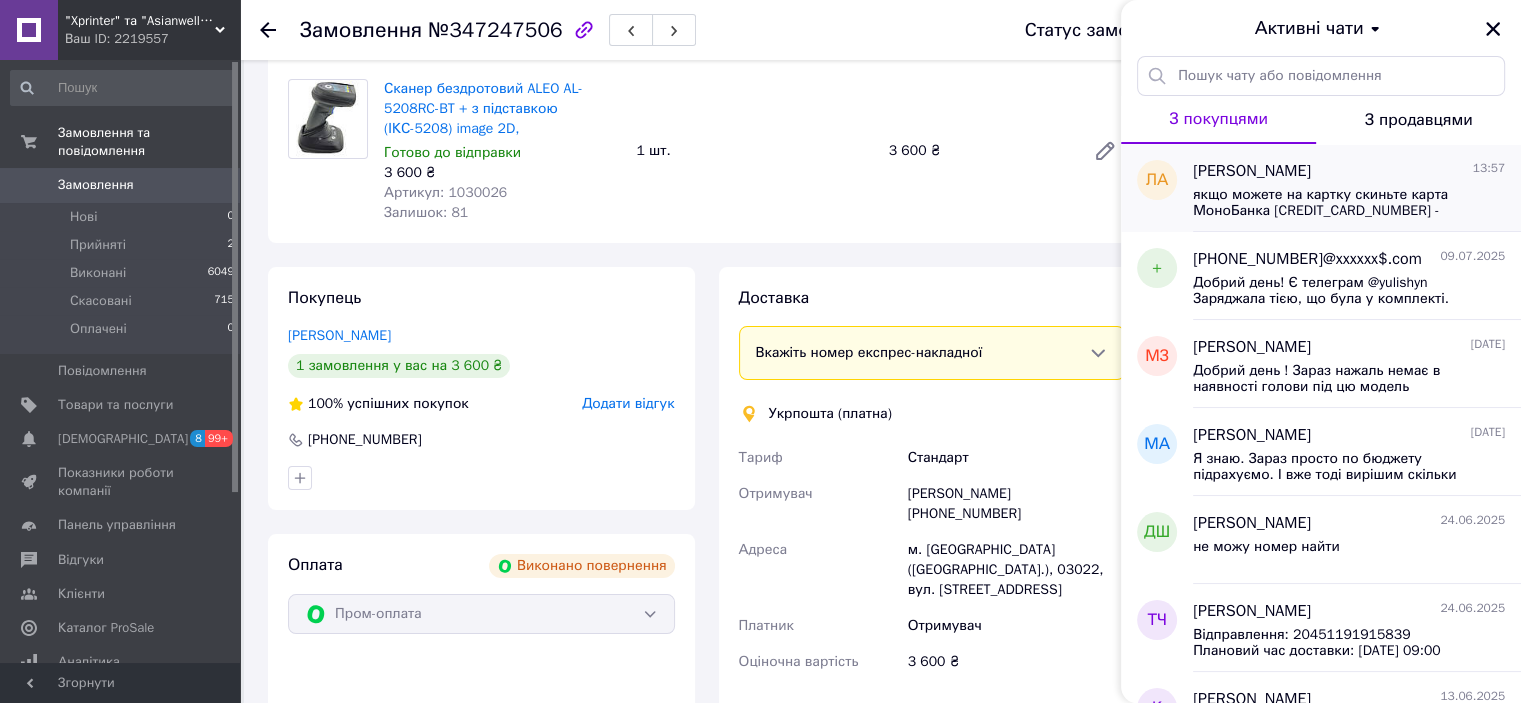 click on "якщо можете на картку скиньте
карта МоноБанка 4441 1110 3652 4969 - Леонова Яна" at bounding box center (1335, 203) 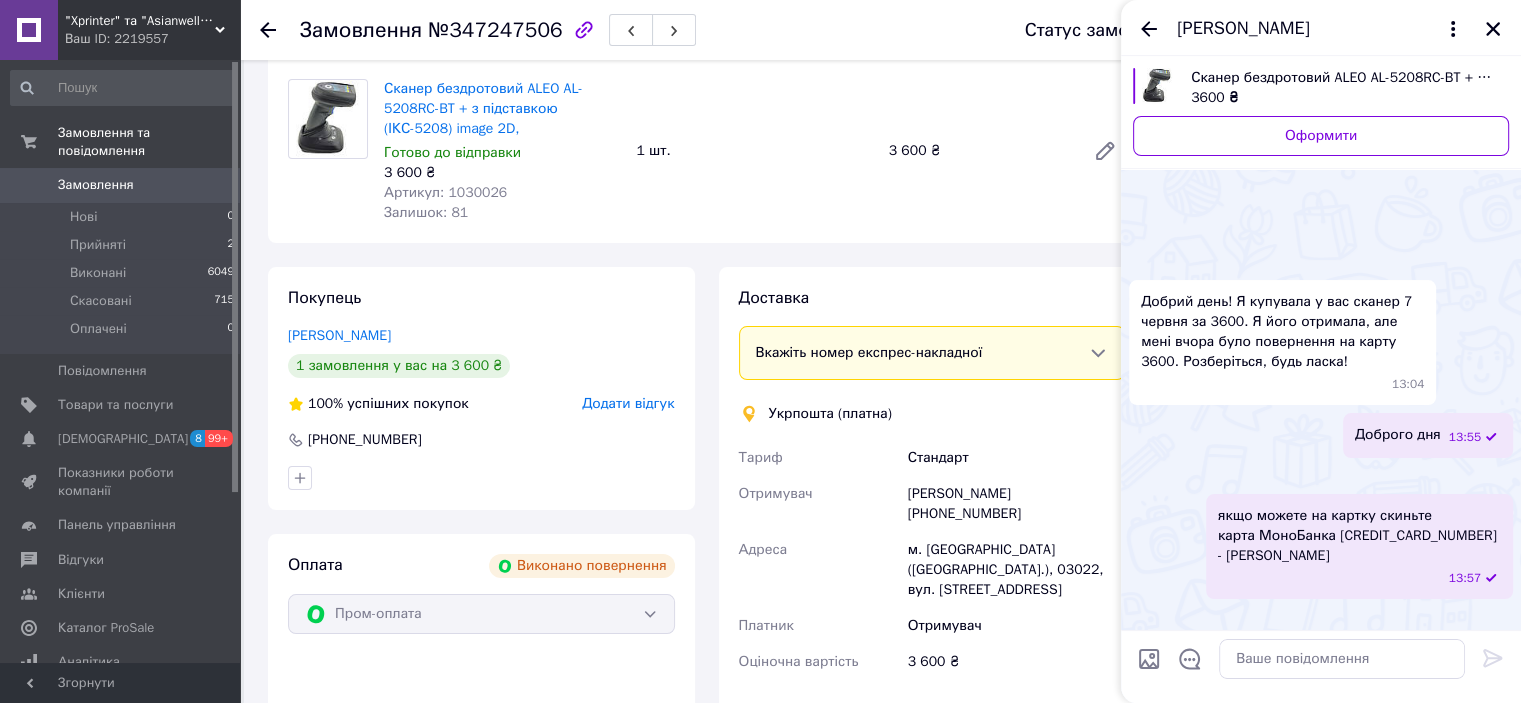 scroll, scrollTop: 68, scrollLeft: 0, axis: vertical 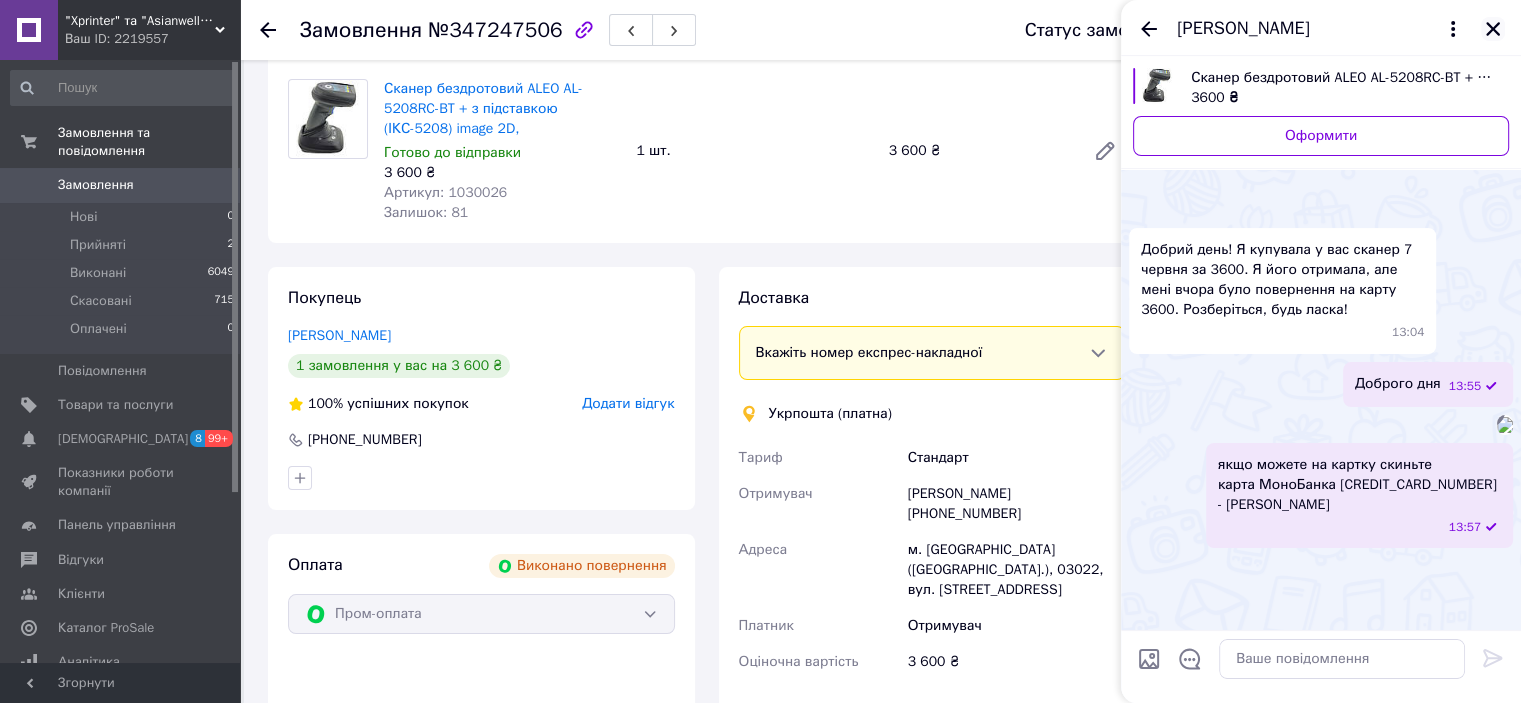 click 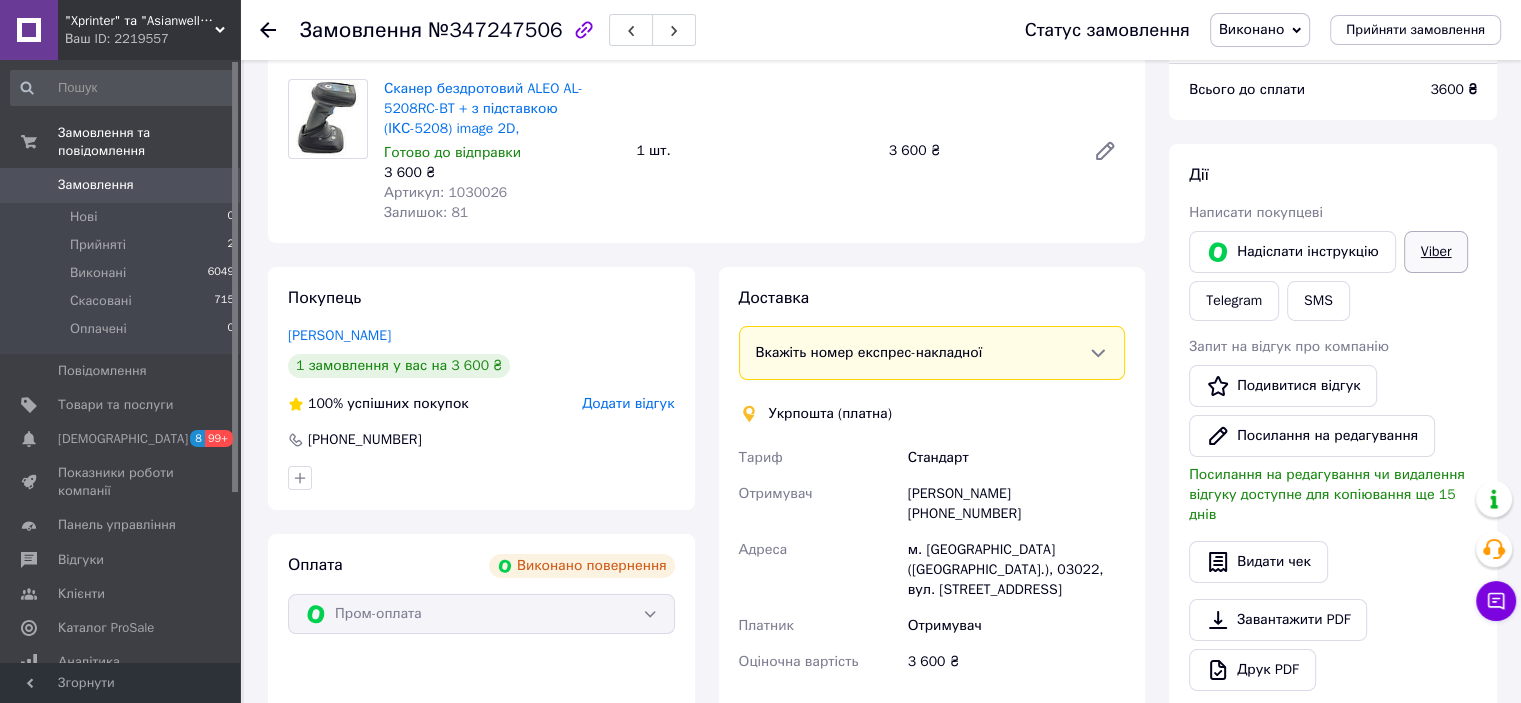 click on "Viber" at bounding box center [1436, 252] 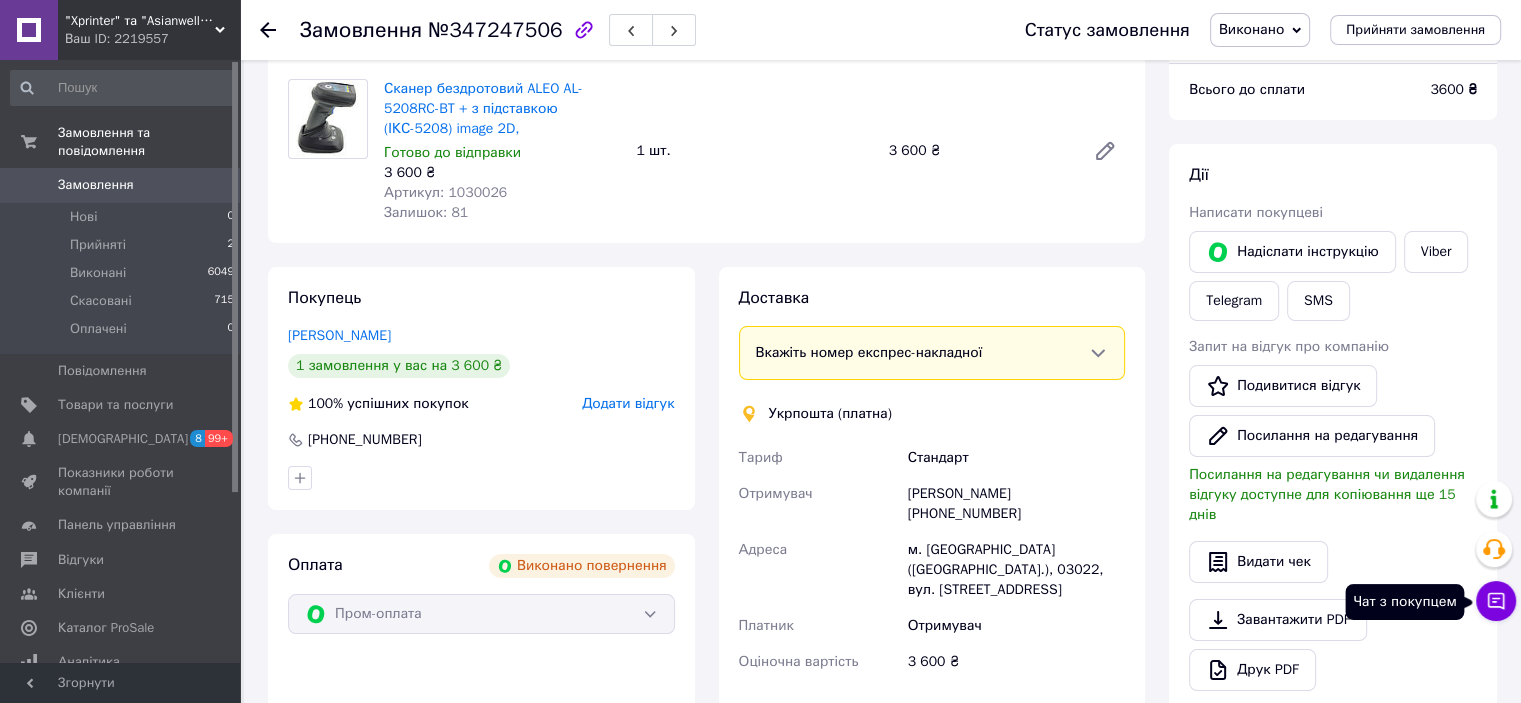 click 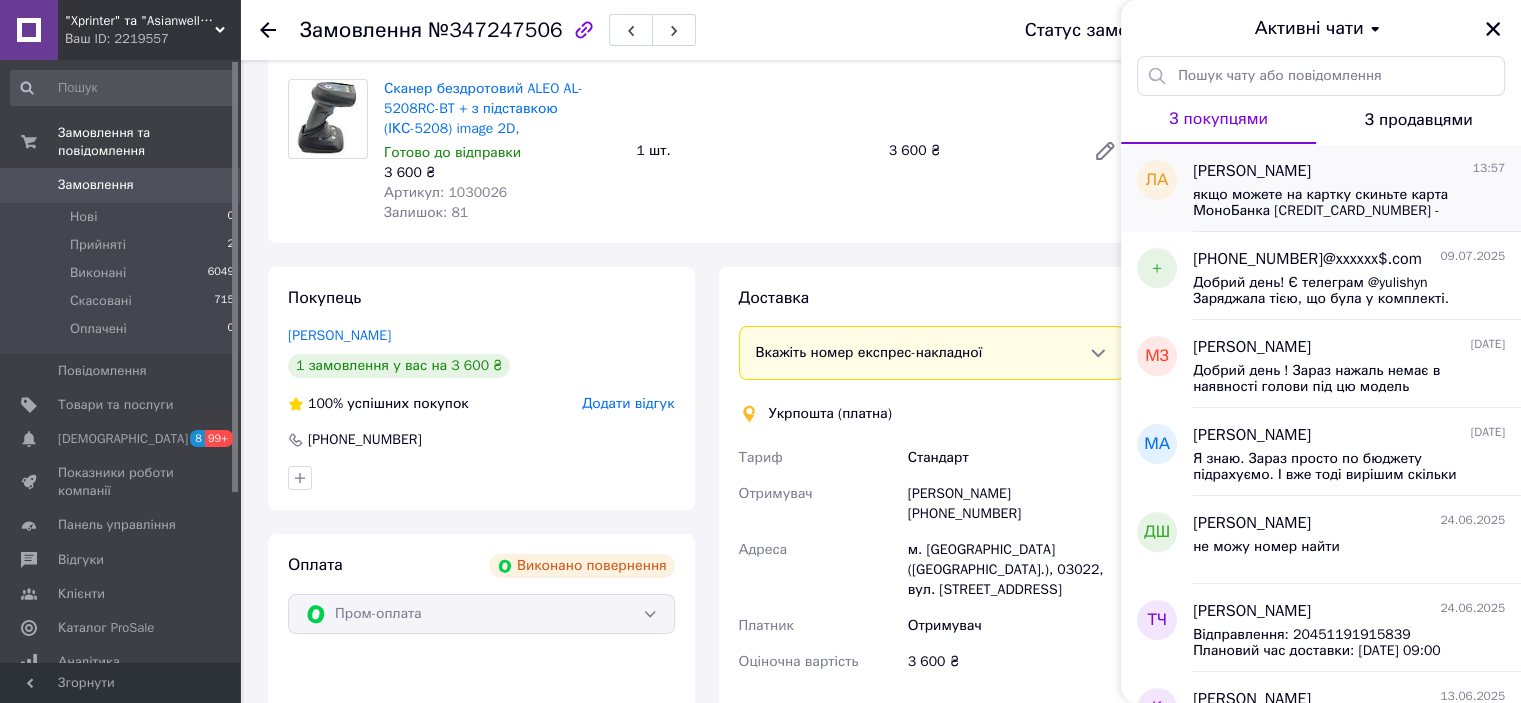 click on "якщо можете на картку скиньте
карта МоноБанка 4441 1110 3652 4969 - Леонова Яна" at bounding box center (1335, 203) 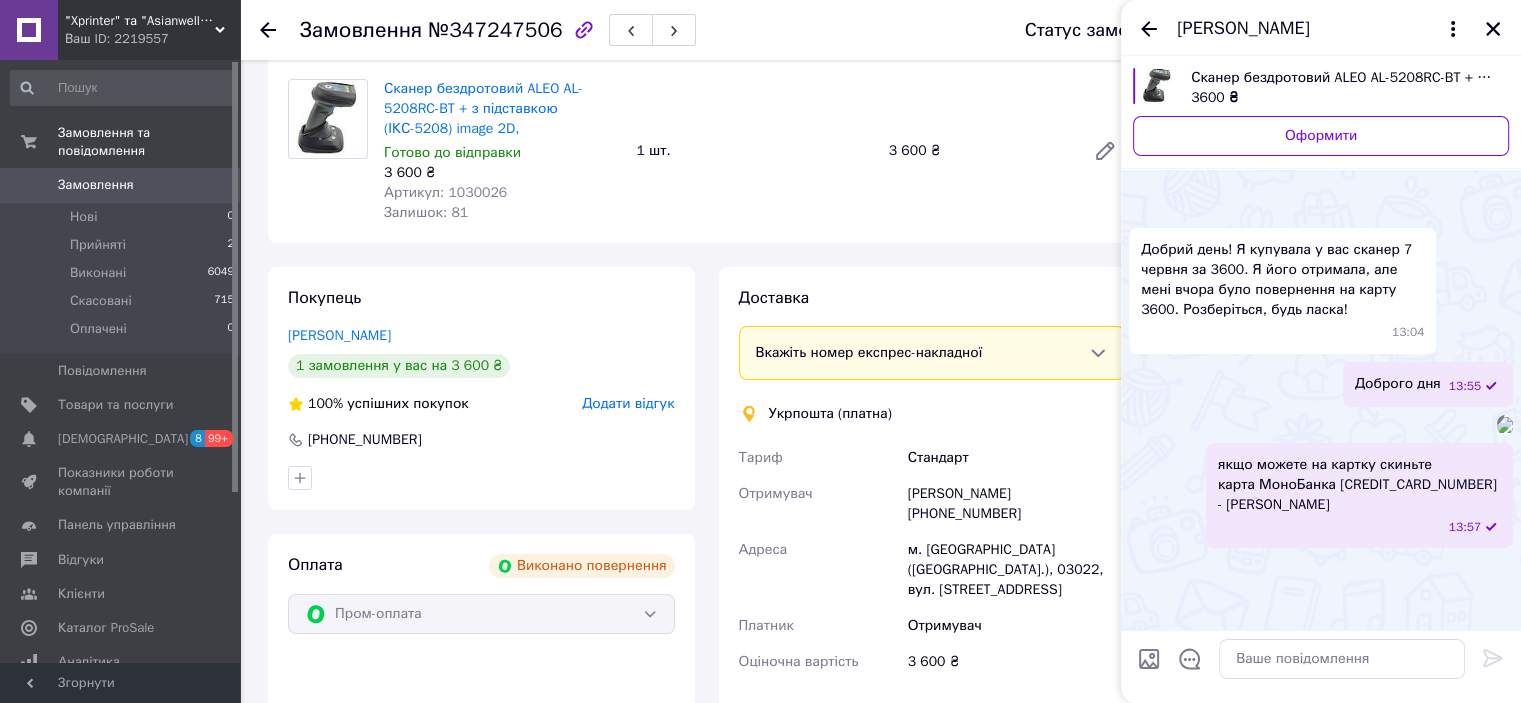 scroll, scrollTop: 68, scrollLeft: 0, axis: vertical 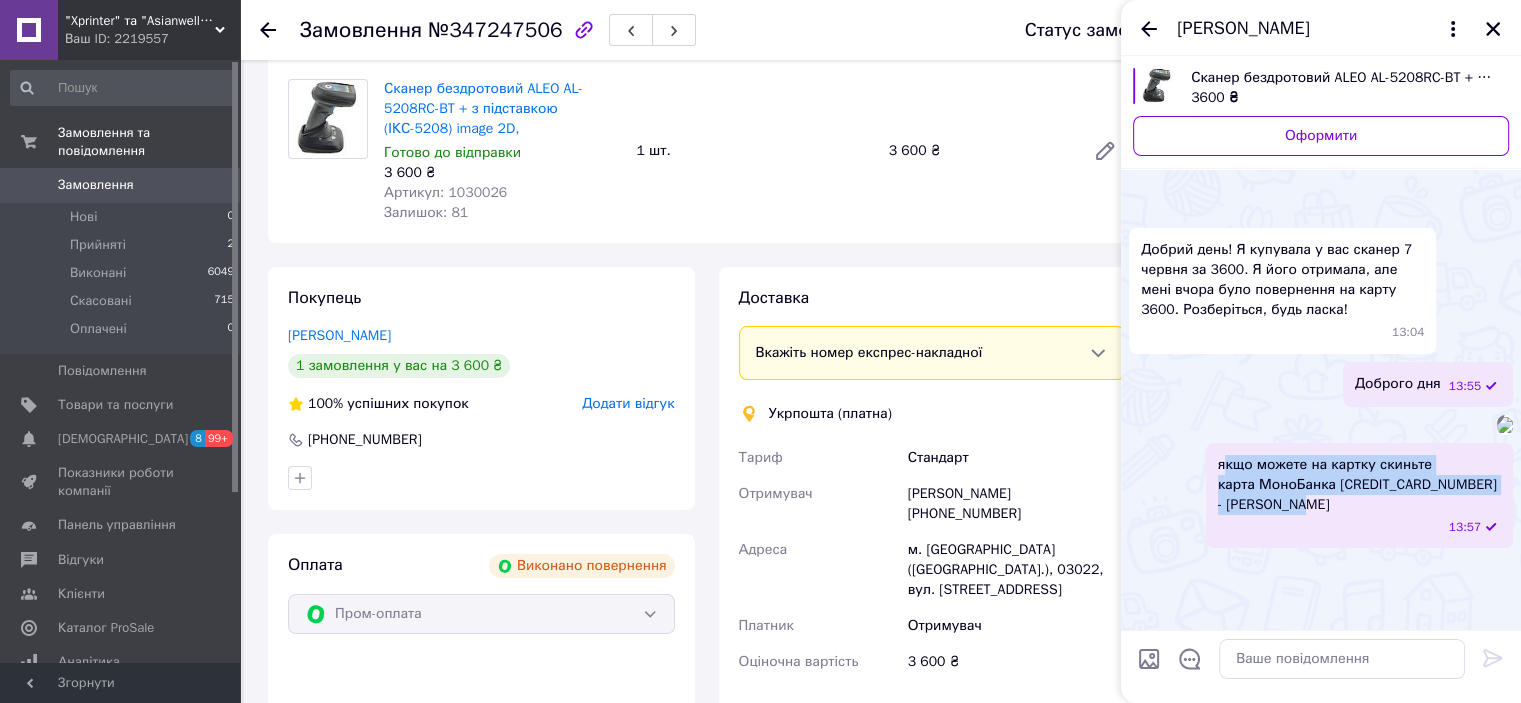 drag, startPoint x: 1224, startPoint y: 542, endPoint x: 1294, endPoint y: 572, distance: 76.15773 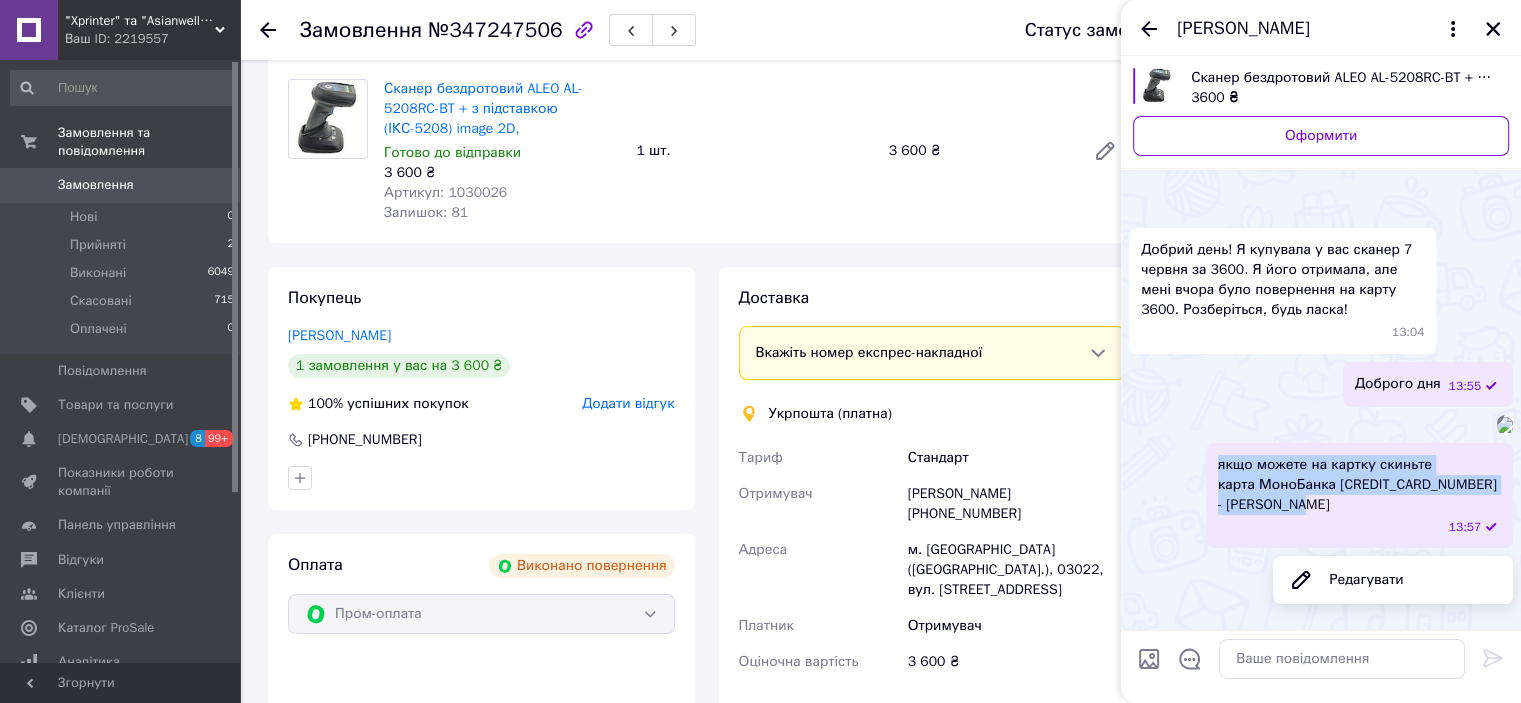 drag, startPoint x: 1219, startPoint y: 540, endPoint x: 1346, endPoint y: 586, distance: 135.07405 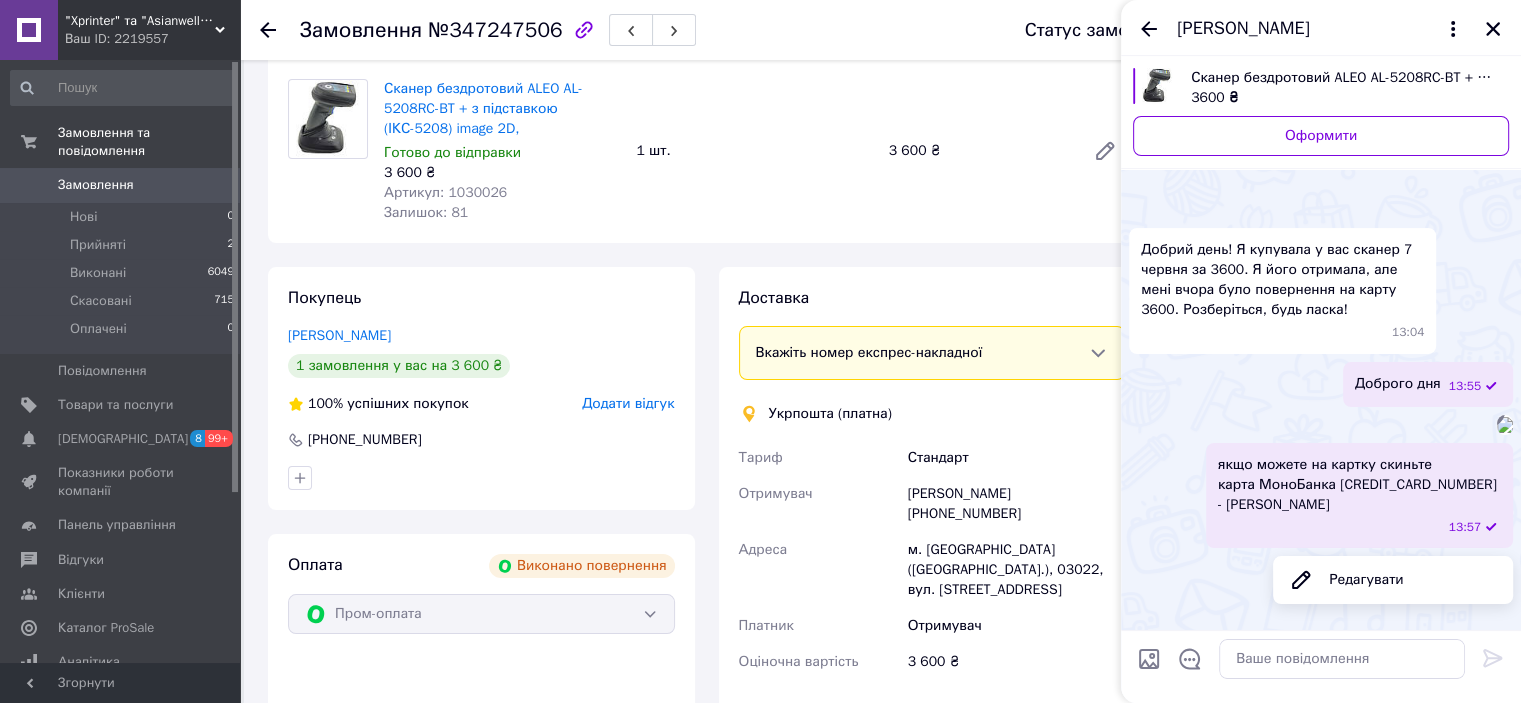 click on "Доставка Вкажіть номер експрес-накладної Обов'язково введіть номер експрес-накладної,
якщо створювали її не на цій сторінці. У разі,
якщо номер ЕН не буде доданий, ми не зможемо
виплатити гроші за замовлення Мобільний номер покупця (із замовлення) повинен відповідати номеру отримувача за накладною Укрпошта (платна) Тариф Стандарт Отримувач Лариса Абакарова +380973368373 Адреса м. Київ (Київська обл.), 03022, вул. Васильківська, 38 Платник Отримувач Оціночна вартість 3 600 ₴ Тариф     * Стандарт Платник   * Отримувач Прізвище отримувача   * Абакарова Ім'я отримувача   *" at bounding box center [932, 491] 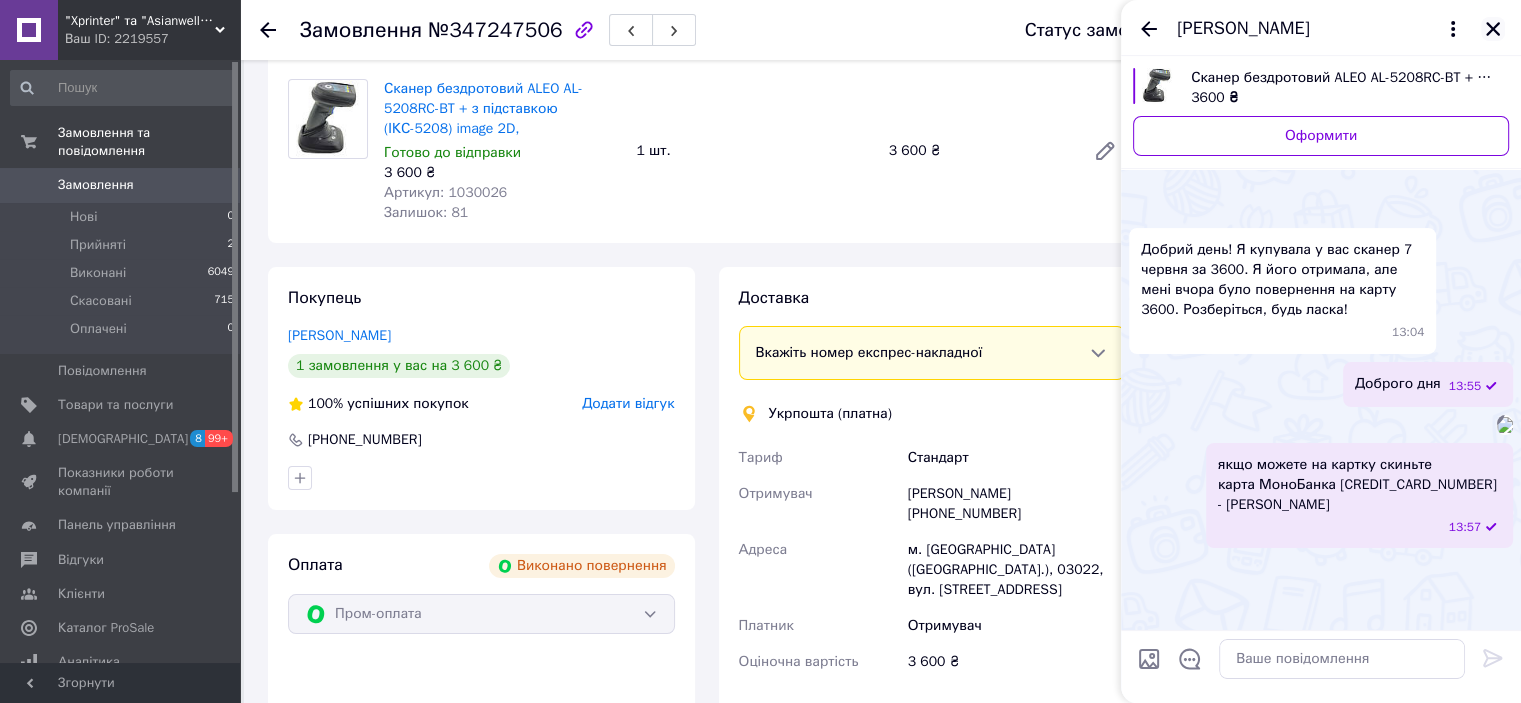 click at bounding box center (1493, 29) 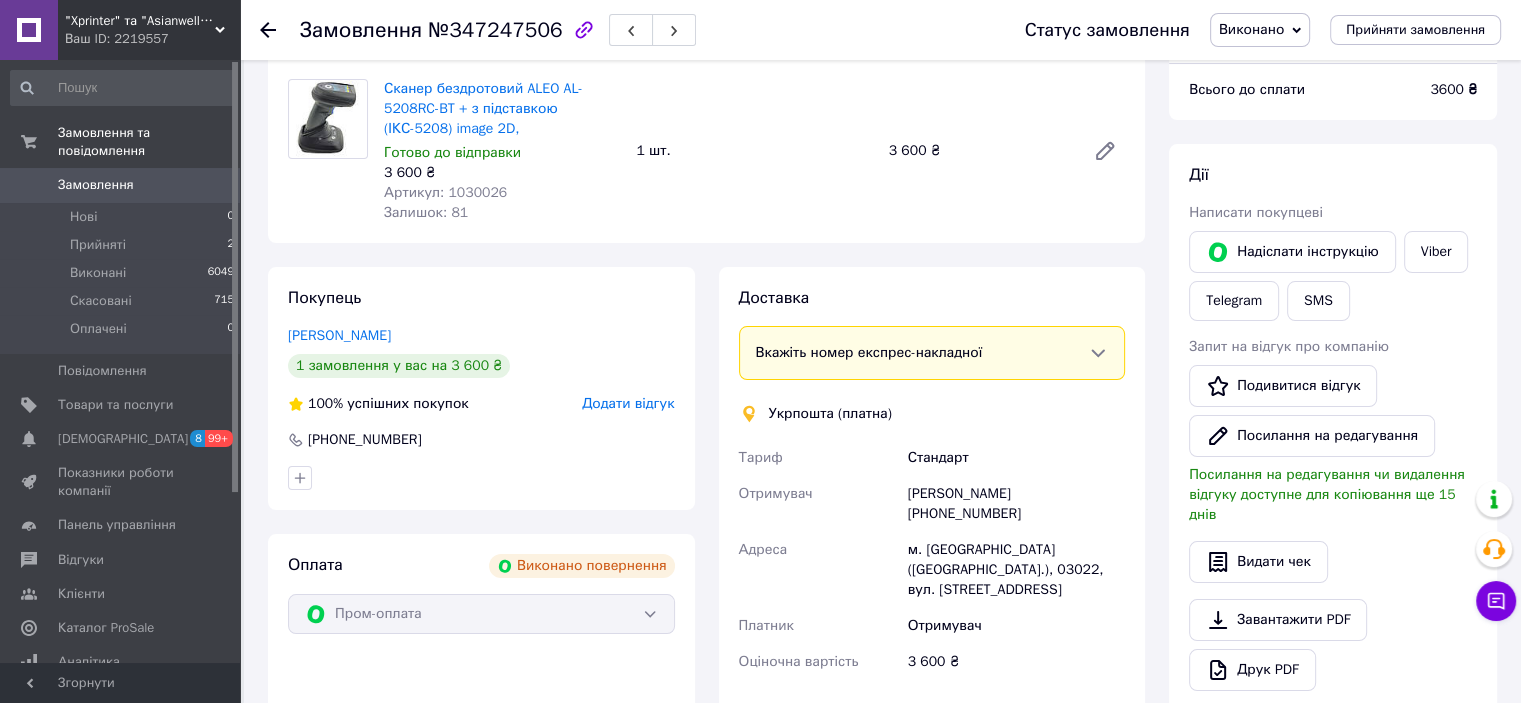 scroll, scrollTop: 151, scrollLeft: 0, axis: vertical 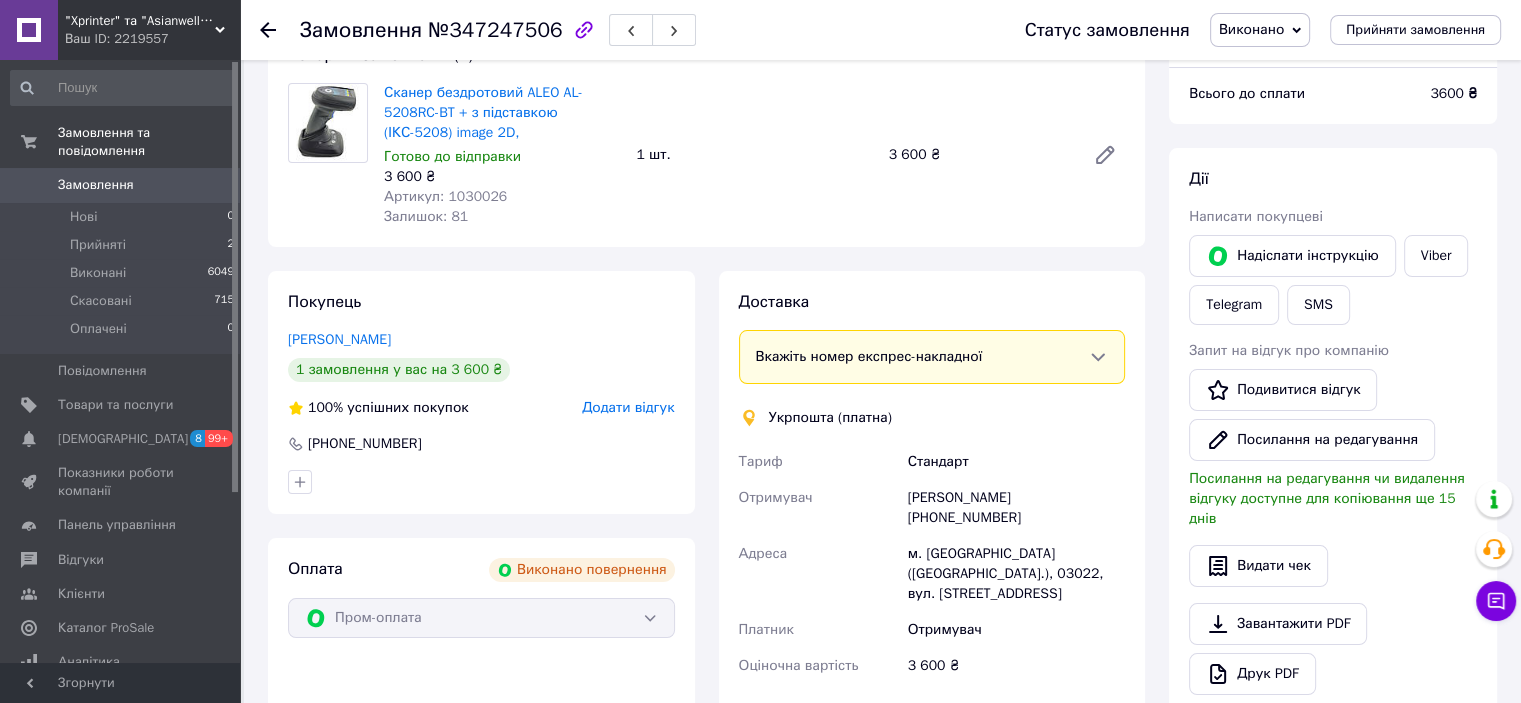click on "Замовлення" at bounding box center (121, 185) 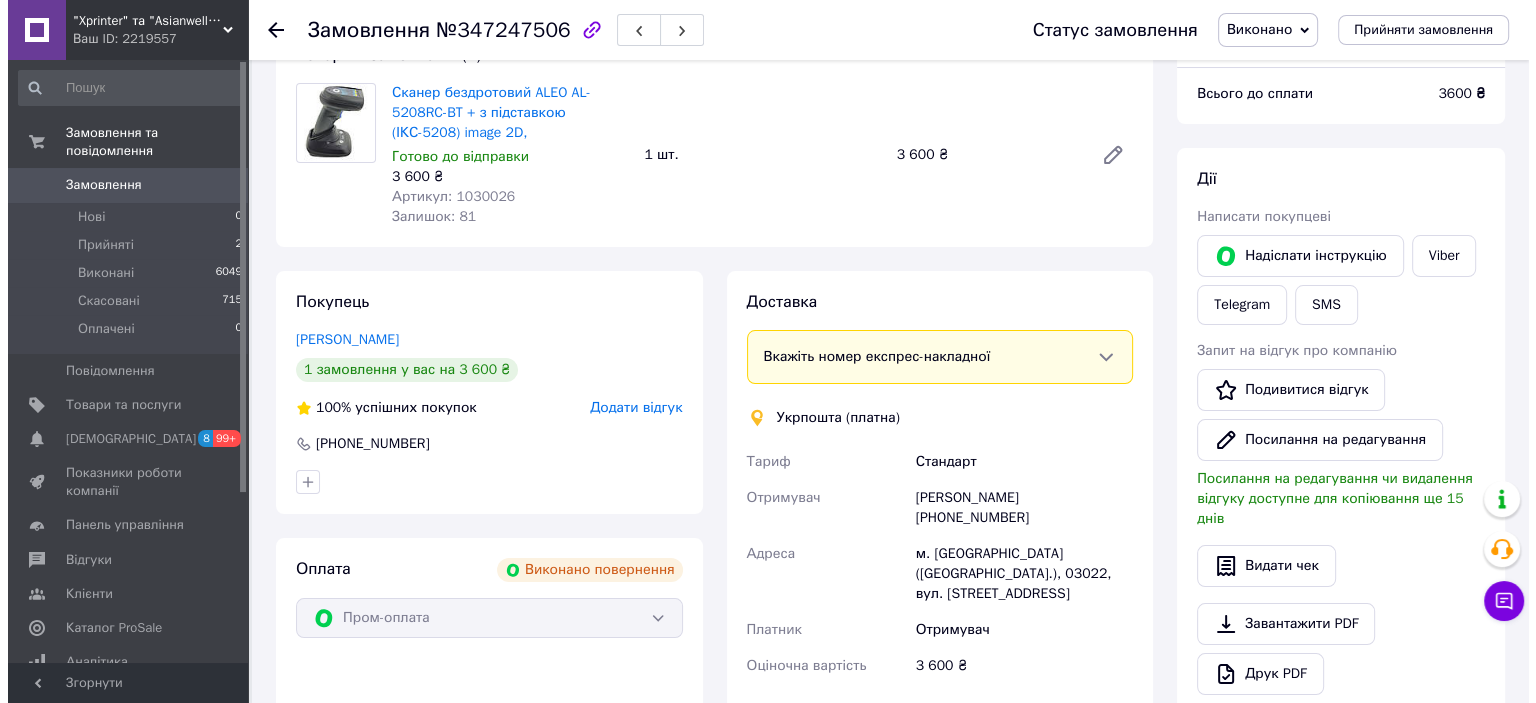scroll, scrollTop: 0, scrollLeft: 0, axis: both 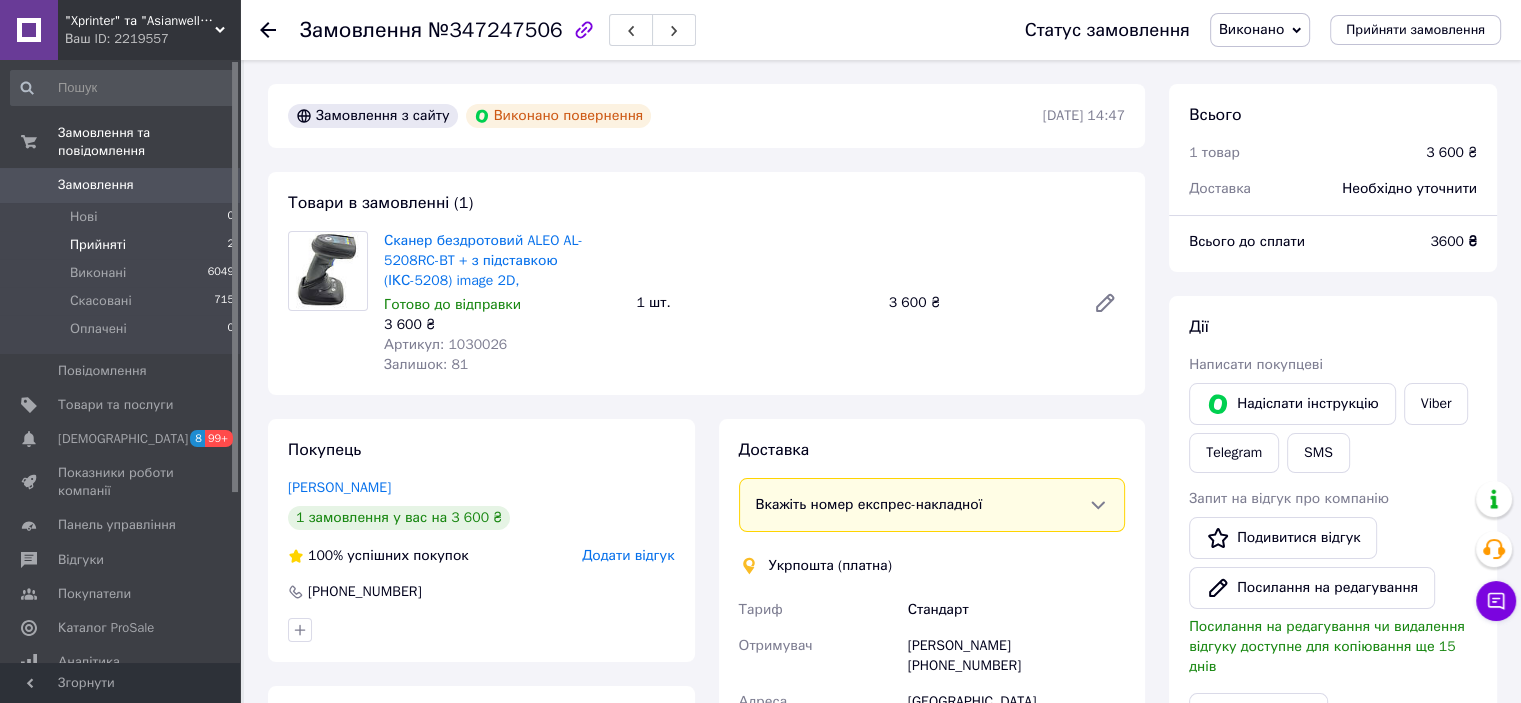 click on "Прийняті 2" at bounding box center [123, 245] 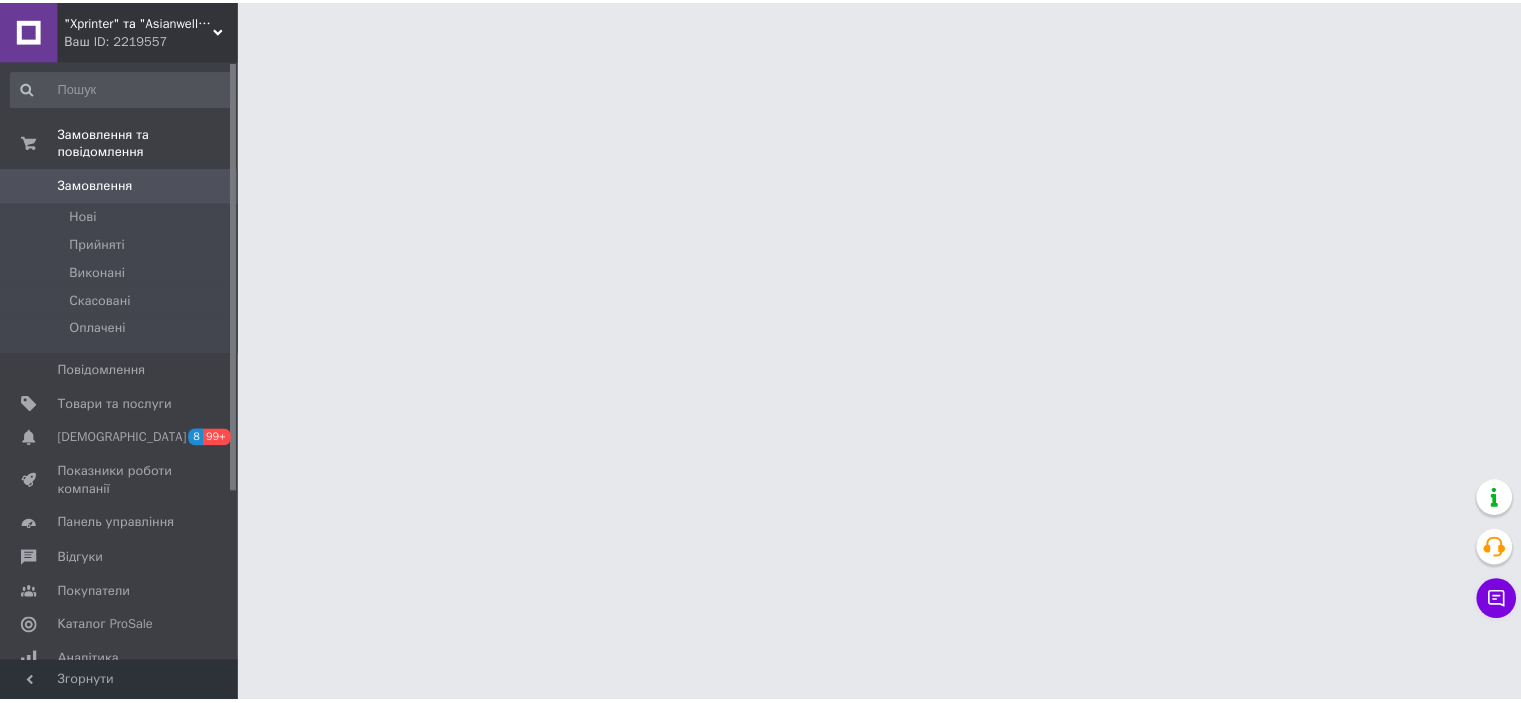 scroll, scrollTop: 0, scrollLeft: 0, axis: both 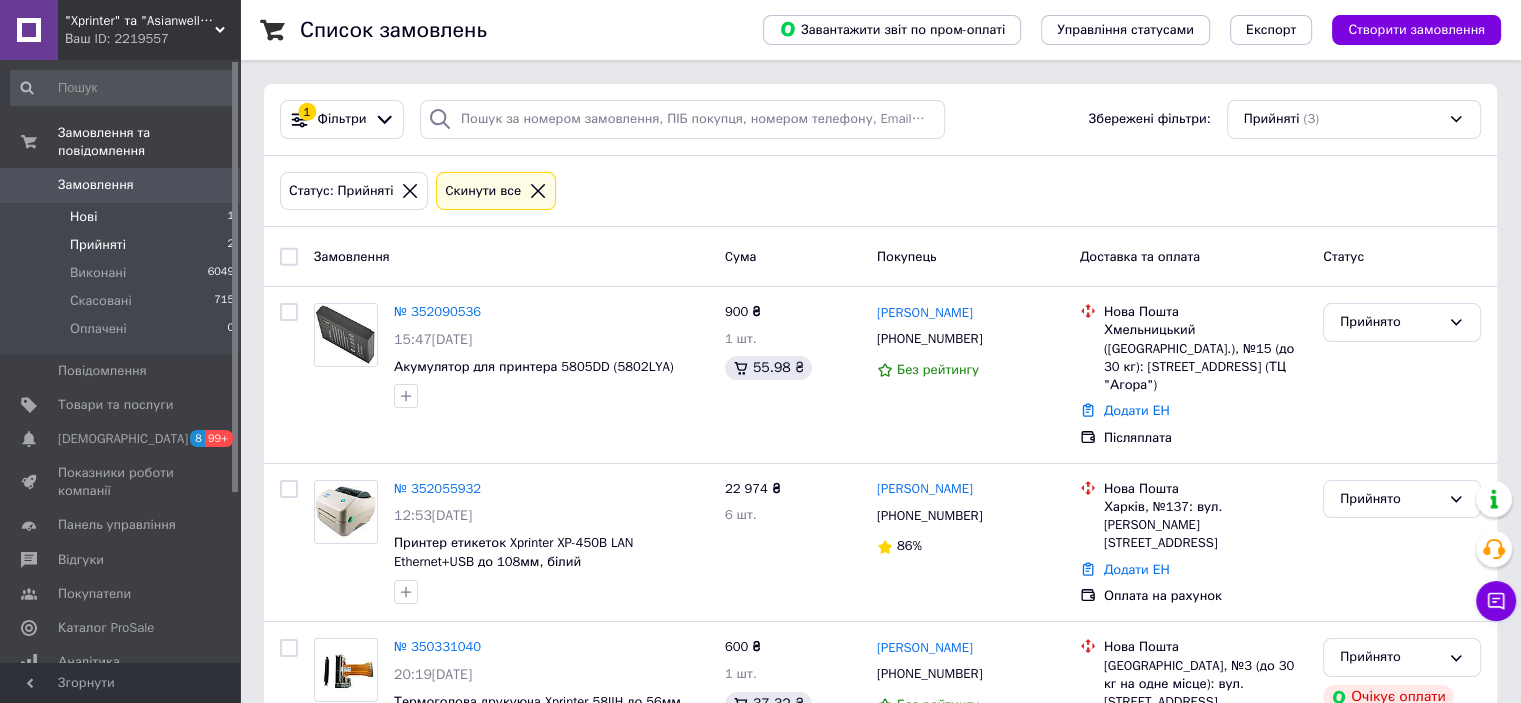click on "Нові 1" at bounding box center (123, 217) 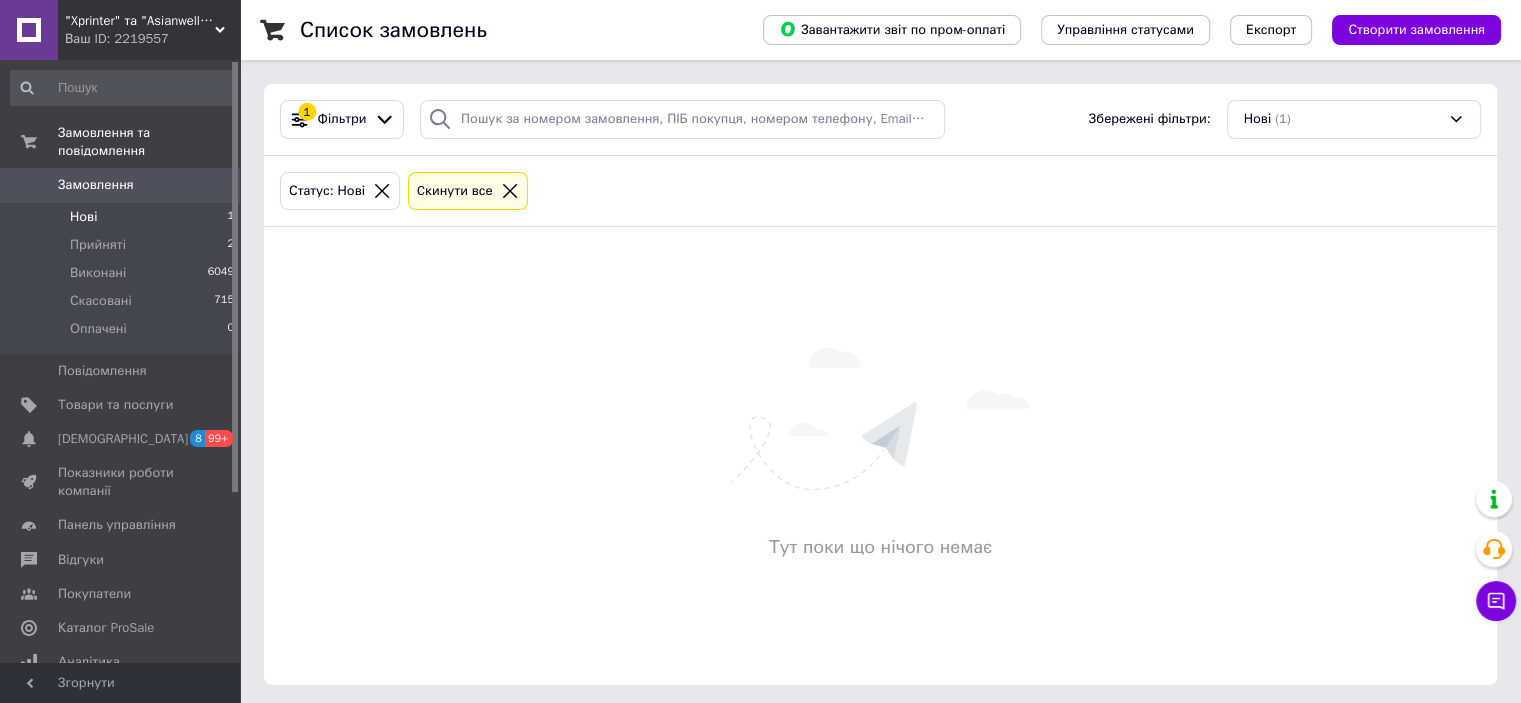 click on "Нові" at bounding box center [83, 217] 